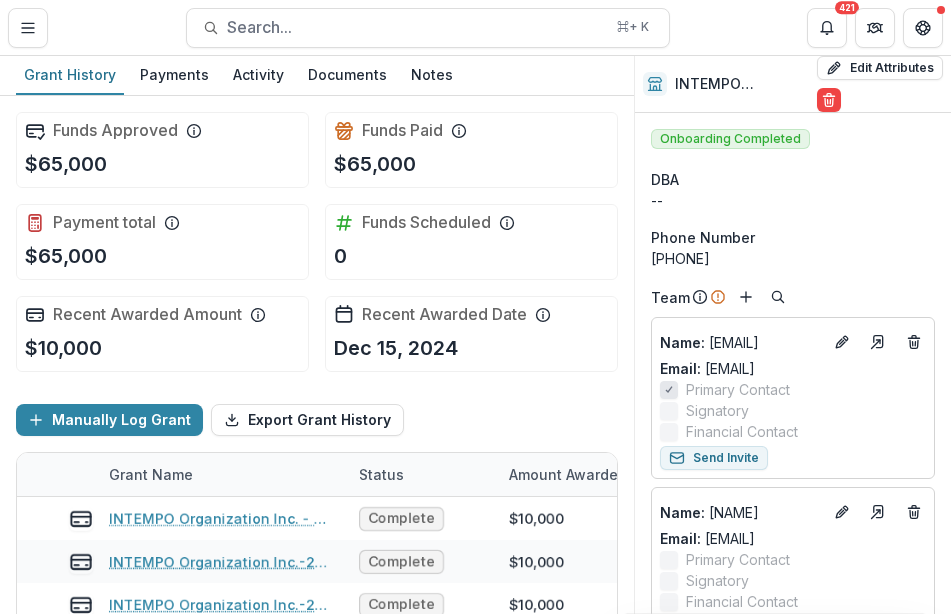 scroll, scrollTop: 0, scrollLeft: 0, axis: both 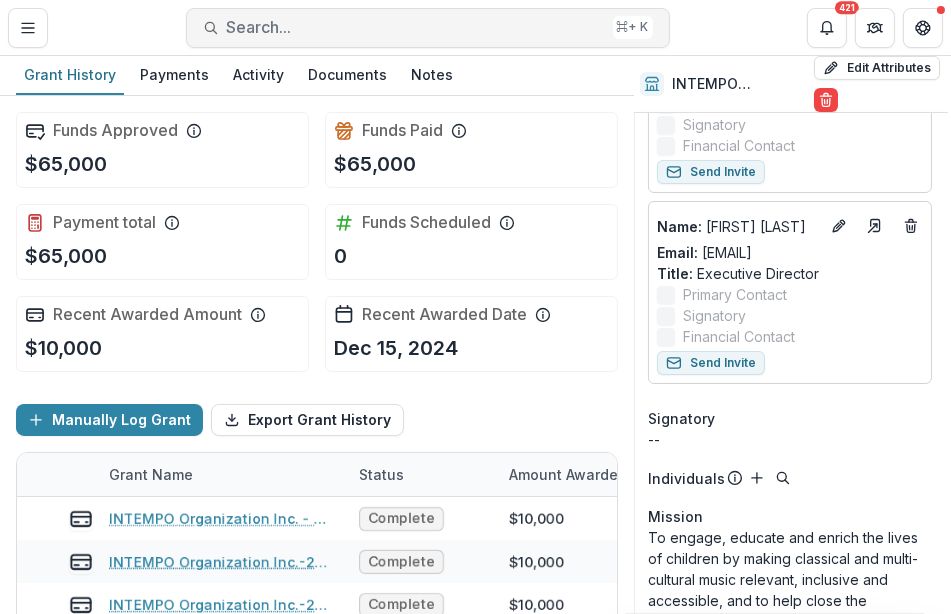 click on "Search..." at bounding box center [416, 27] 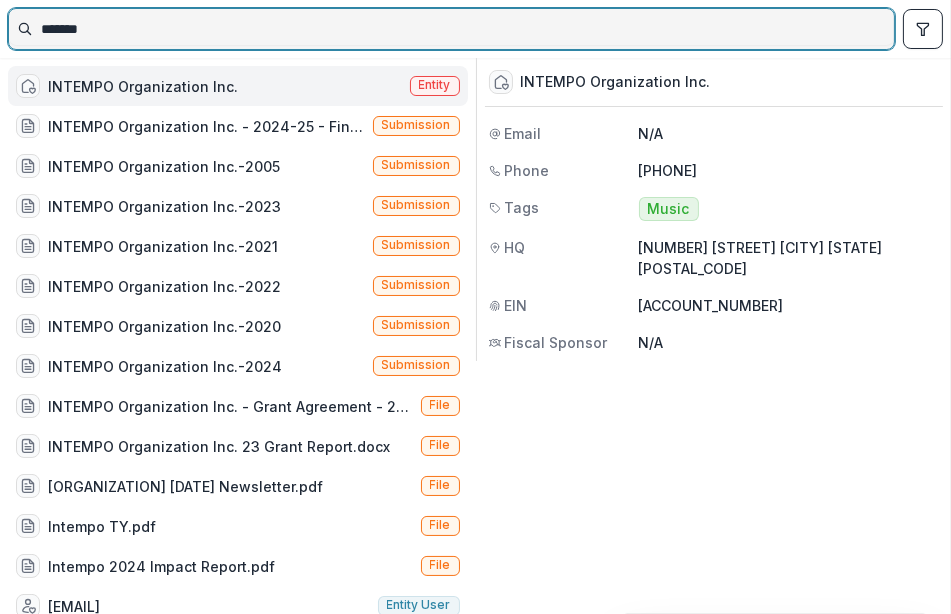drag, startPoint x: 223, startPoint y: 24, endPoint x: 32, endPoint y: 18, distance: 191.09422 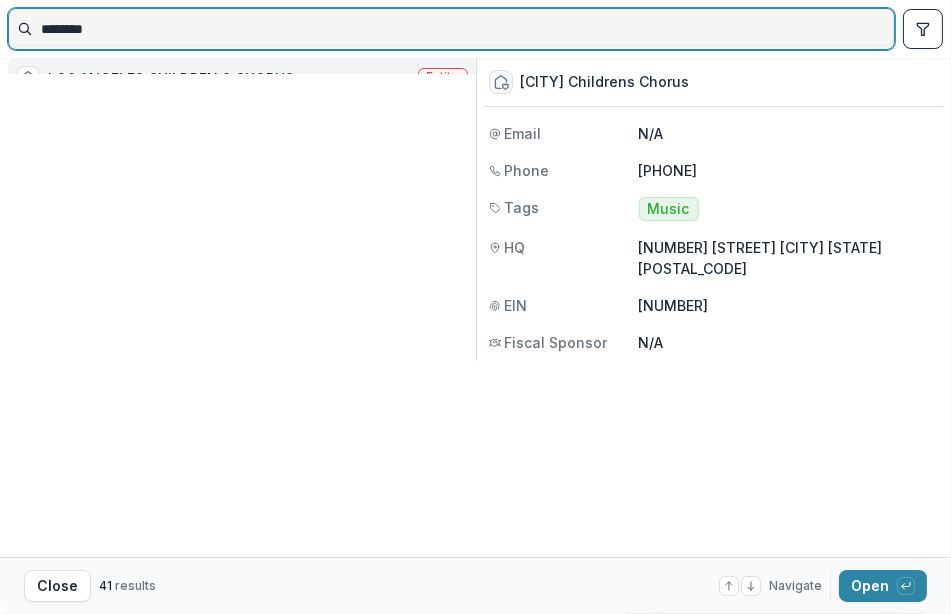 type on "********" 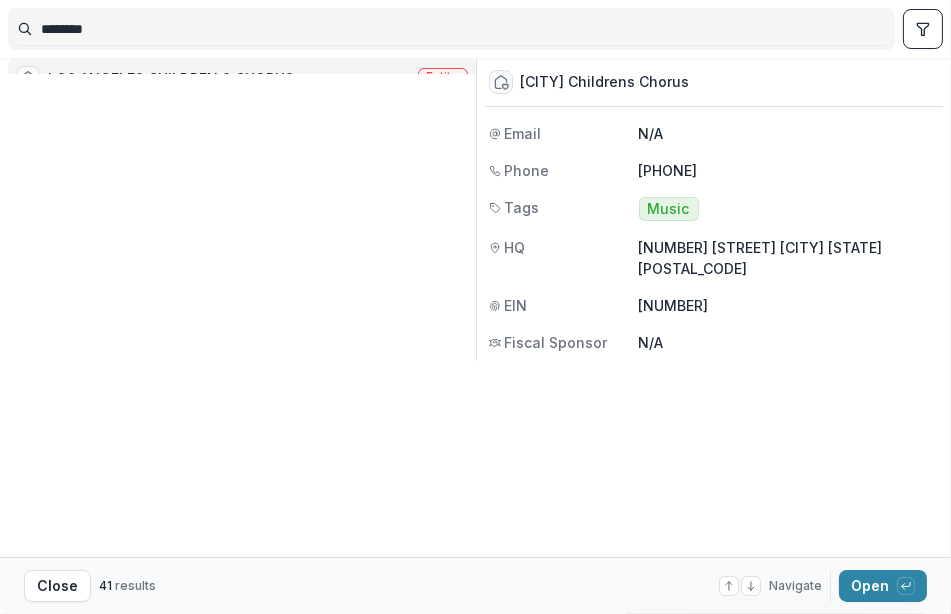 click on "LOS ANGELES MUSIC AND ART SCHOOL" at bounding box center (185, 118) 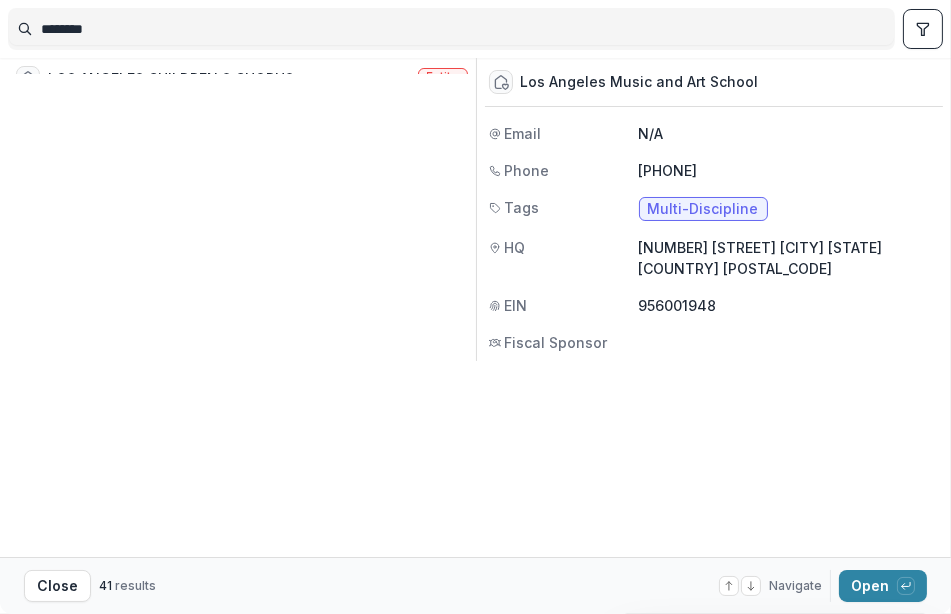 scroll, scrollTop: 1155, scrollLeft: 0, axis: vertical 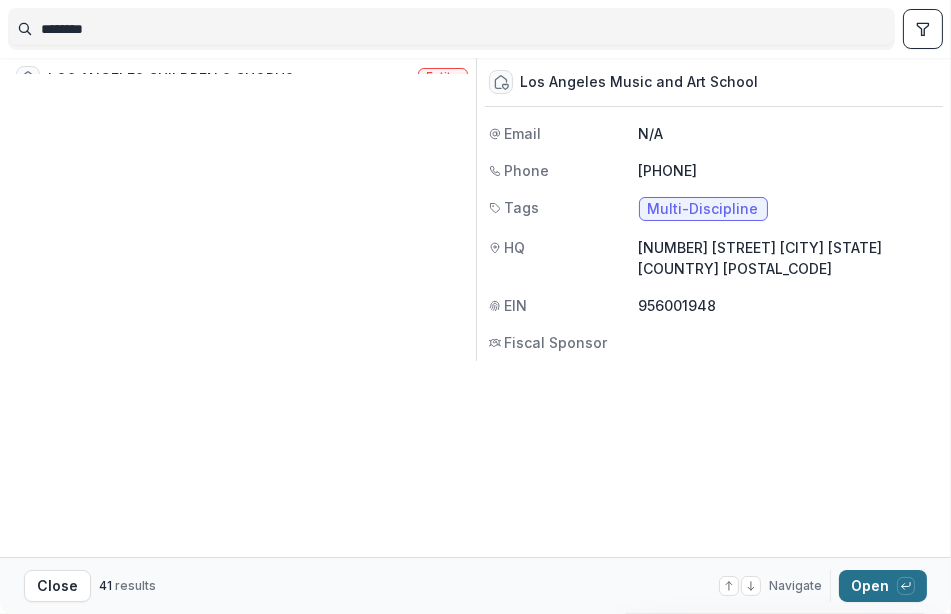 click on "Open with enter key" at bounding box center [883, 586] 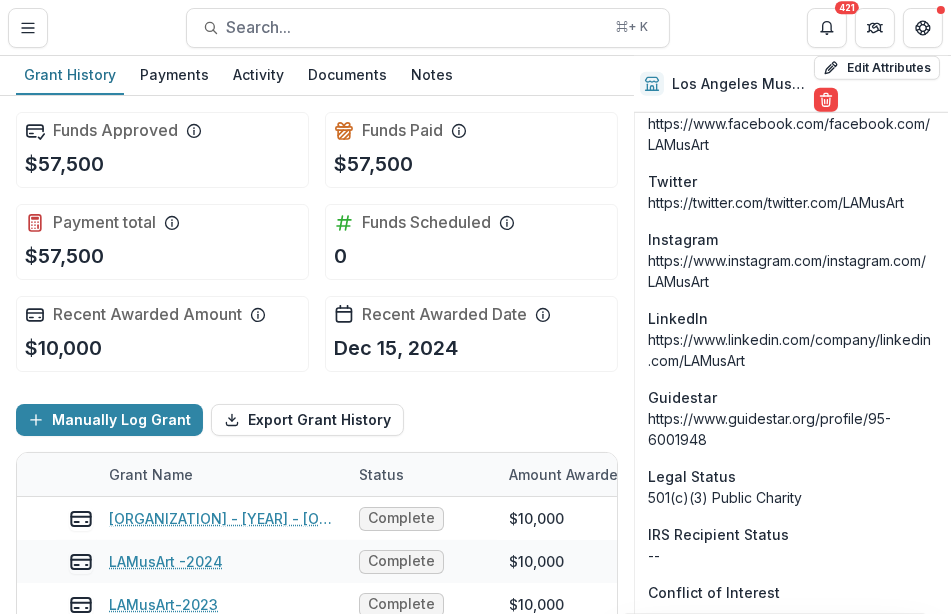 scroll, scrollTop: 2294, scrollLeft: 3, axis: both 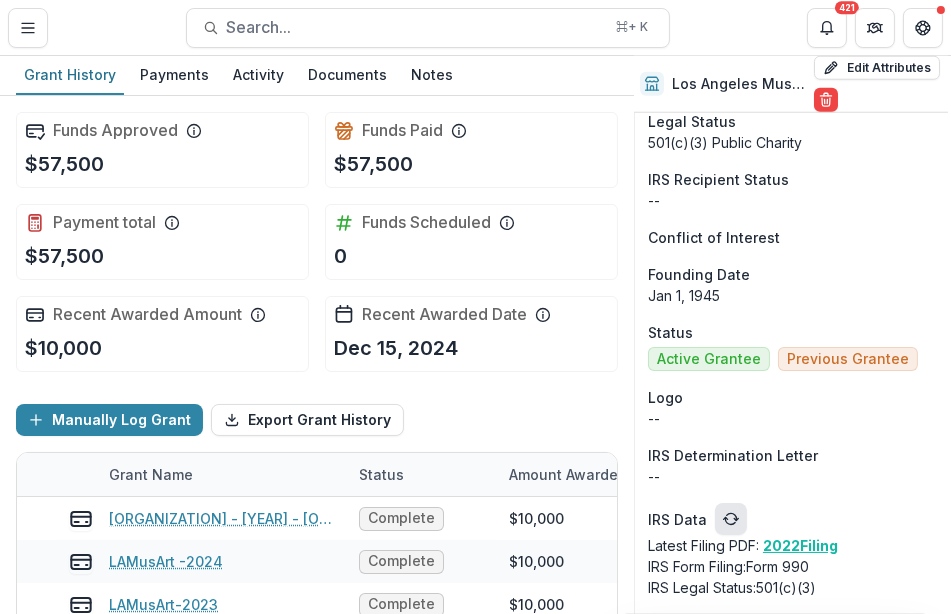 click 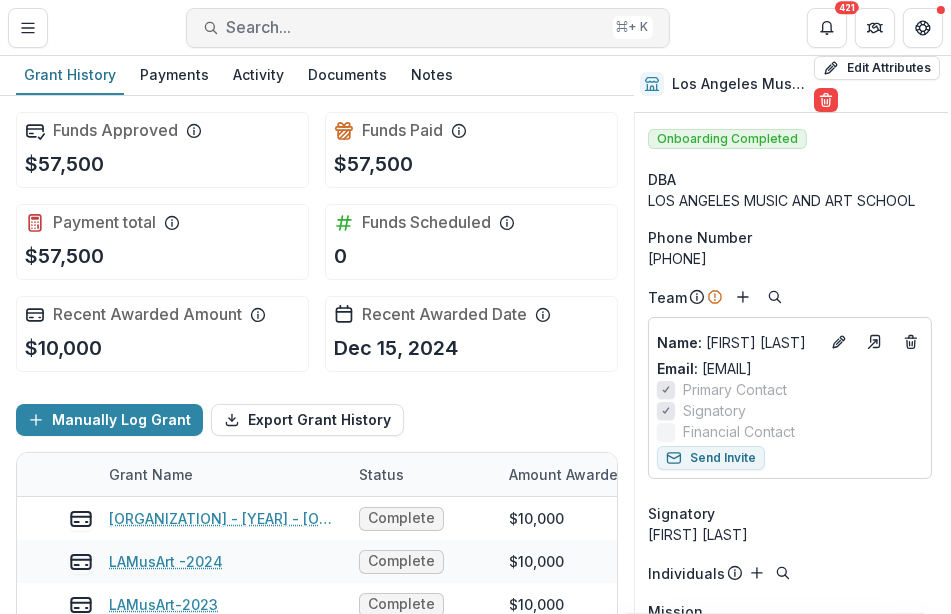 click on "Search... ⌘  + K" at bounding box center (428, 28) 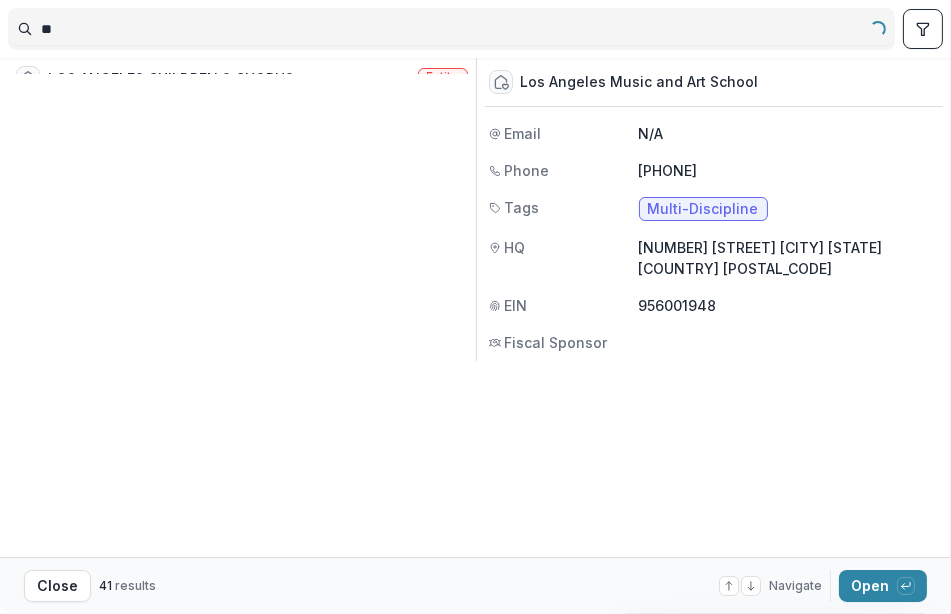 type on "*" 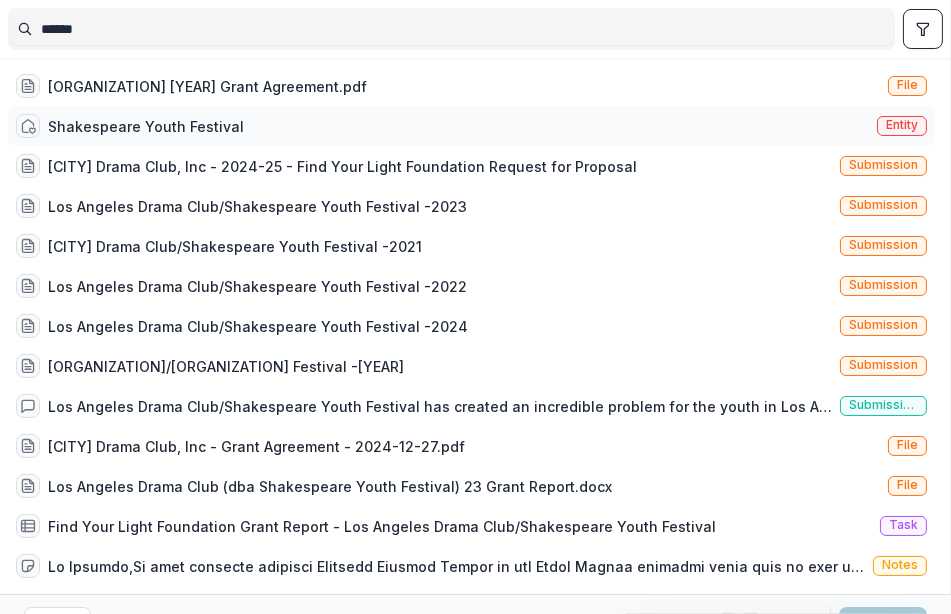 type on "*****" 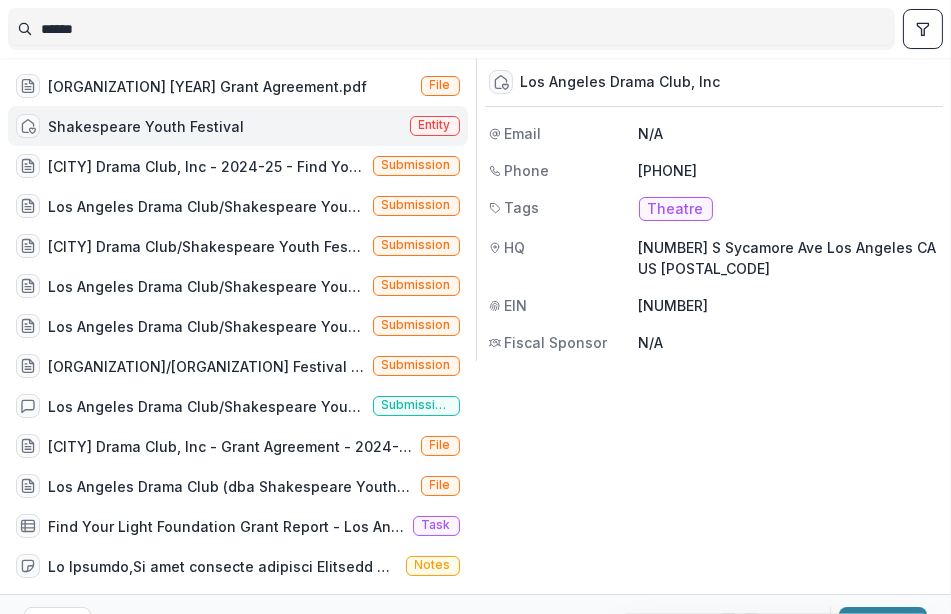 scroll, scrollTop: 35, scrollLeft: 0, axis: vertical 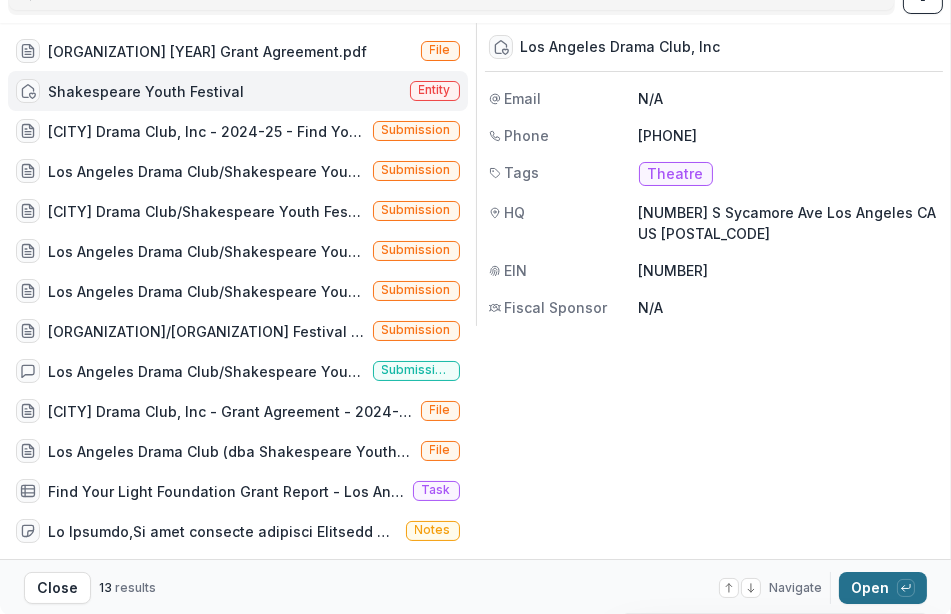 click on "Open with enter key" at bounding box center (883, 588) 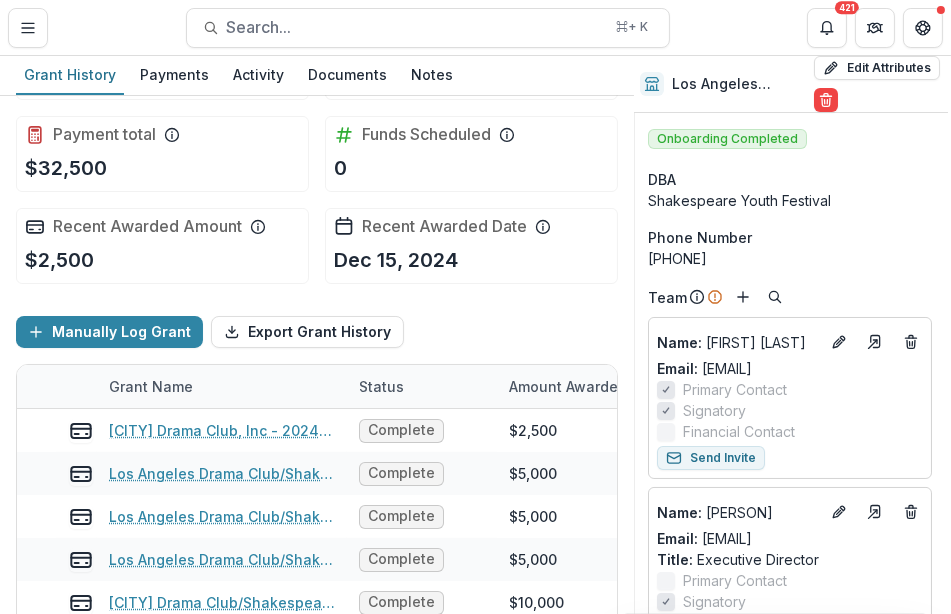 scroll, scrollTop: 91, scrollLeft: 0, axis: vertical 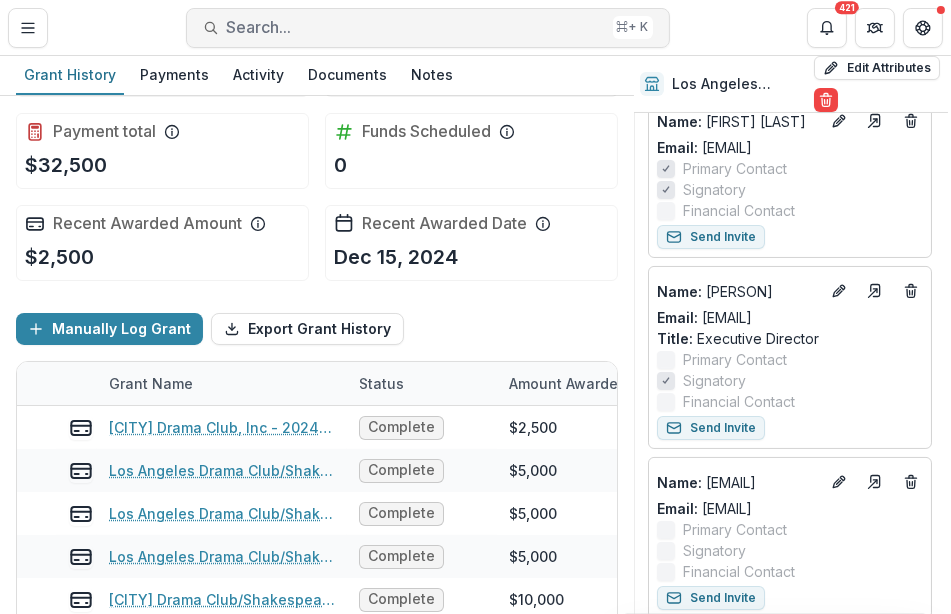 click on "Search..." at bounding box center (416, 27) 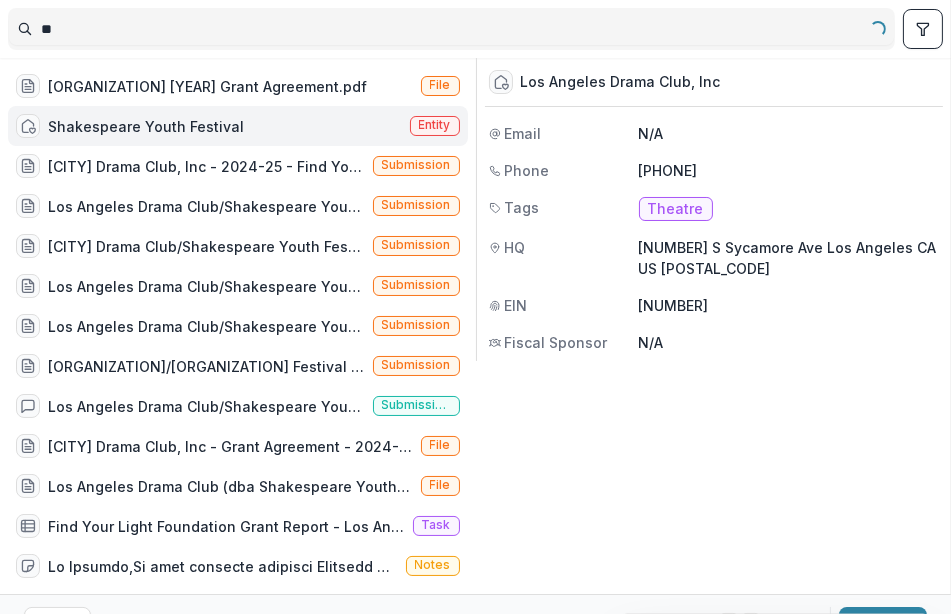 type on "*" 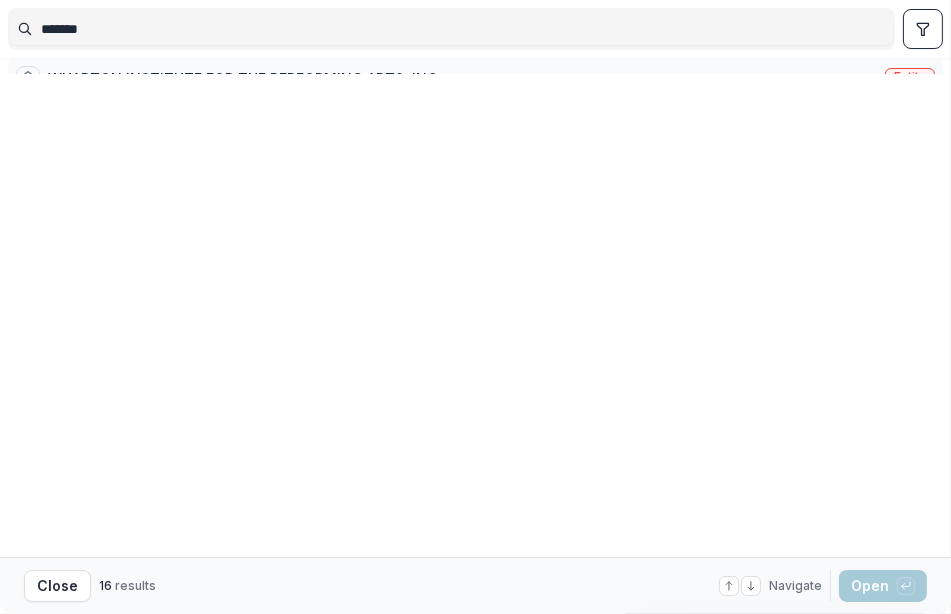 type on "*******" 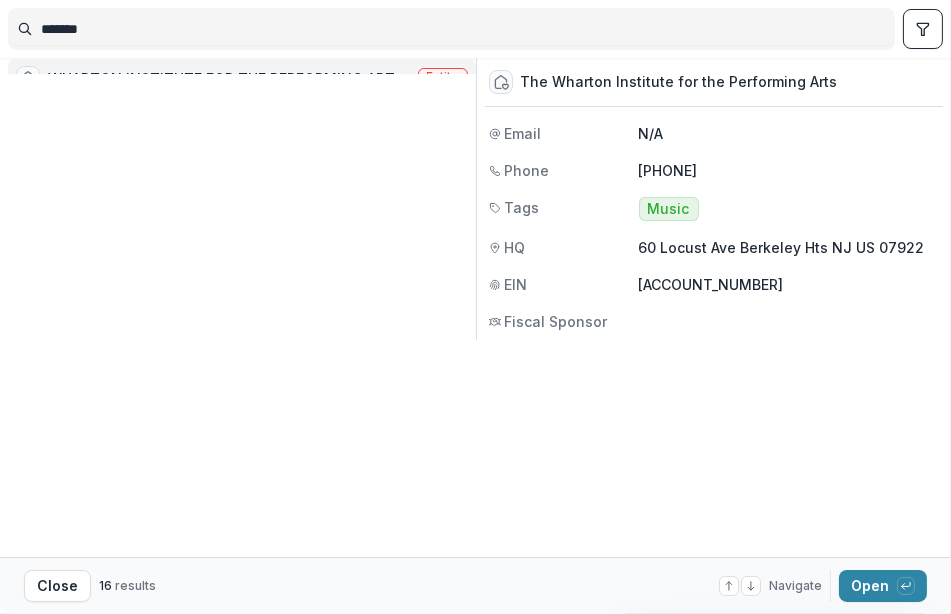 click on "WHARTON INSTITUTE FOR THE PERFORMING ARTS, INC" at bounding box center [229, 78] 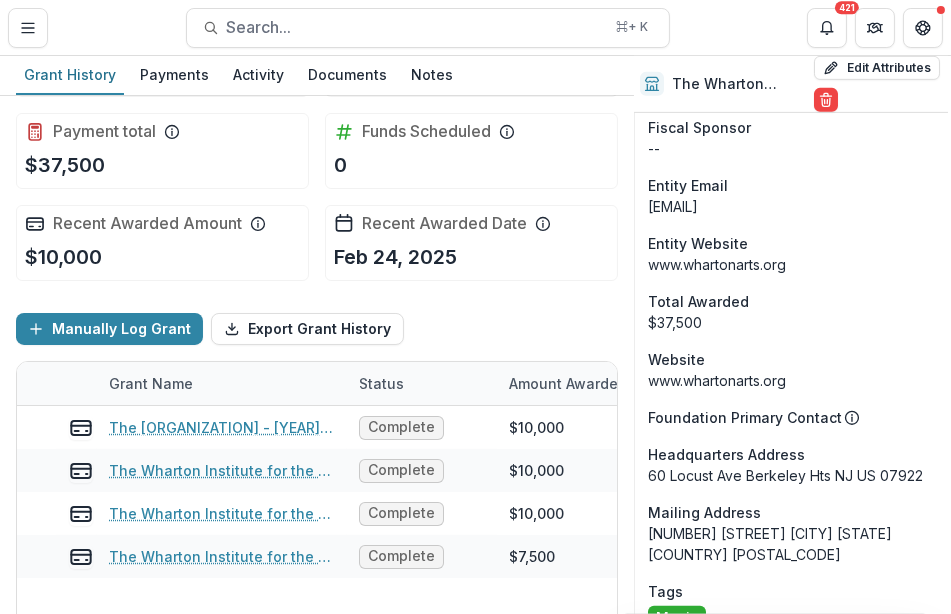 scroll, scrollTop: 1050, scrollLeft: 3, axis: both 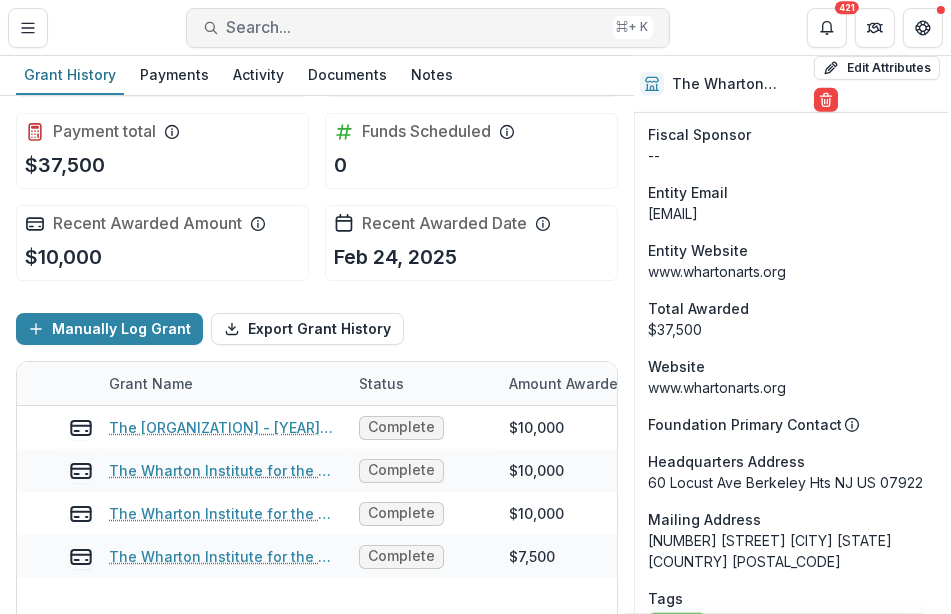 click on "Search..." at bounding box center (416, 27) 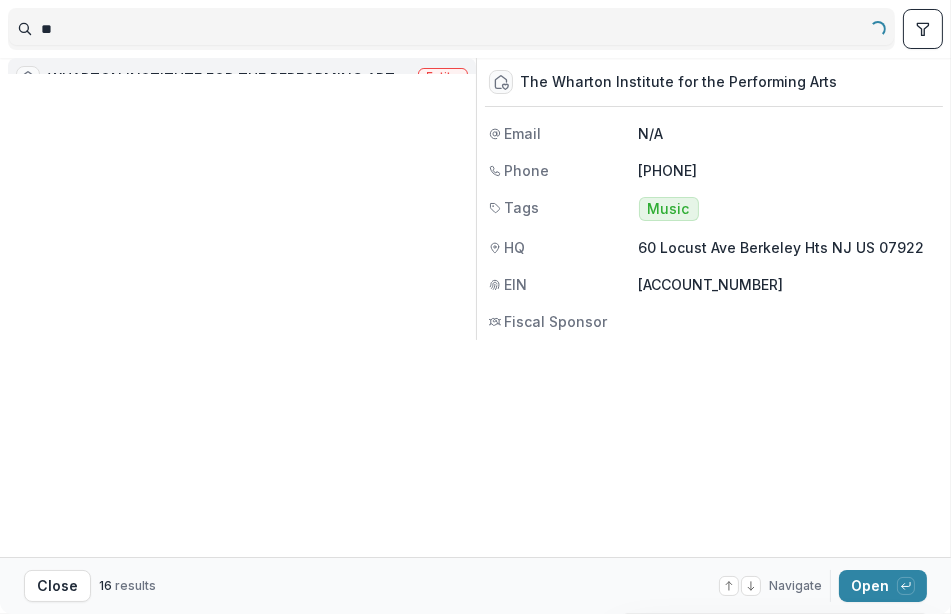 type on "*" 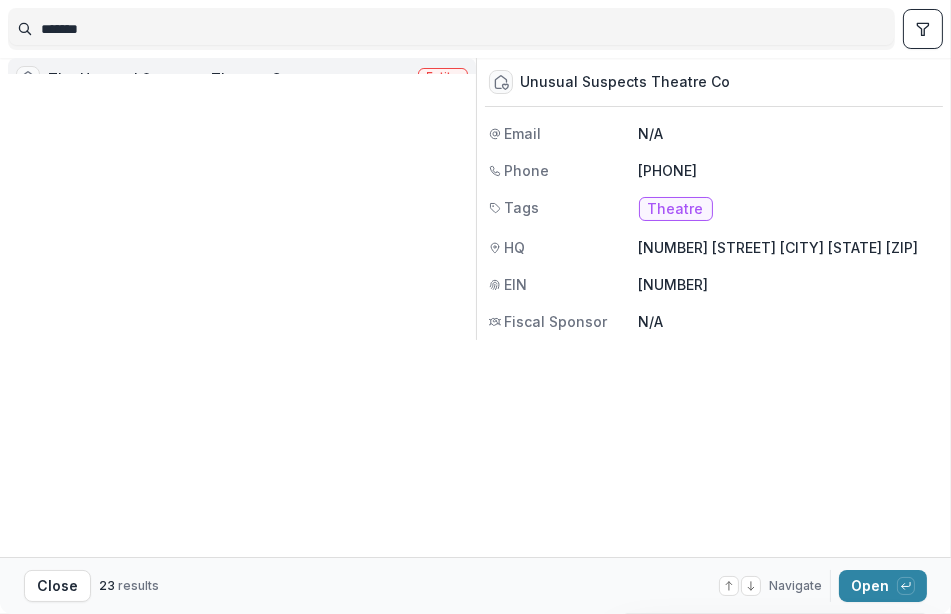type on "*******" 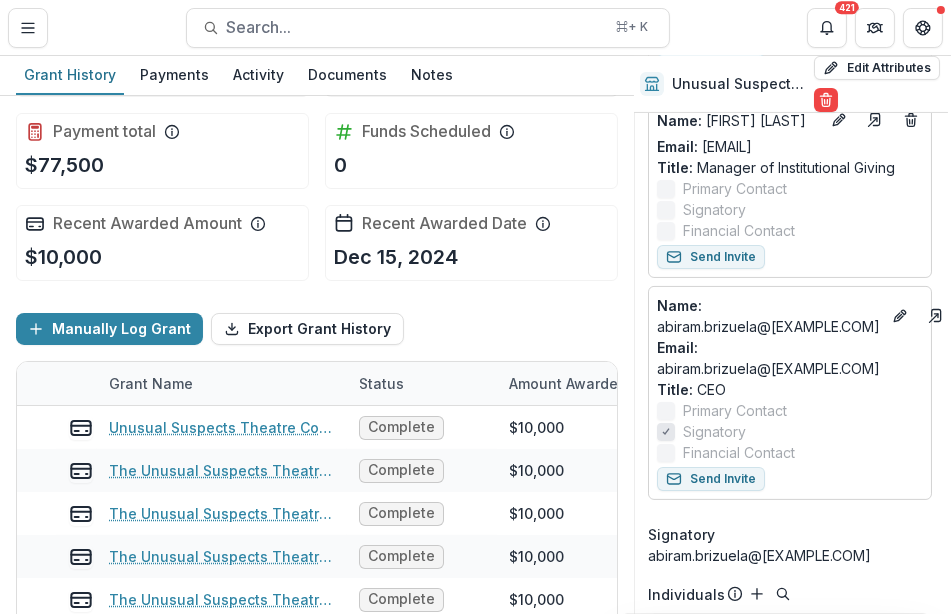 scroll, scrollTop: 816, scrollLeft: 3, axis: both 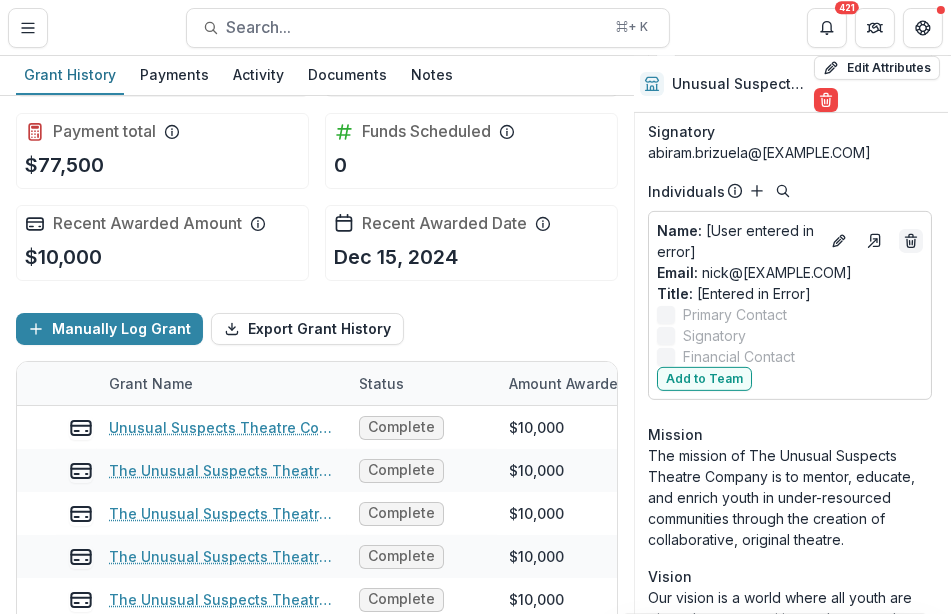 click 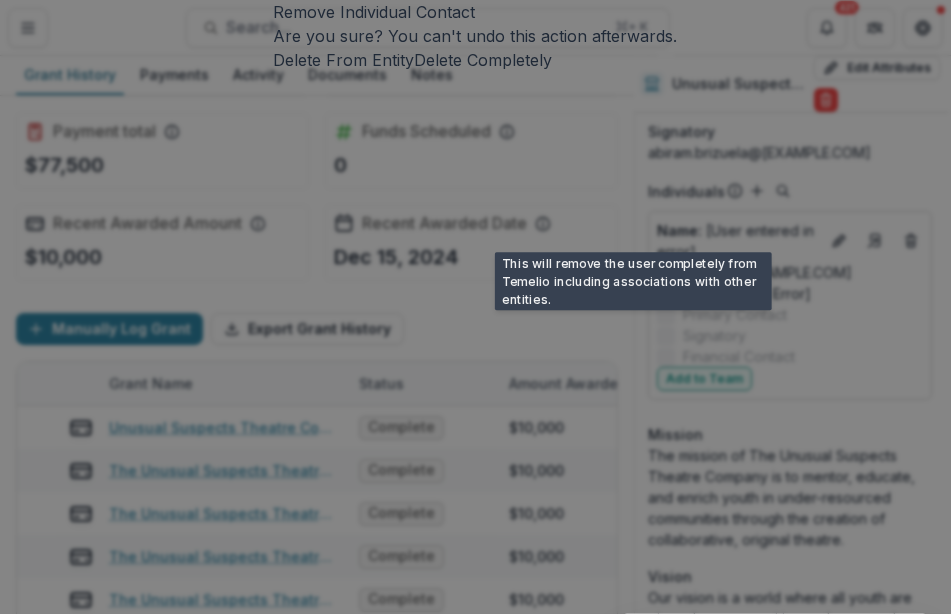 click on "Delete From Entity" at bounding box center (344, 60) 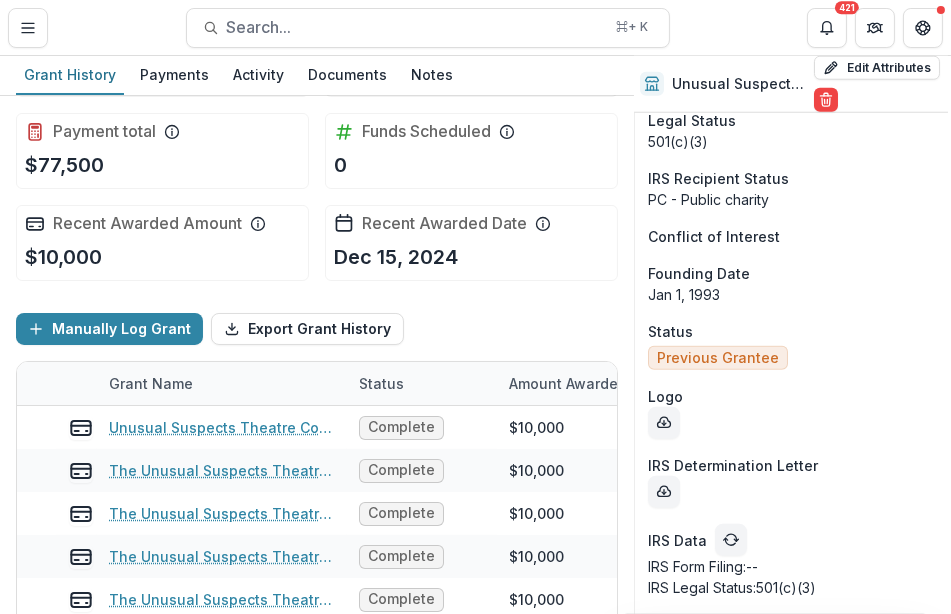 scroll, scrollTop: 2412, scrollLeft: 3, axis: both 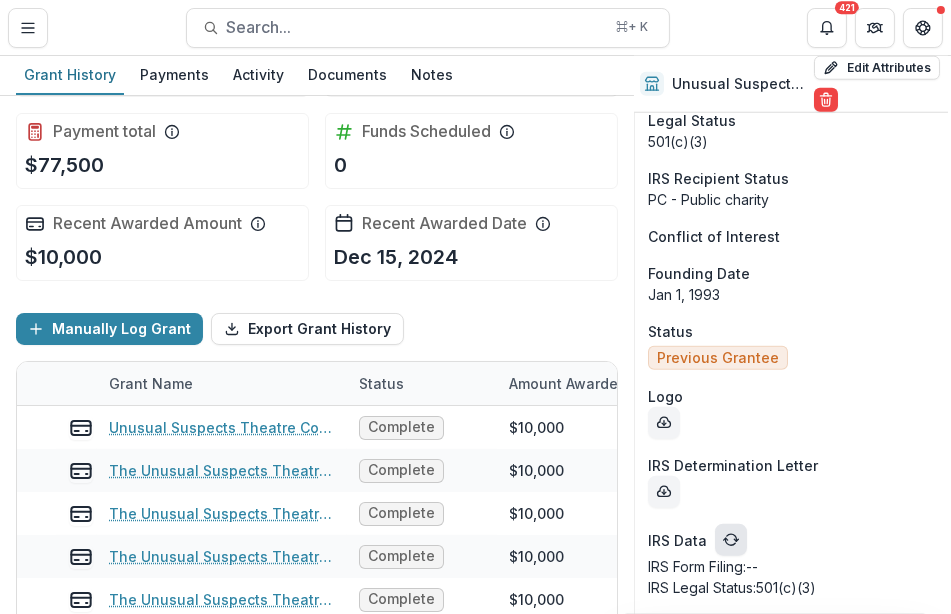 click 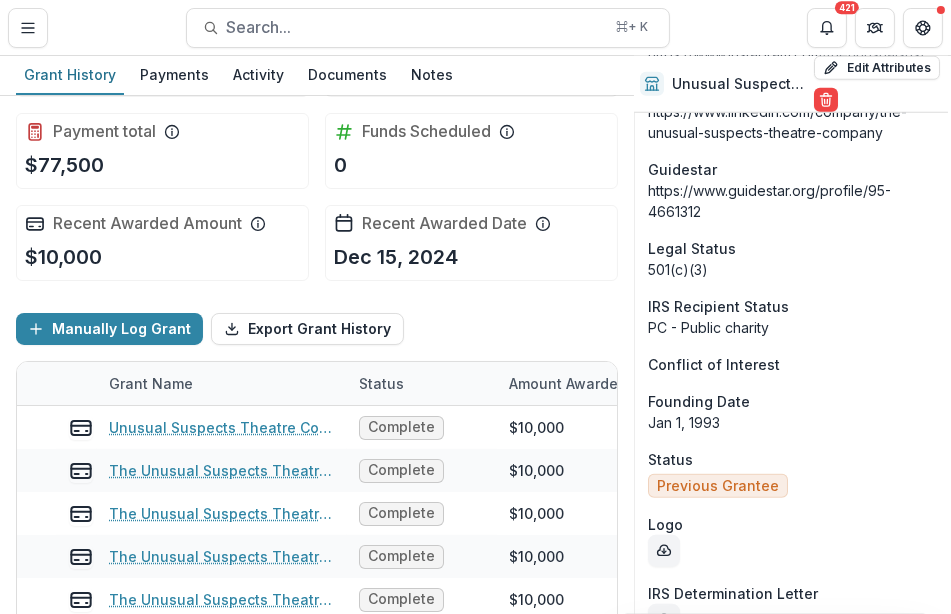 scroll, scrollTop: 2433, scrollLeft: 3, axis: both 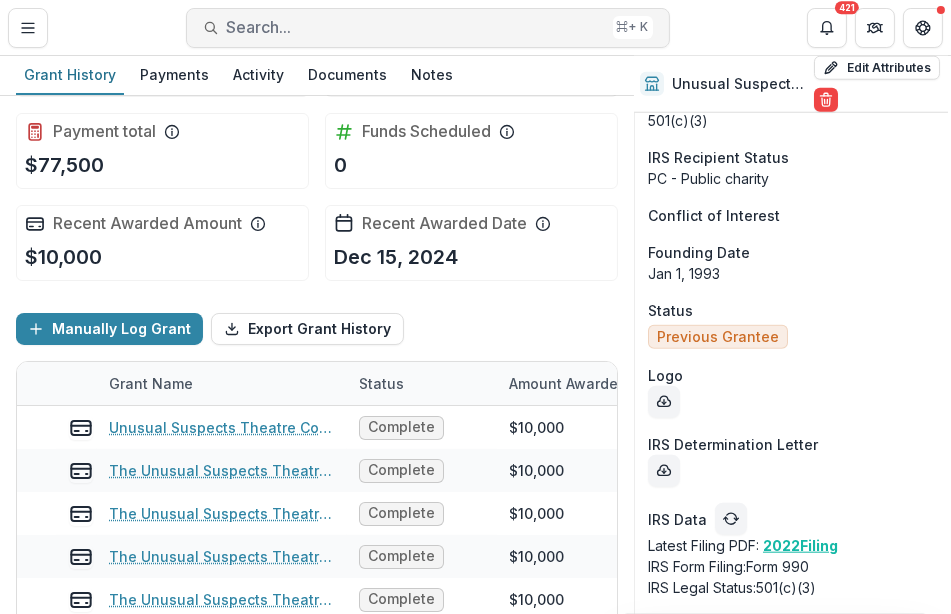 click on "Search..." at bounding box center (416, 27) 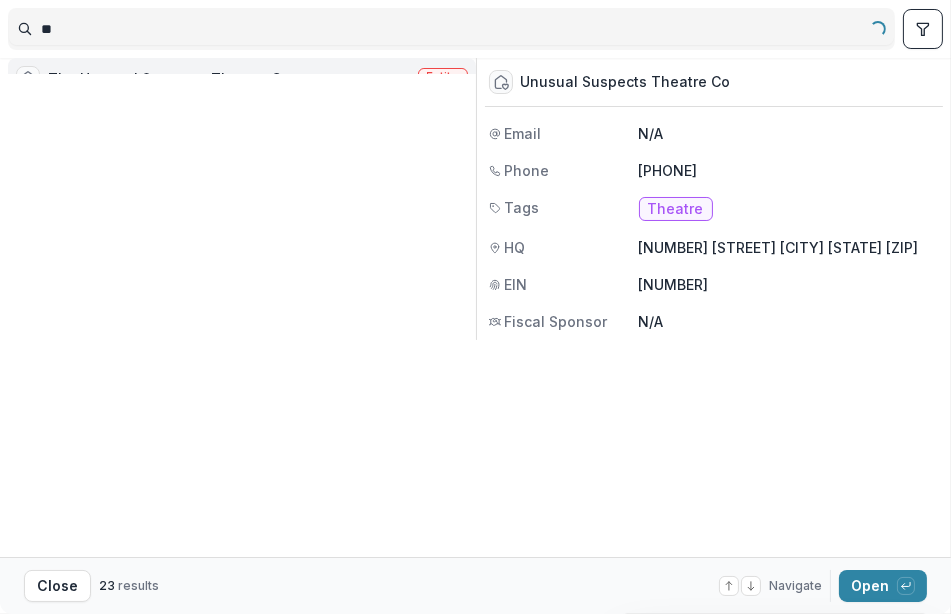 type on "*" 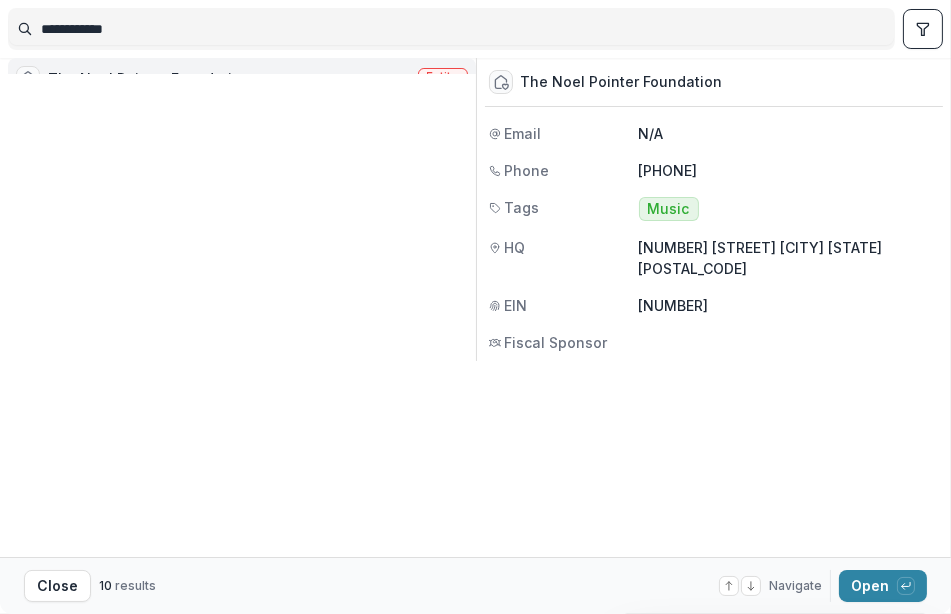 type on "**********" 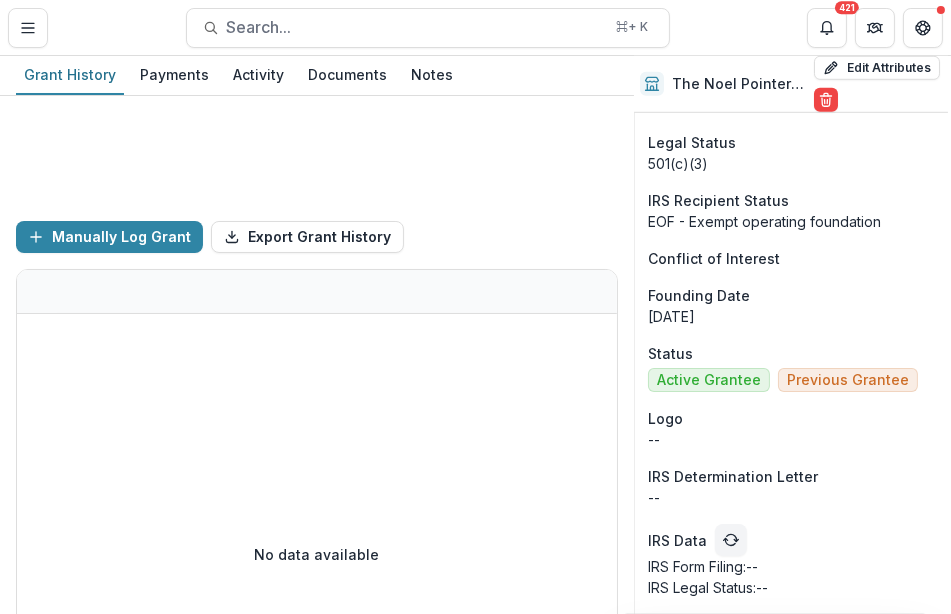 scroll, scrollTop: 2075, scrollLeft: 3, axis: both 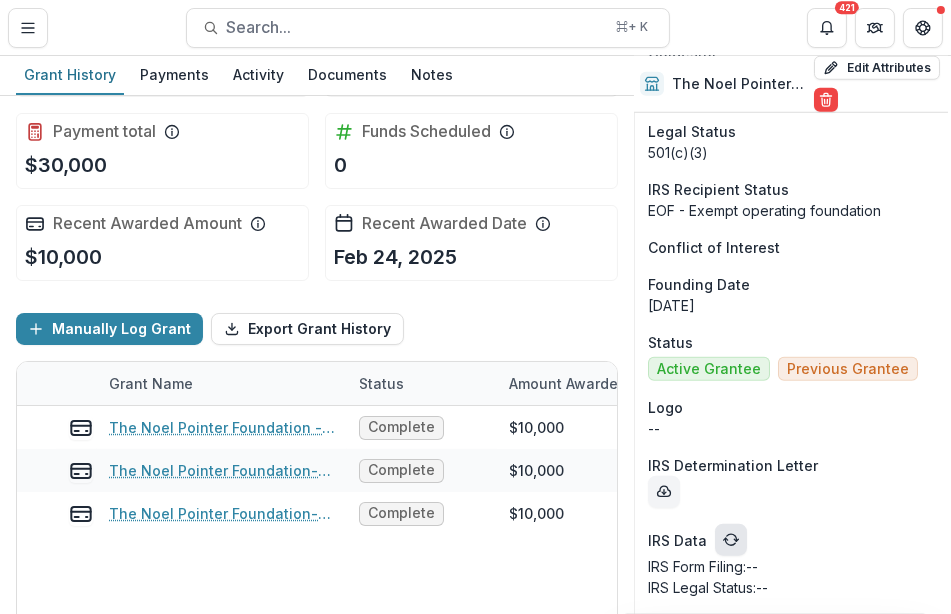 click 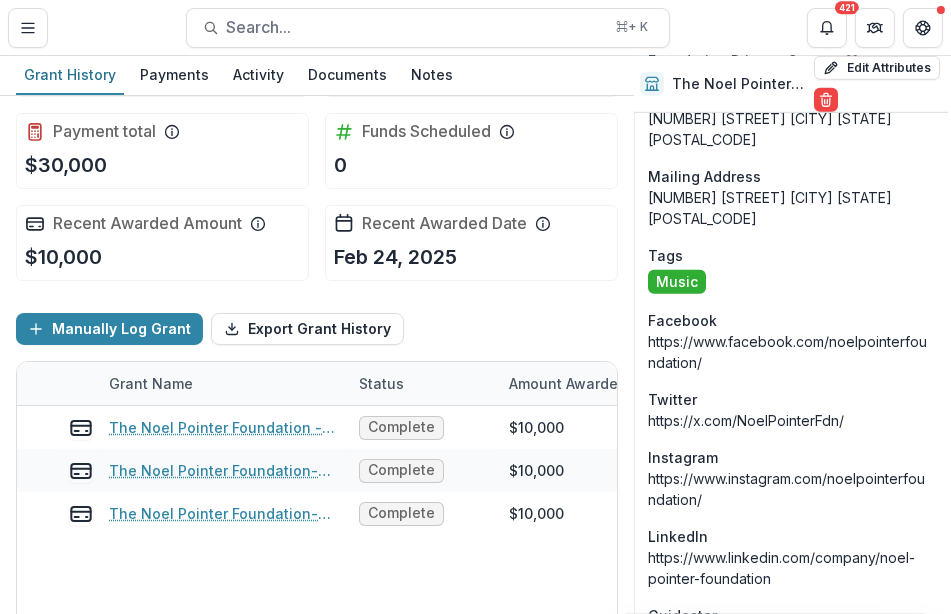 scroll, scrollTop: 2075, scrollLeft: 3, axis: both 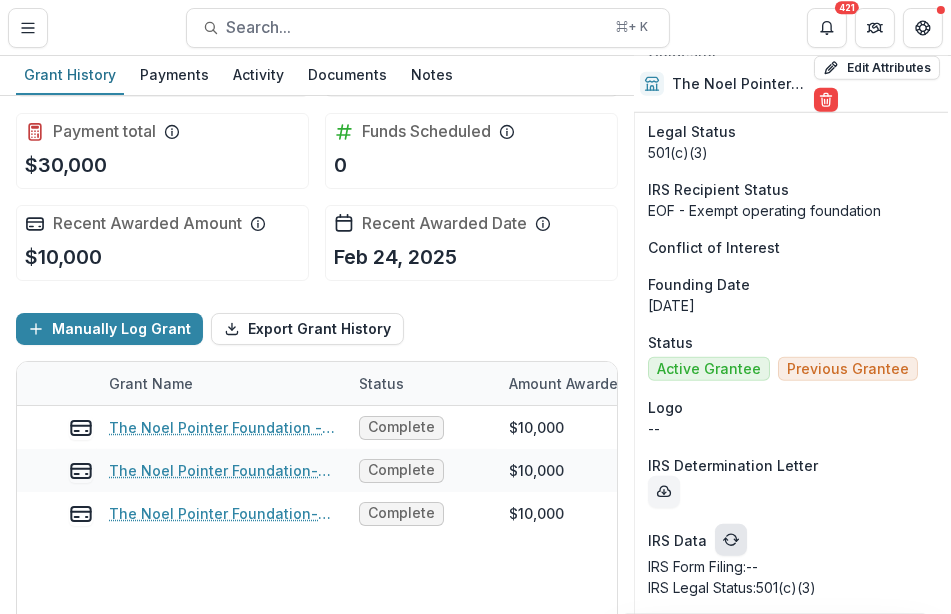 click 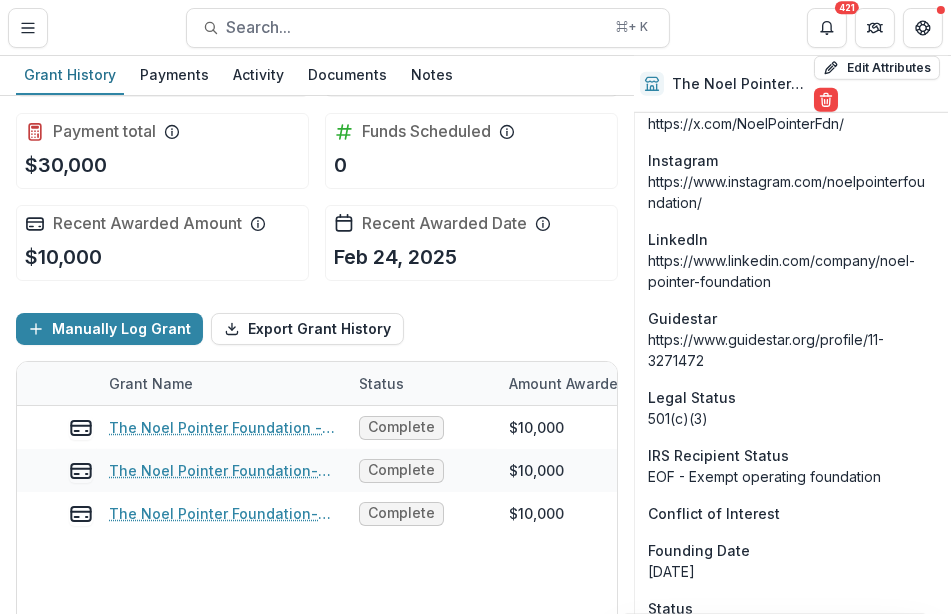 scroll, scrollTop: 2075, scrollLeft: 3, axis: both 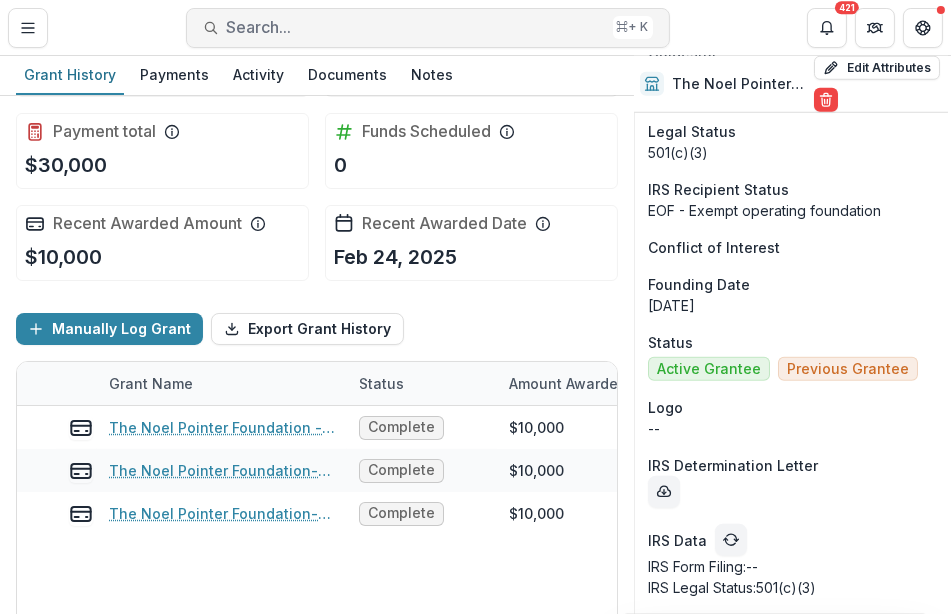 click on "Search..." at bounding box center [416, 27] 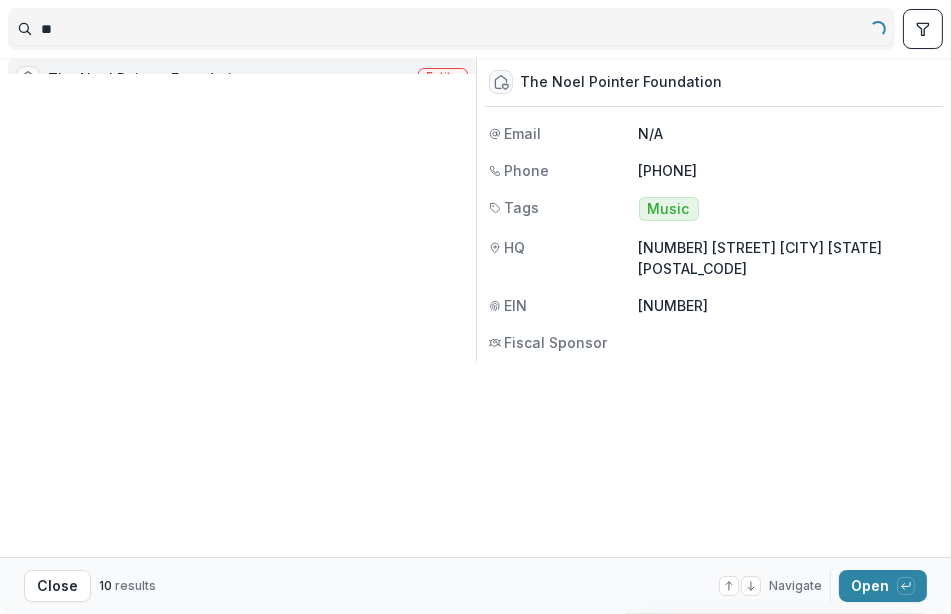 type on "*" 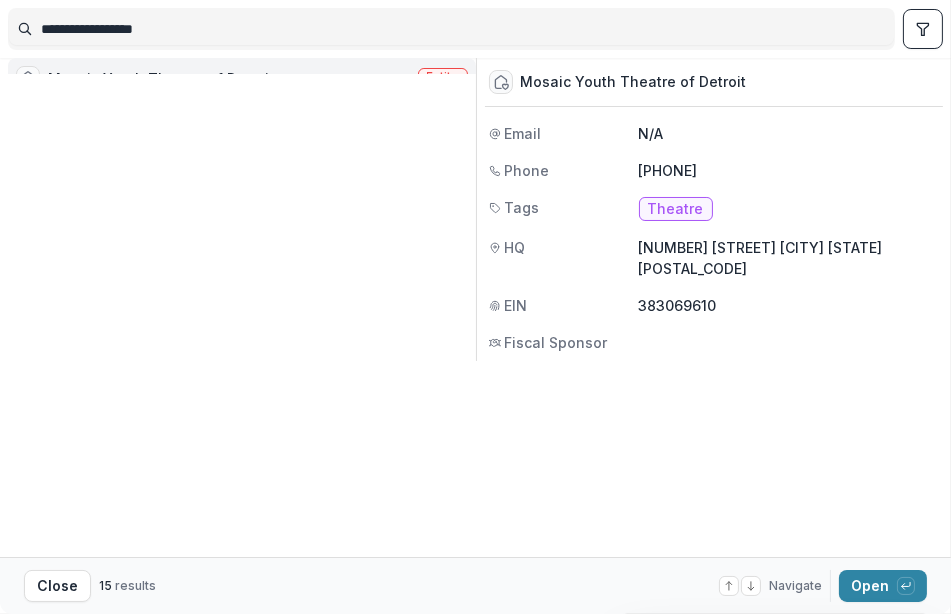 type on "**********" 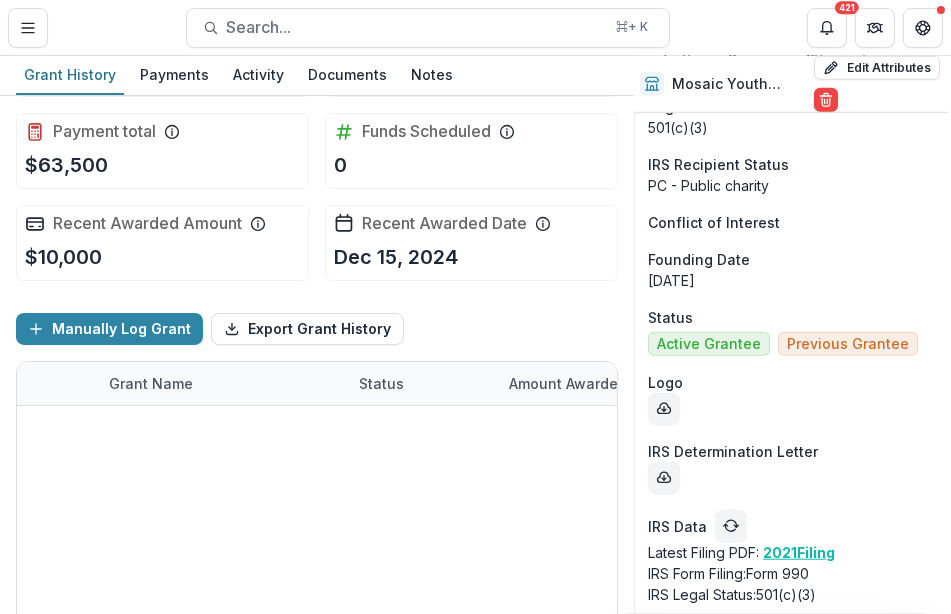 scroll, scrollTop: 2158, scrollLeft: 3, axis: both 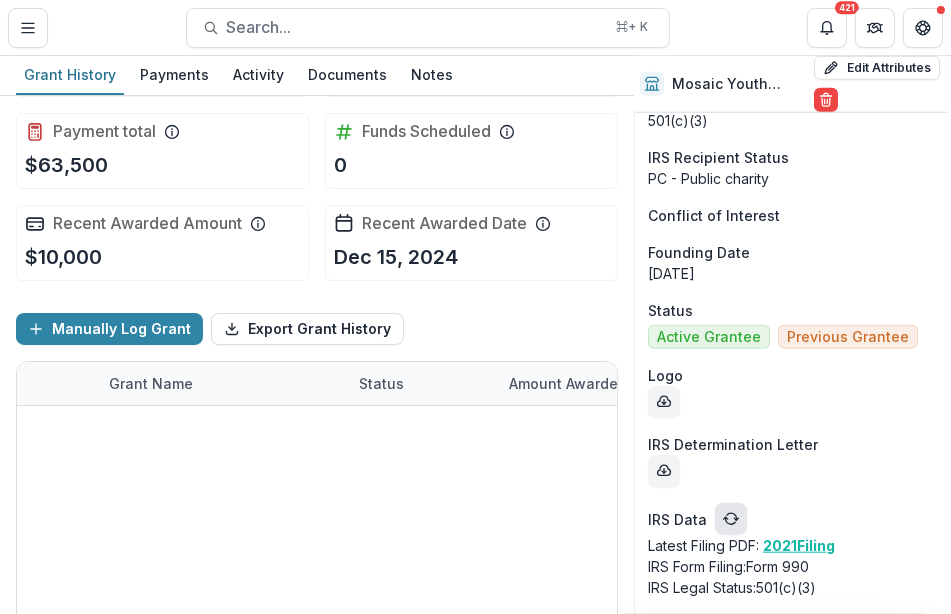 click 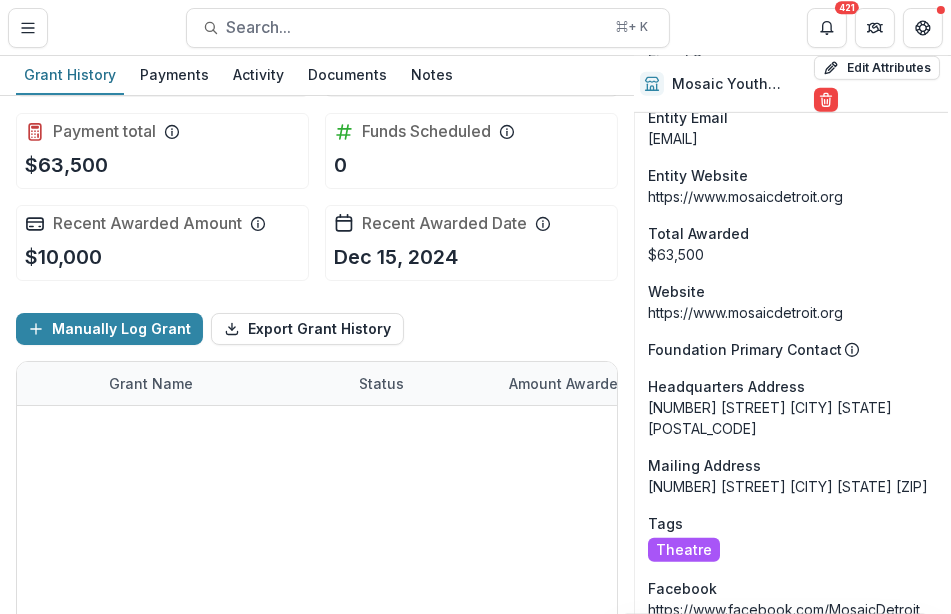 scroll, scrollTop: 1336, scrollLeft: 3, axis: both 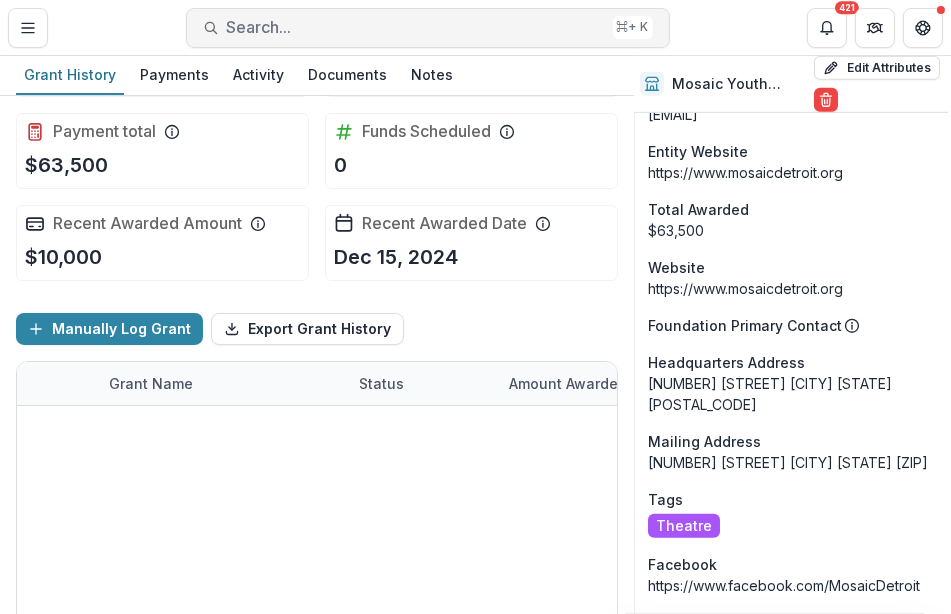 click on "Search... ⌘  + K" at bounding box center (428, 28) 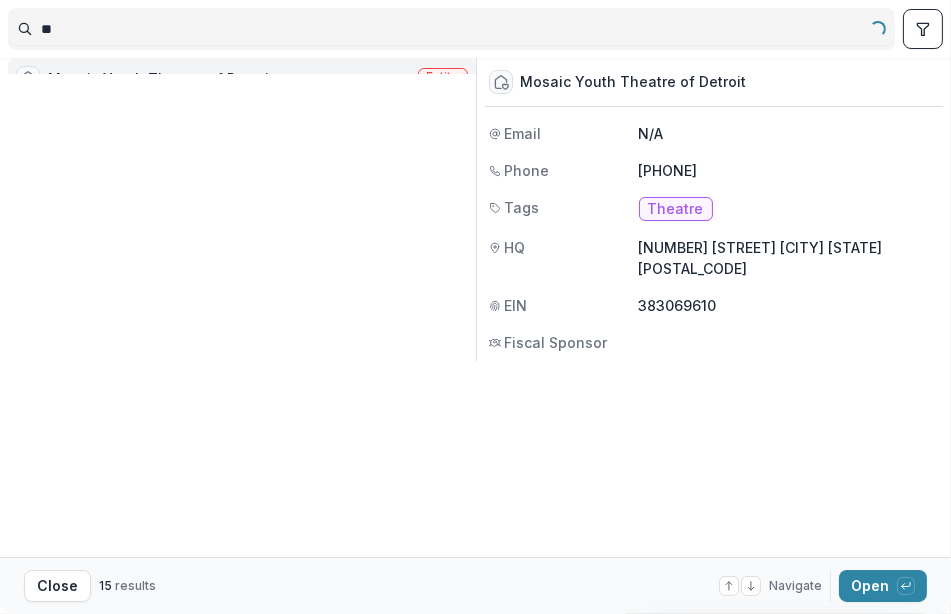 type on "*" 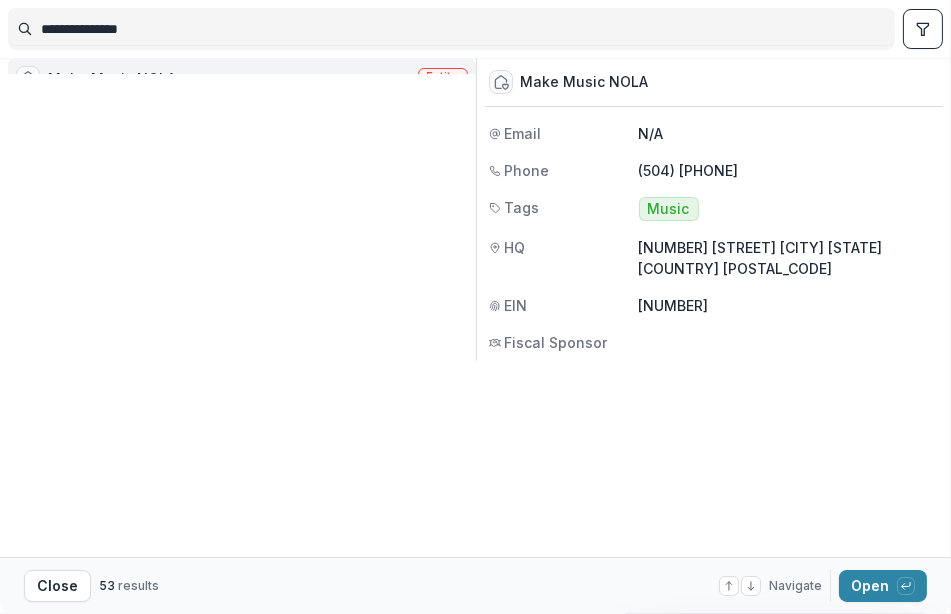 type on "**********" 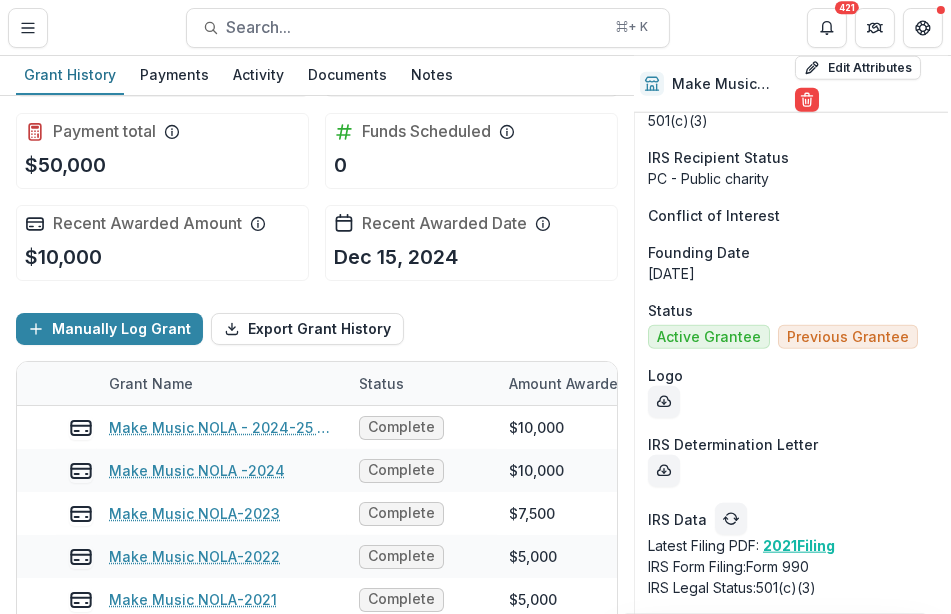 scroll, scrollTop: 2465, scrollLeft: 3, axis: both 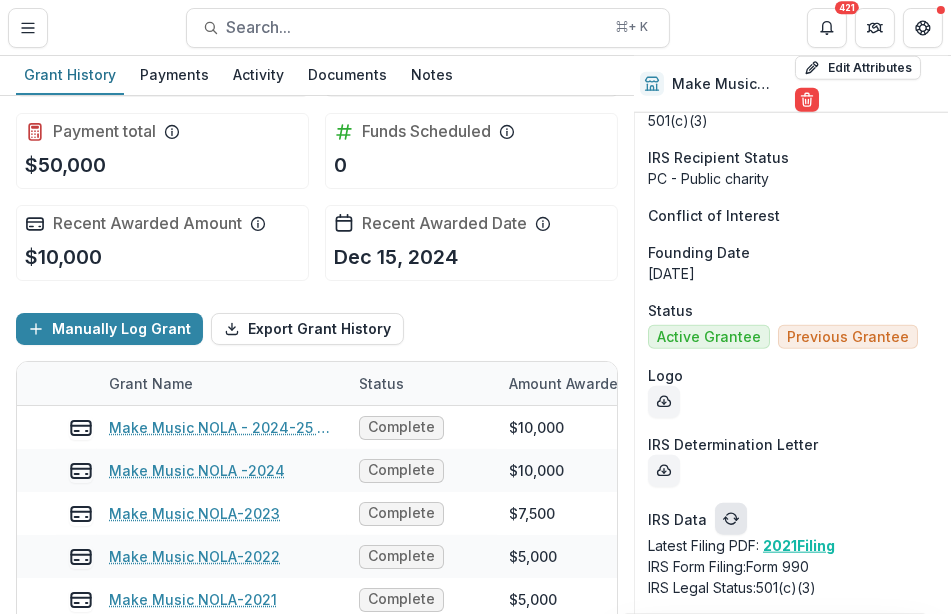 click 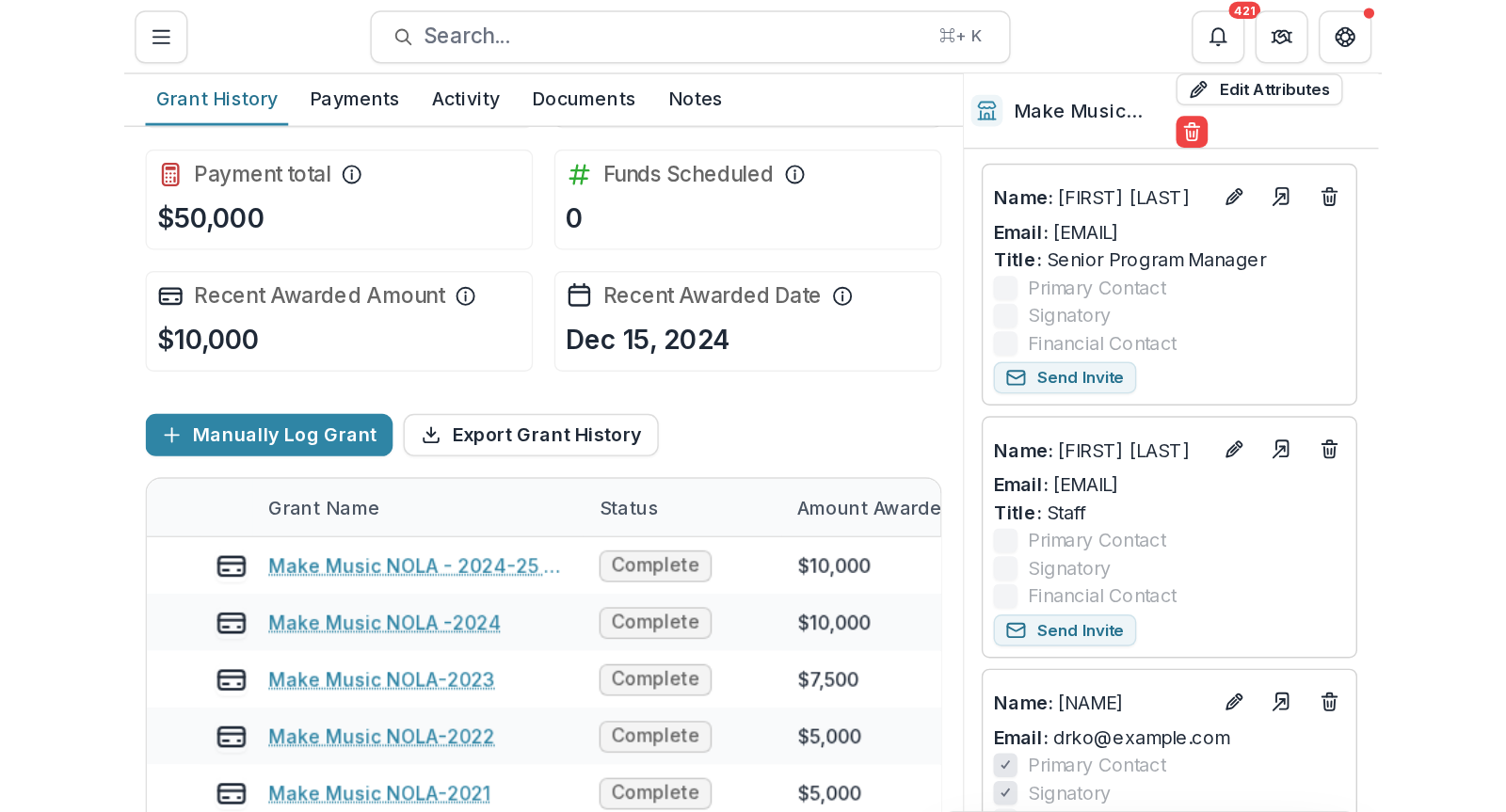 scroll, scrollTop: 179, scrollLeft: 3, axis: both 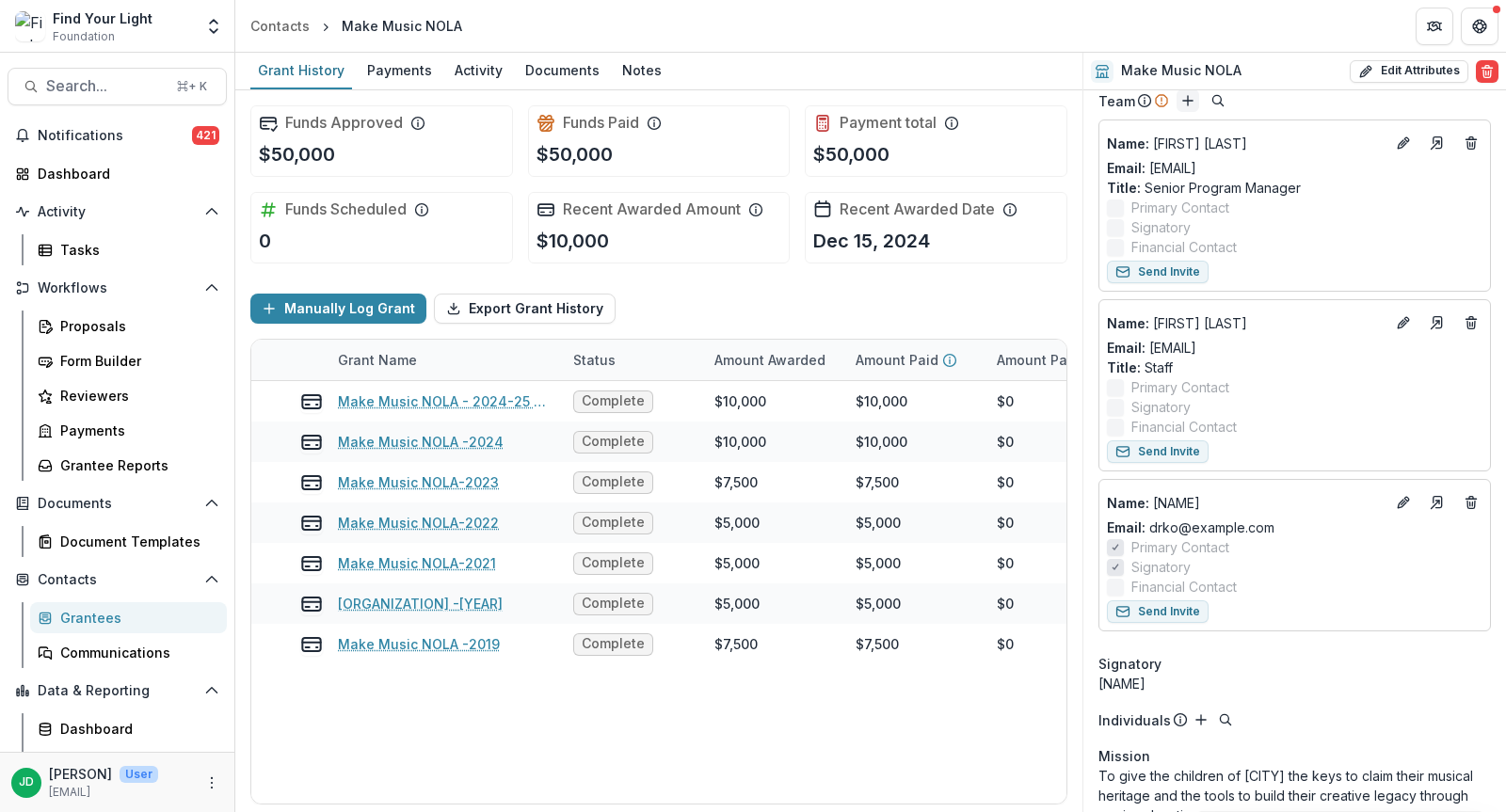 click 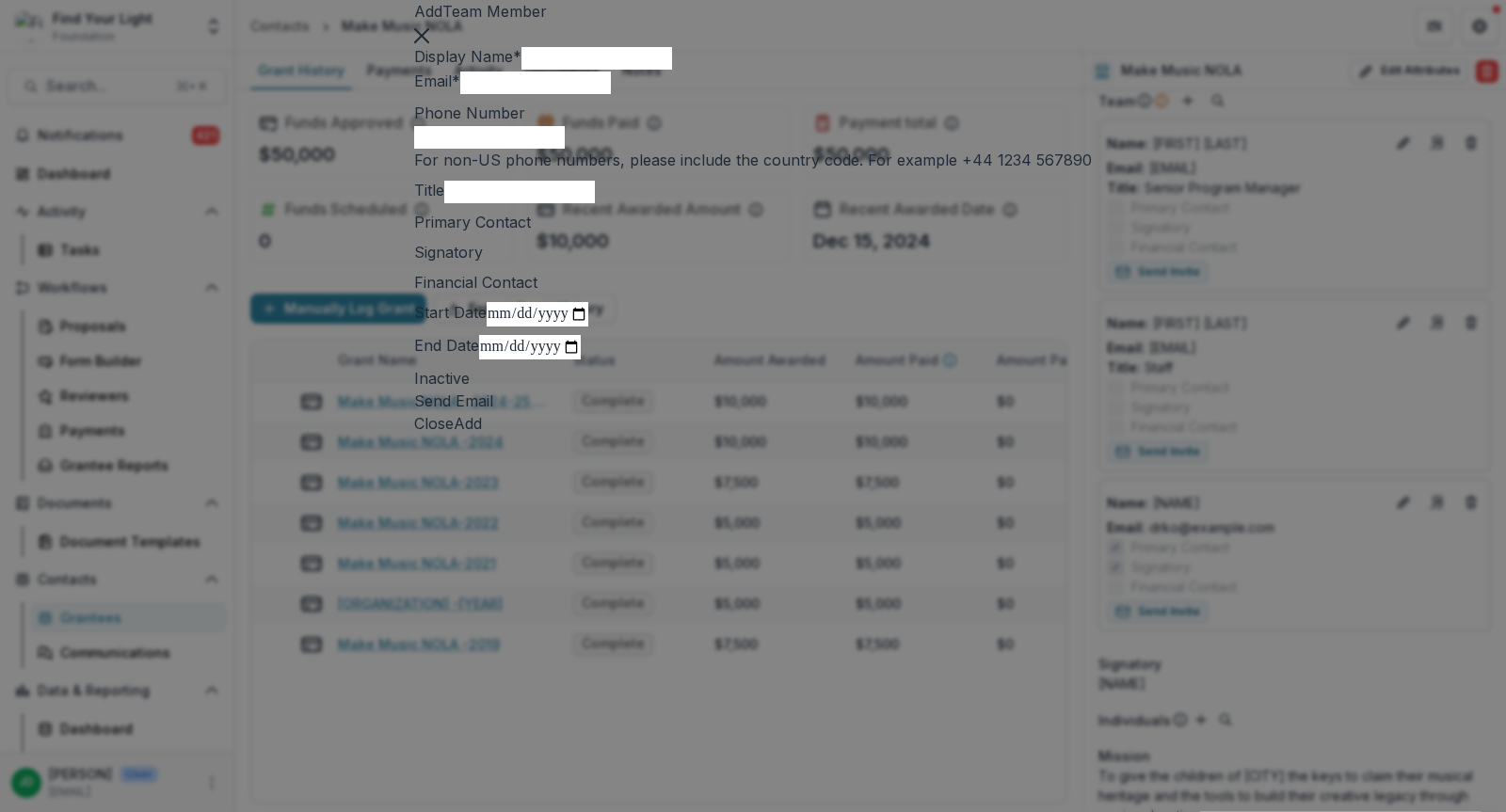 click on "Email *" at bounding box center (536, 83) 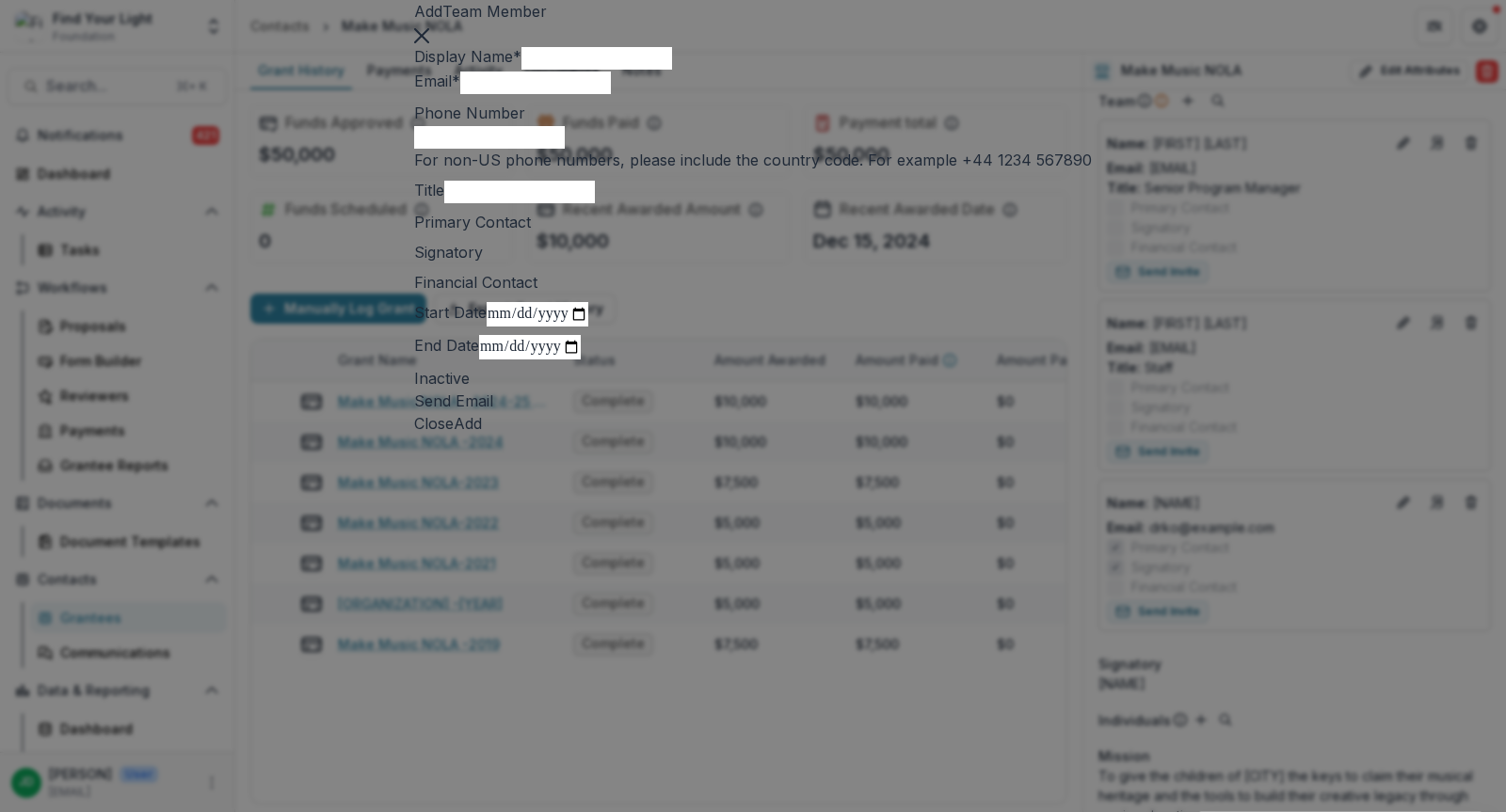 paste on "**********" 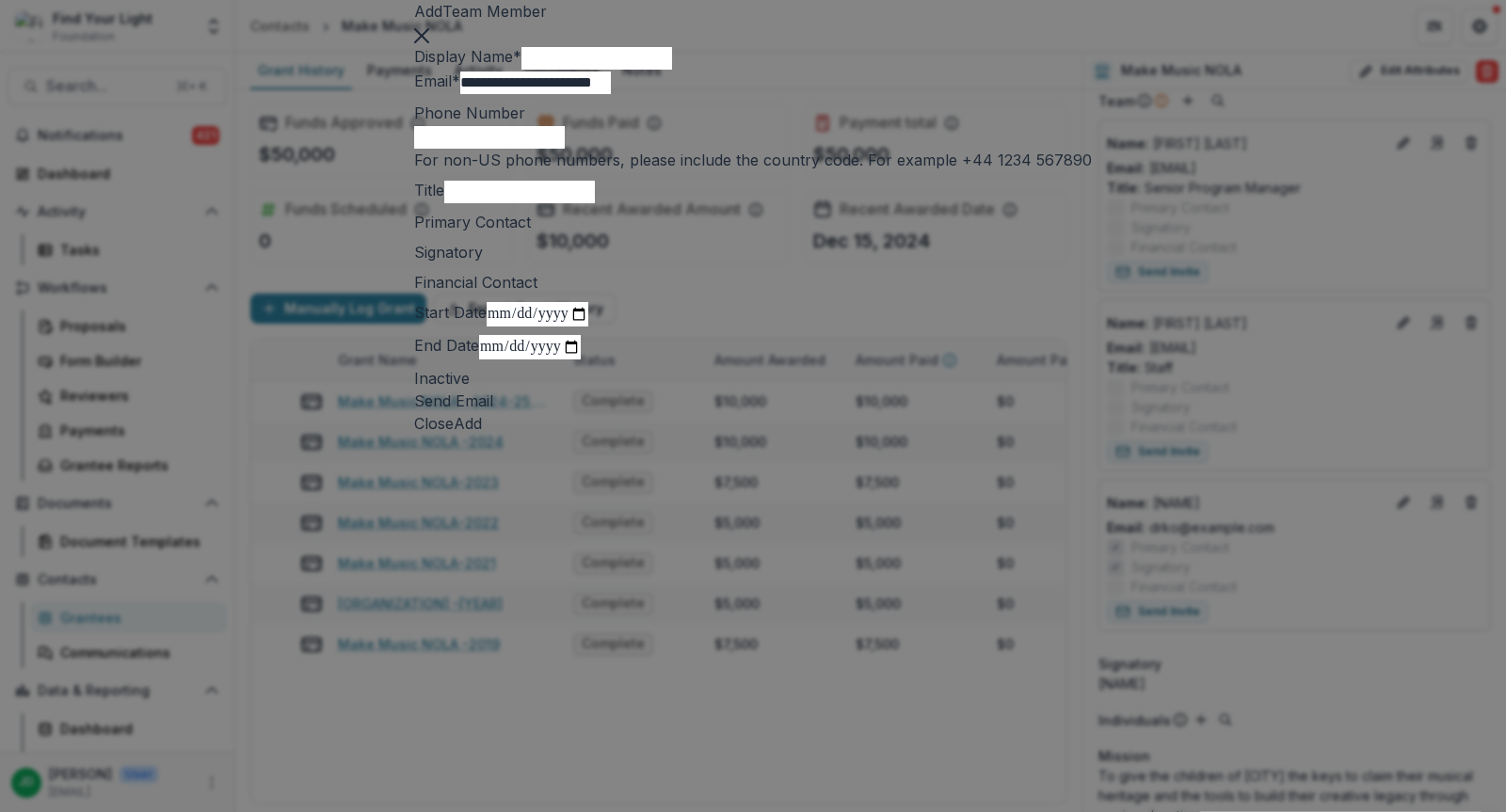 type on "**********" 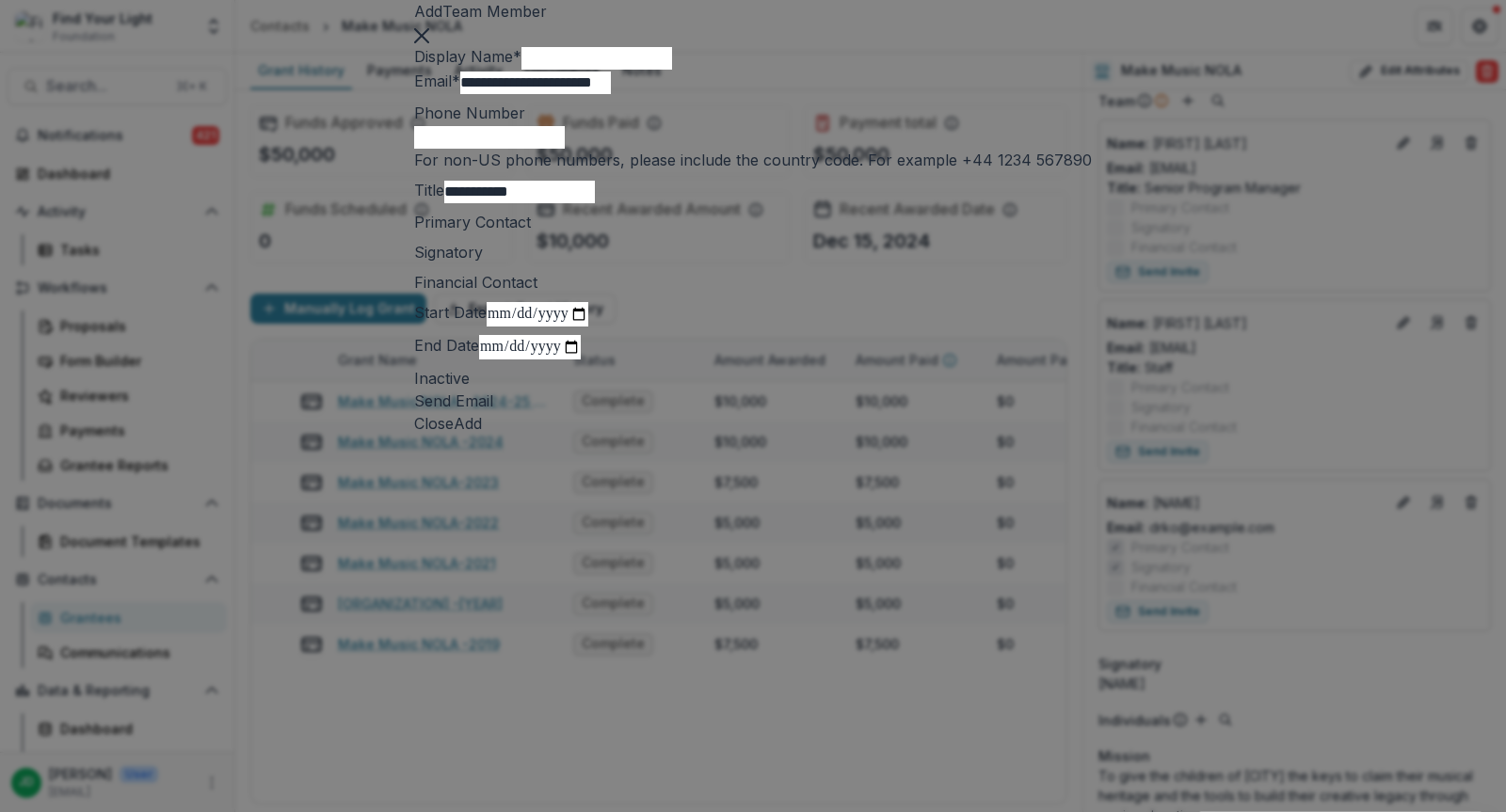 type on "**********" 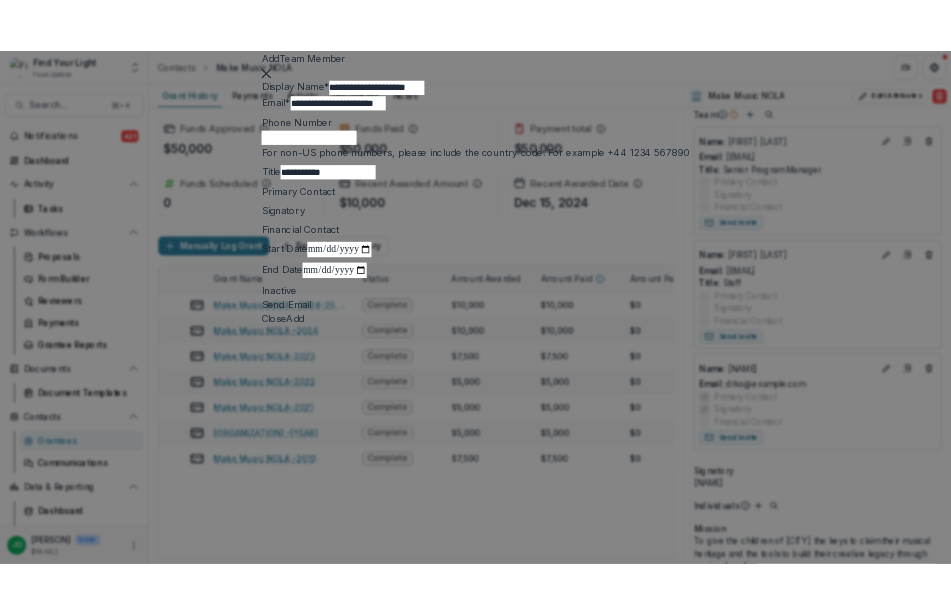 scroll, scrollTop: 253, scrollLeft: 0, axis: vertical 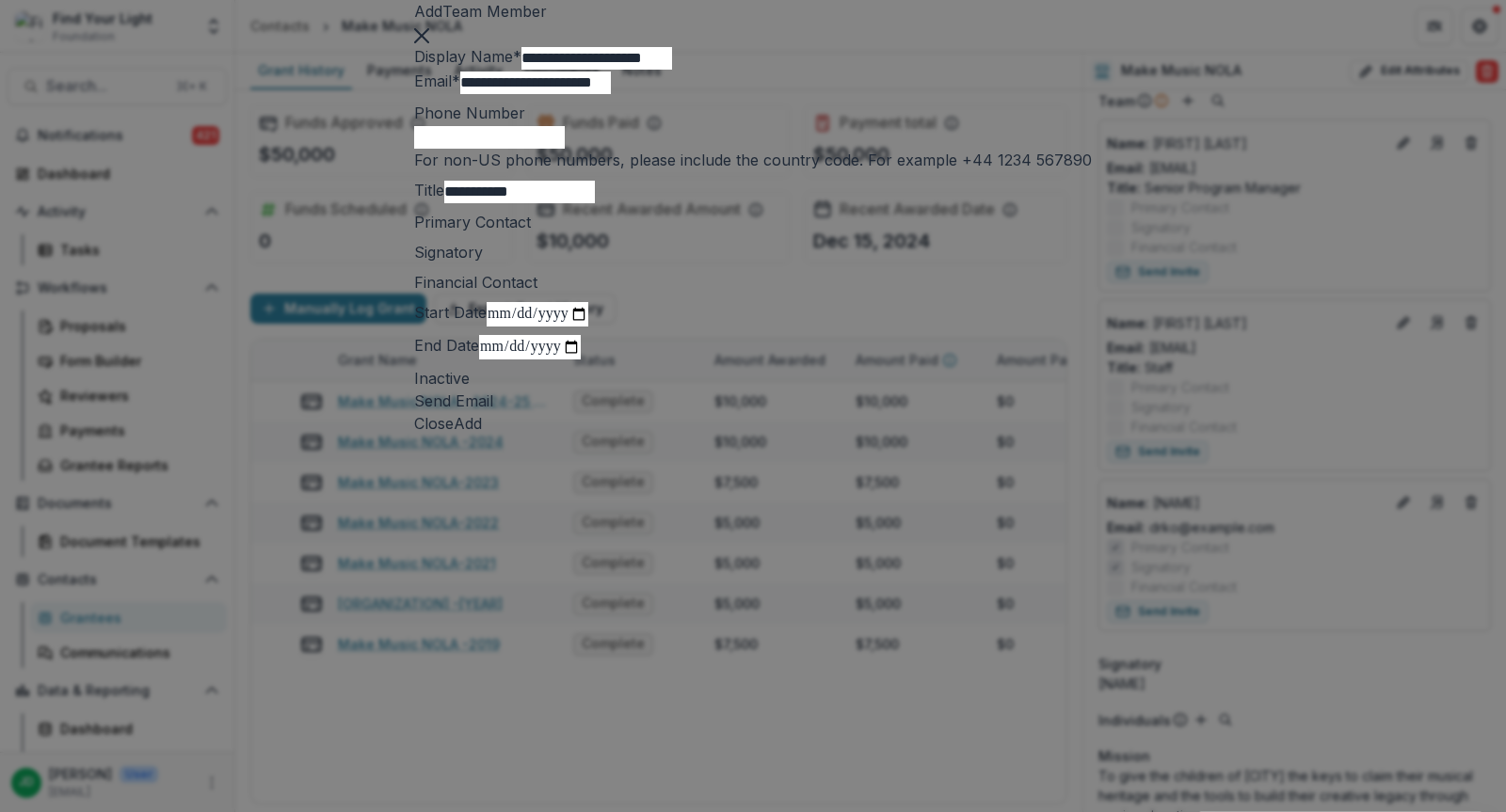 type on "**********" 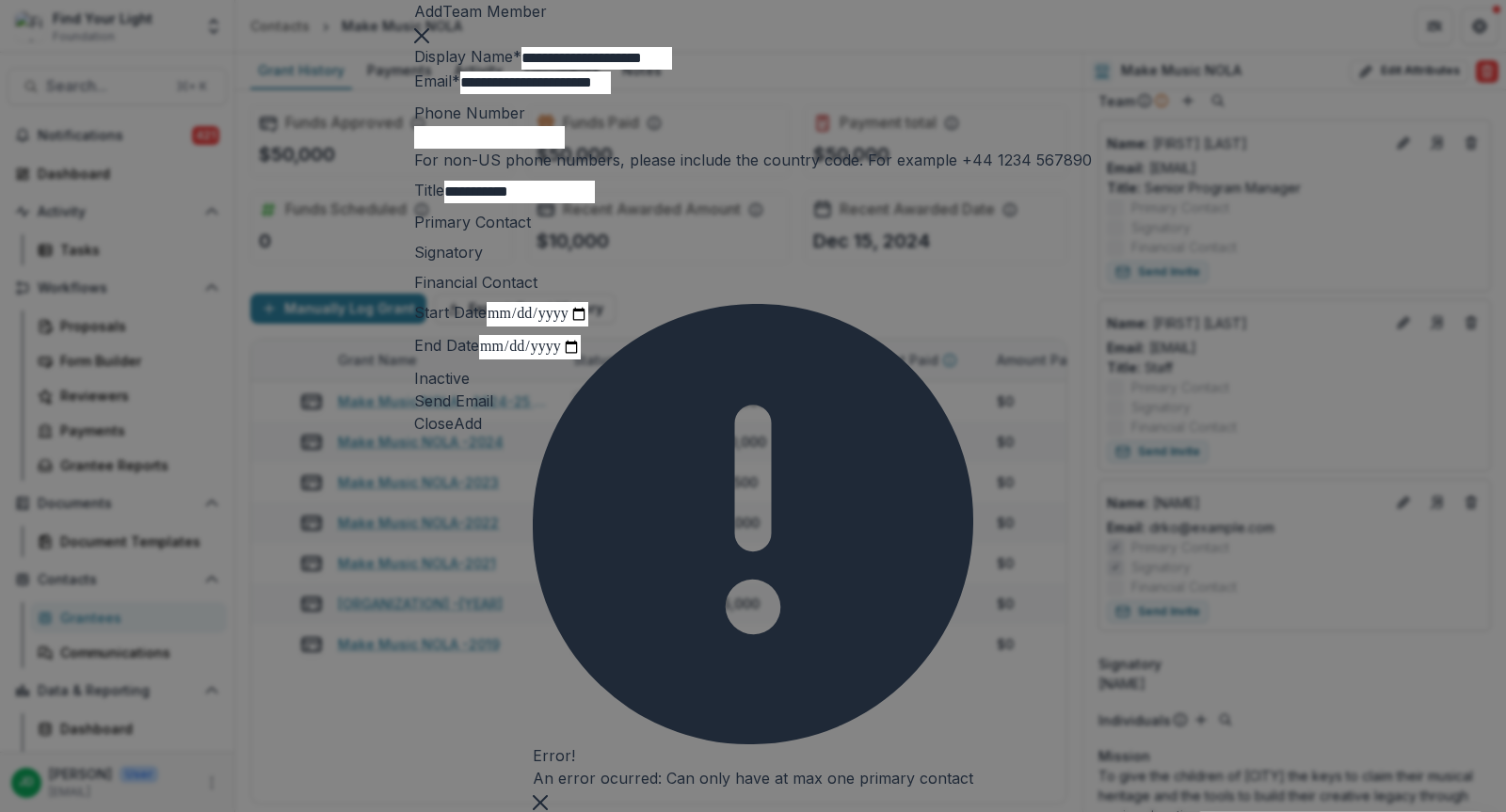 click at bounding box center [531, 222] 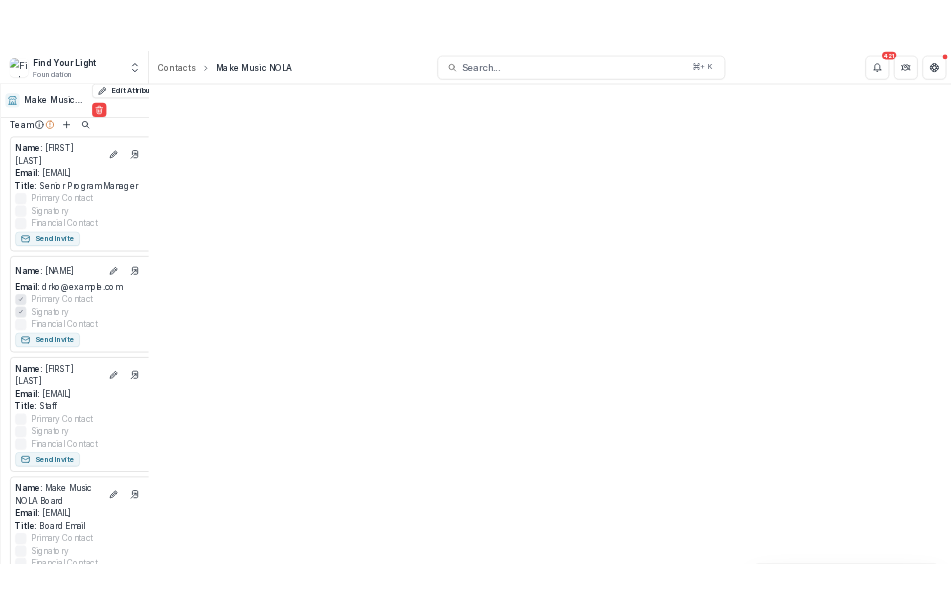 scroll, scrollTop: 190, scrollLeft: 0, axis: vertical 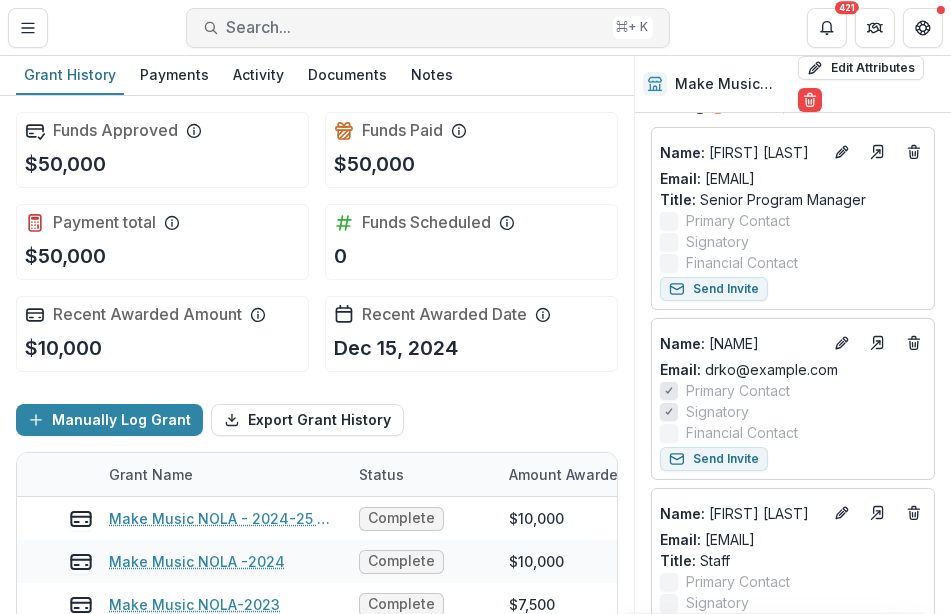 click on "Search..." at bounding box center [416, 27] 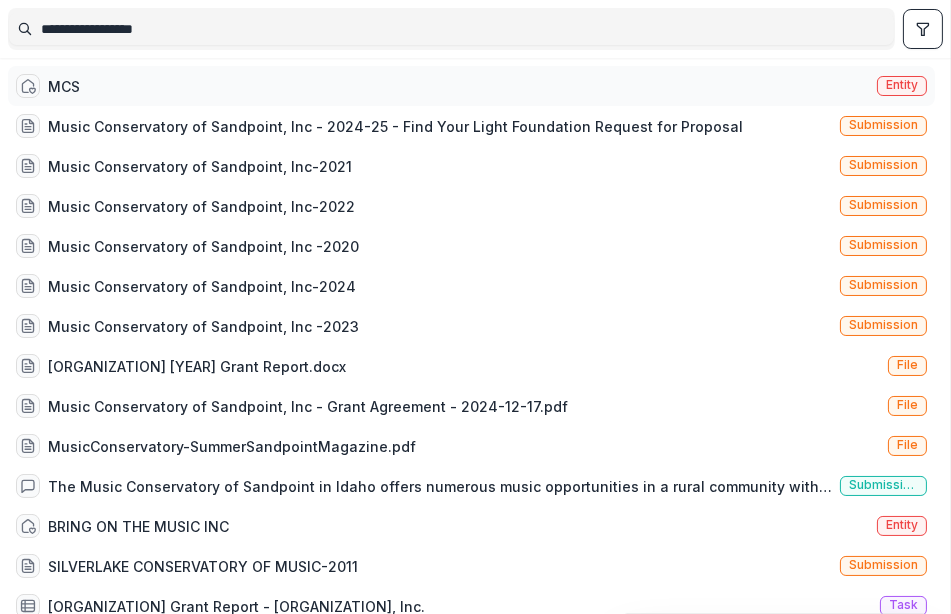 type on "**********" 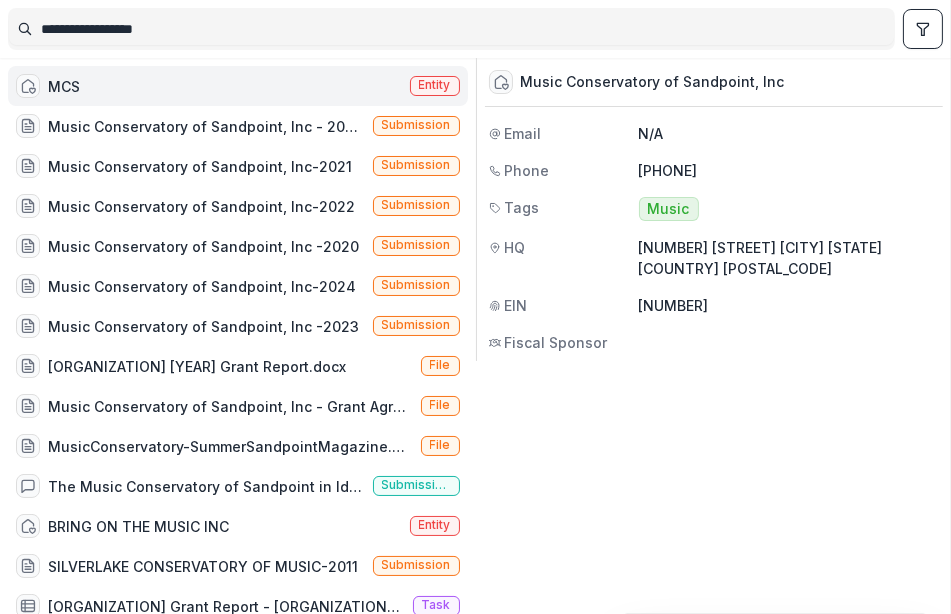click on "MCS" at bounding box center [64, 86] 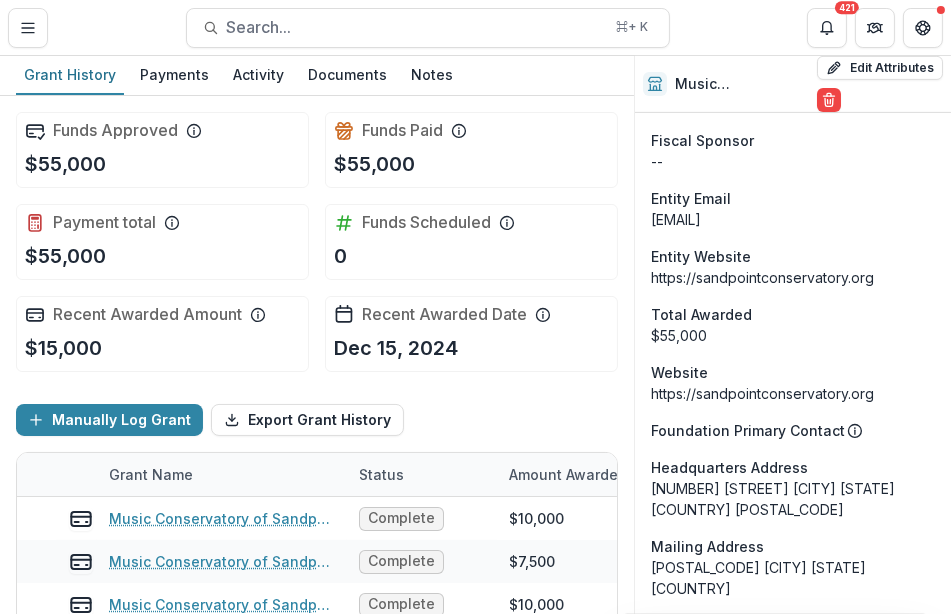 scroll, scrollTop: 940, scrollLeft: 0, axis: vertical 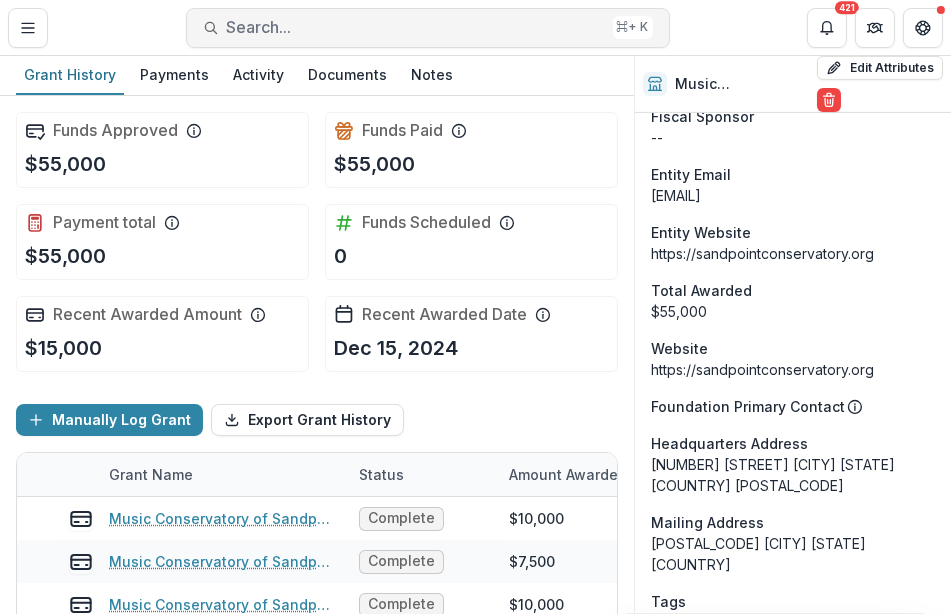 click on "Search..." at bounding box center [416, 27] 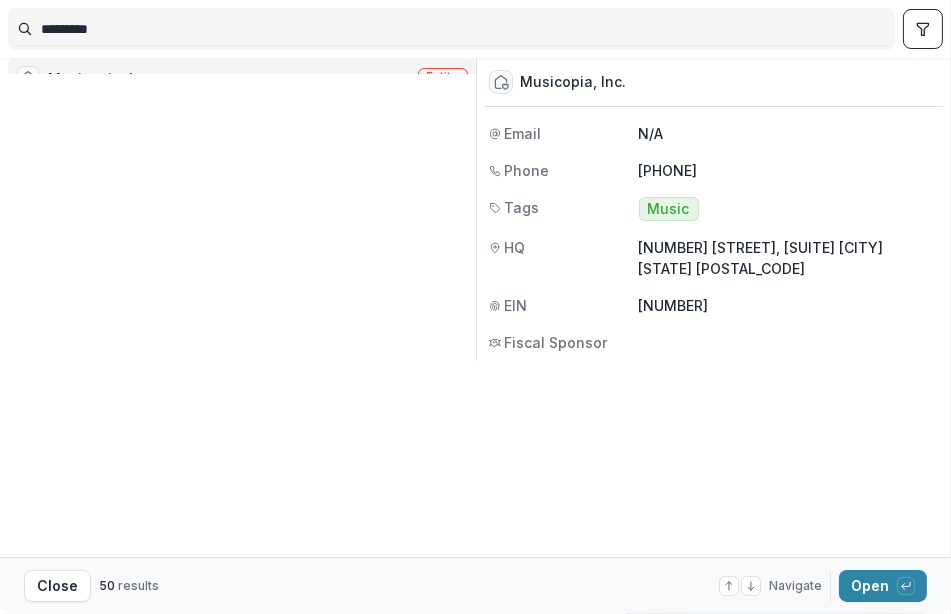 type on "*********" 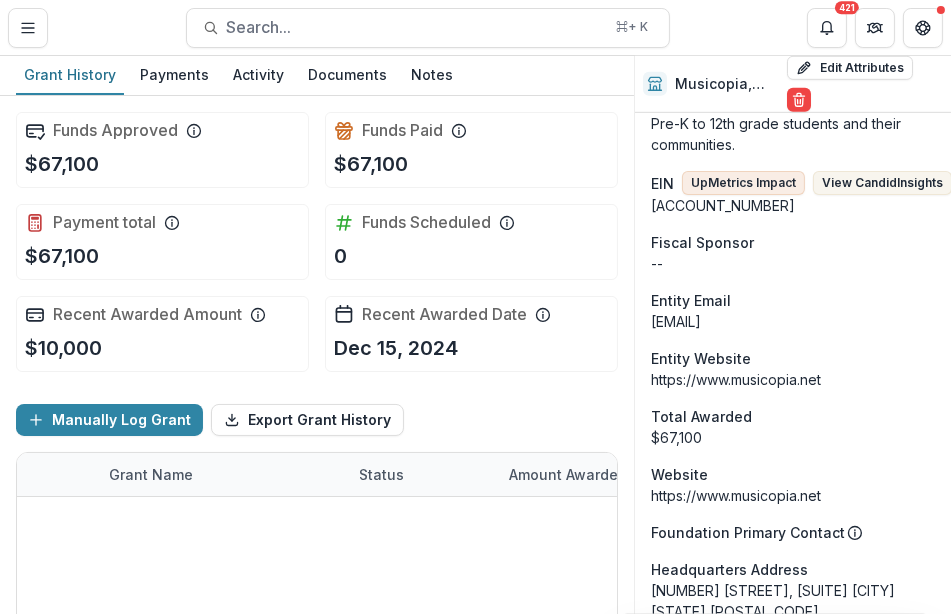 scroll, scrollTop: 1405, scrollLeft: 0, axis: vertical 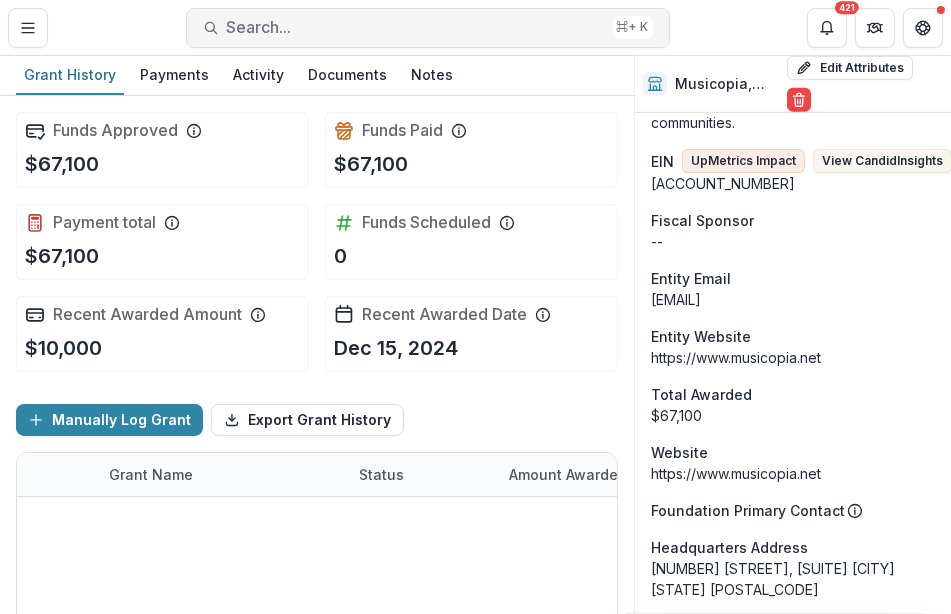 click on "Search..." at bounding box center [416, 27] 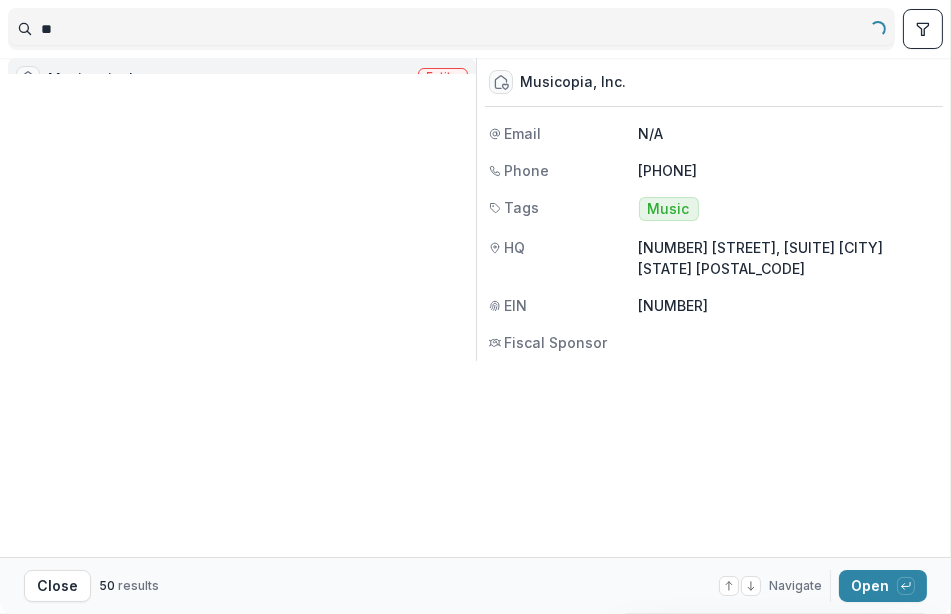 type on "*" 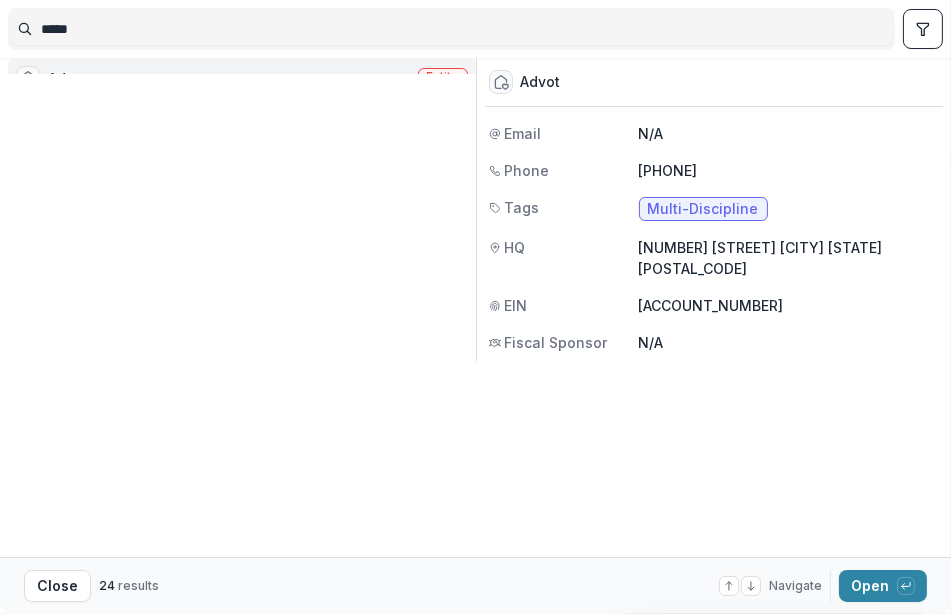 type on "*****" 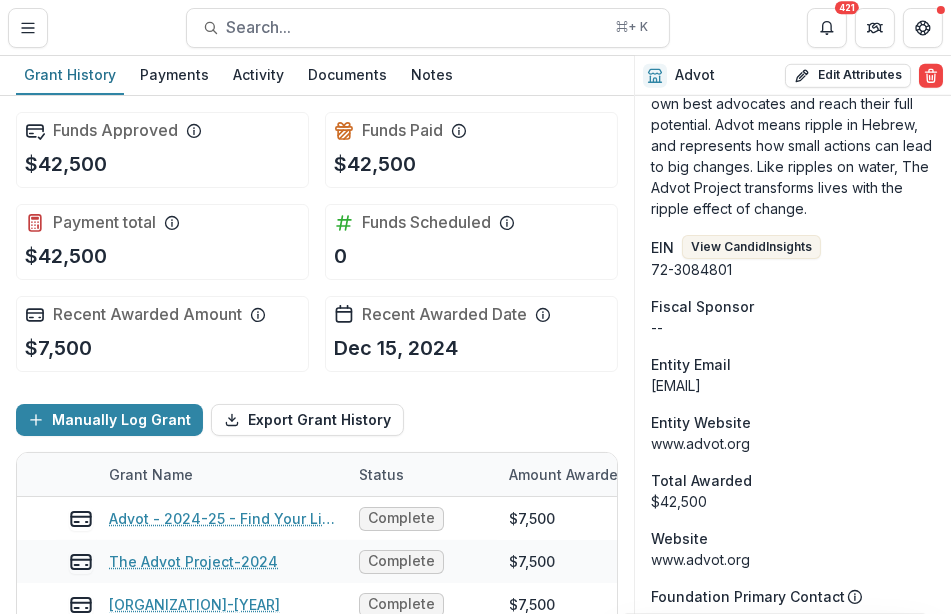 scroll, scrollTop: 2563, scrollLeft: 0, axis: vertical 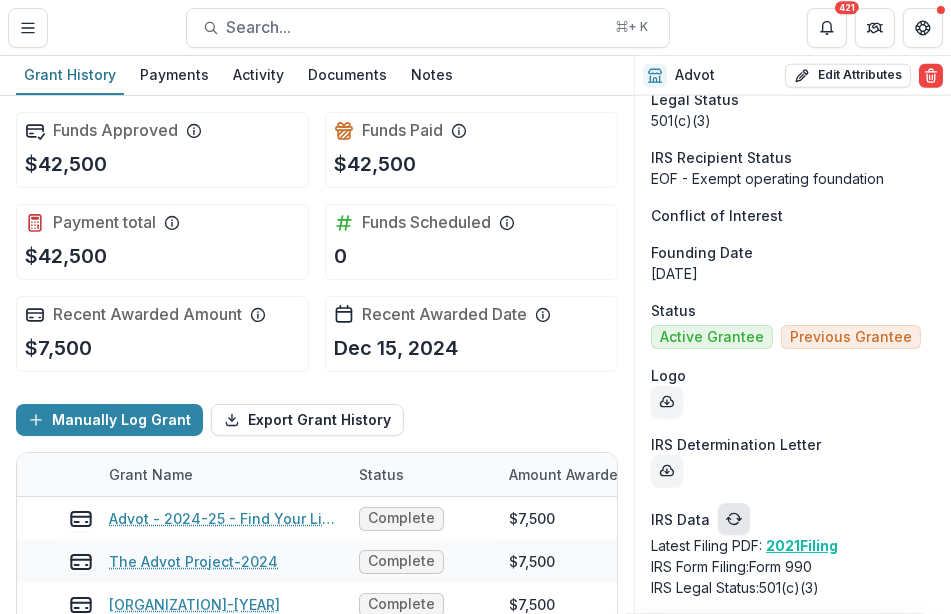 click 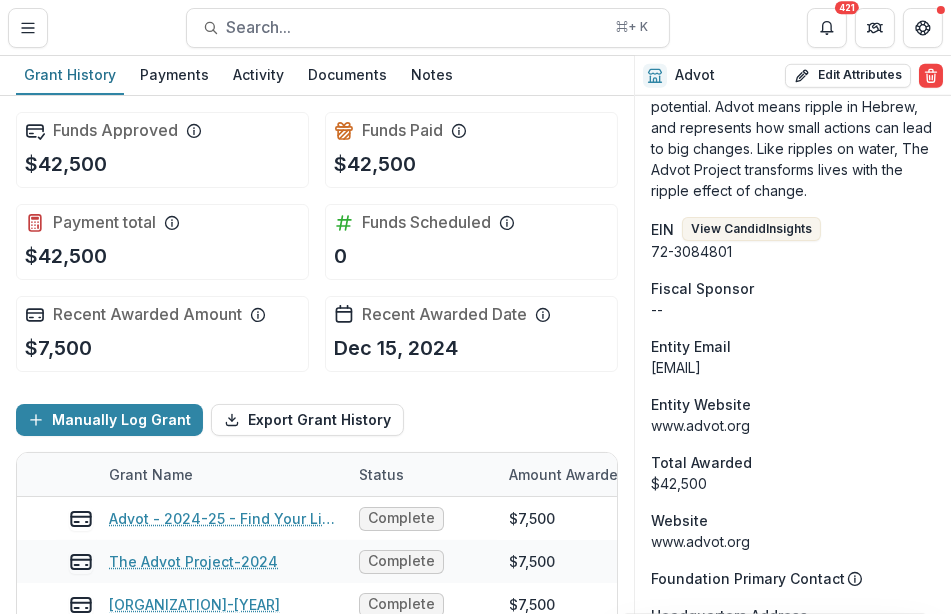 scroll, scrollTop: 1410, scrollLeft: 0, axis: vertical 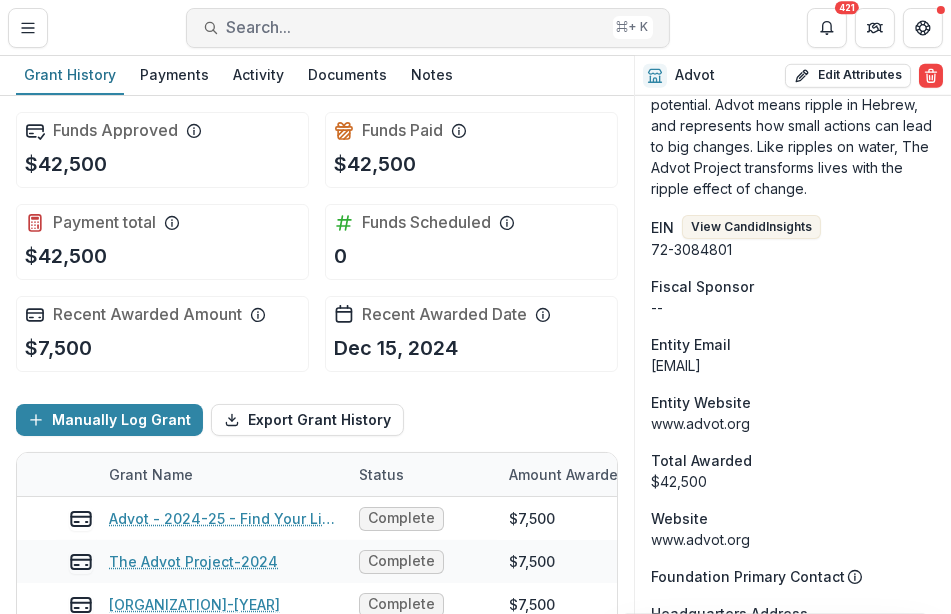 click on "Search..." at bounding box center [416, 27] 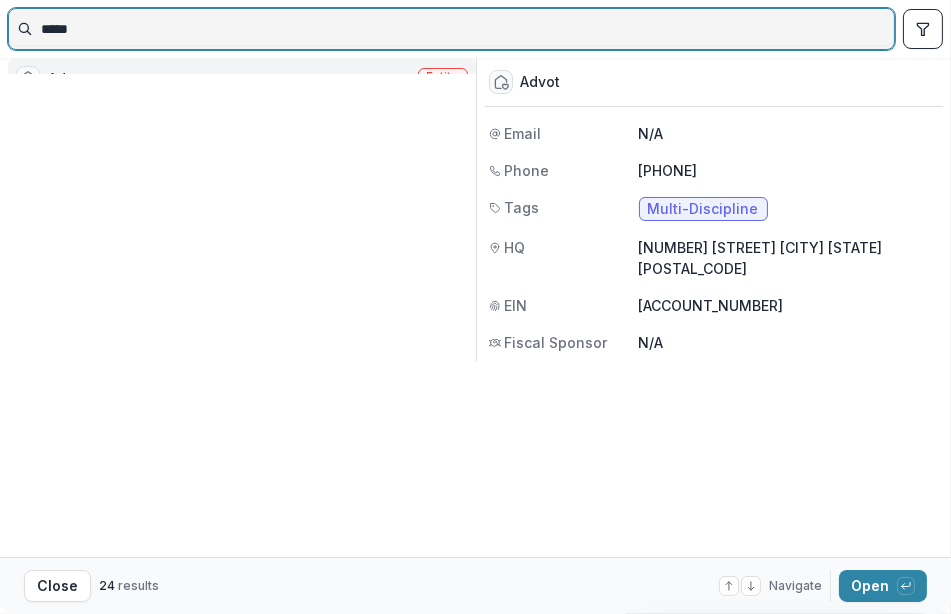drag, startPoint x: 204, startPoint y: 35, endPoint x: 3, endPoint y: 20, distance: 201.55893 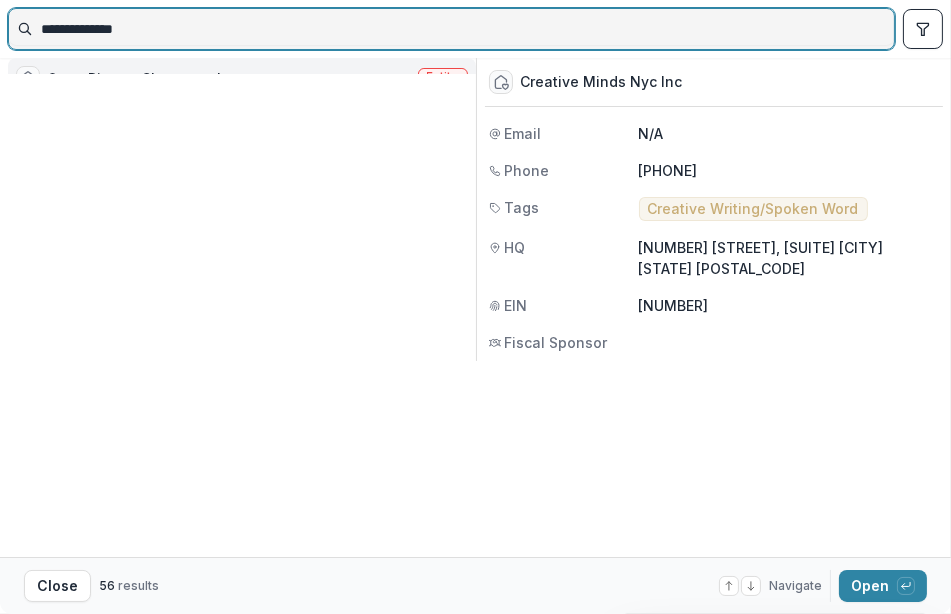 type on "**********" 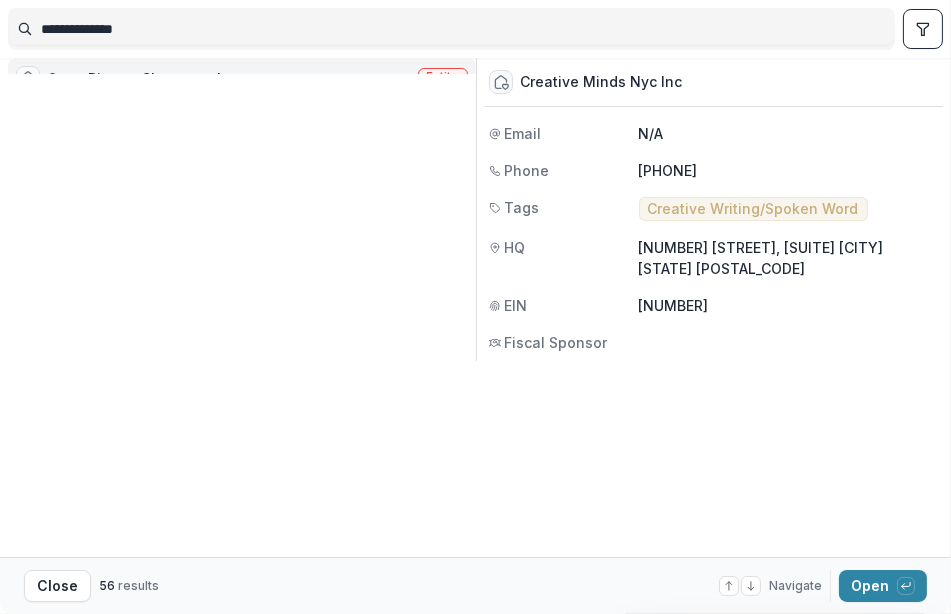 click on "Story Pirates Changemakers" at bounding box center (147, 78) 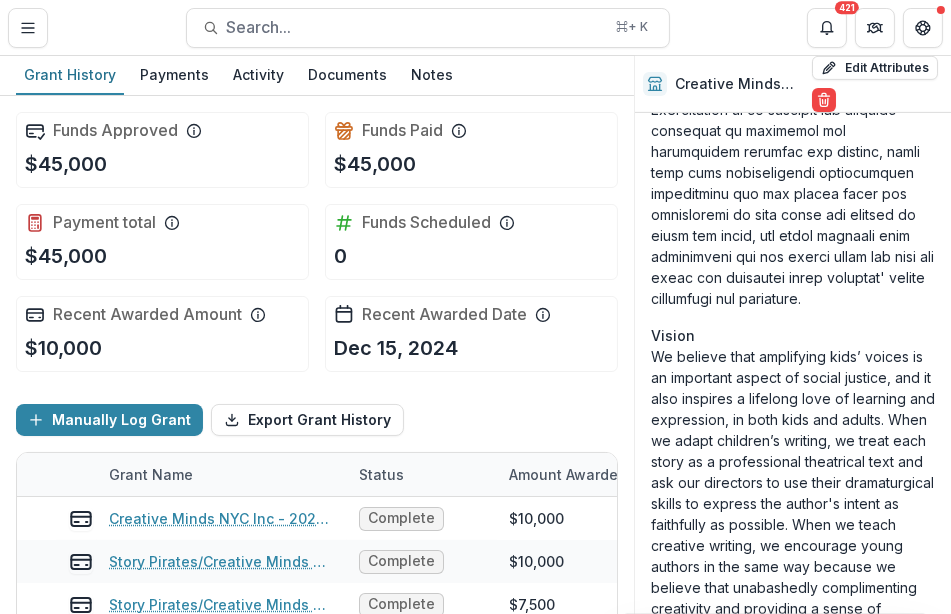 scroll, scrollTop: 0, scrollLeft: 0, axis: both 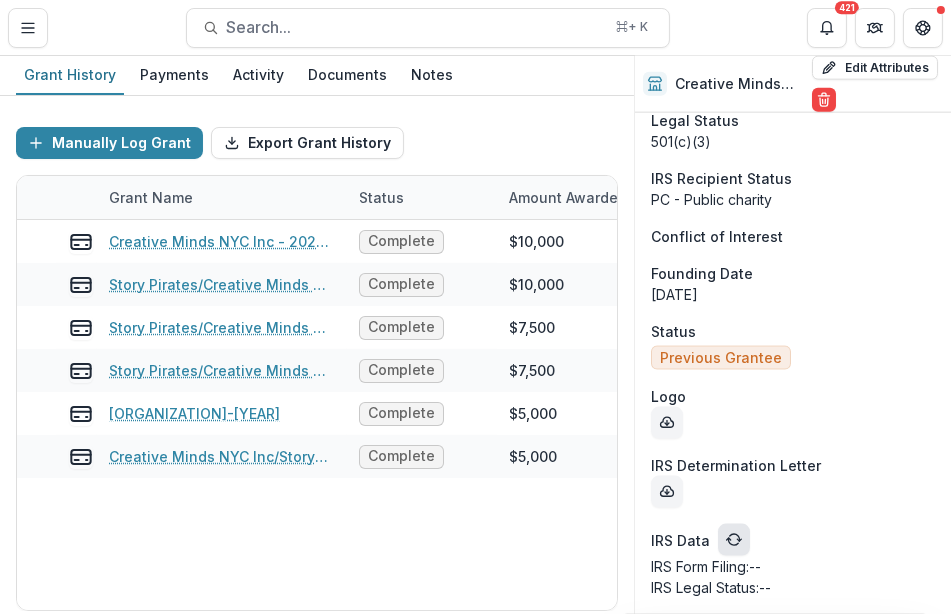 click at bounding box center (734, 540) 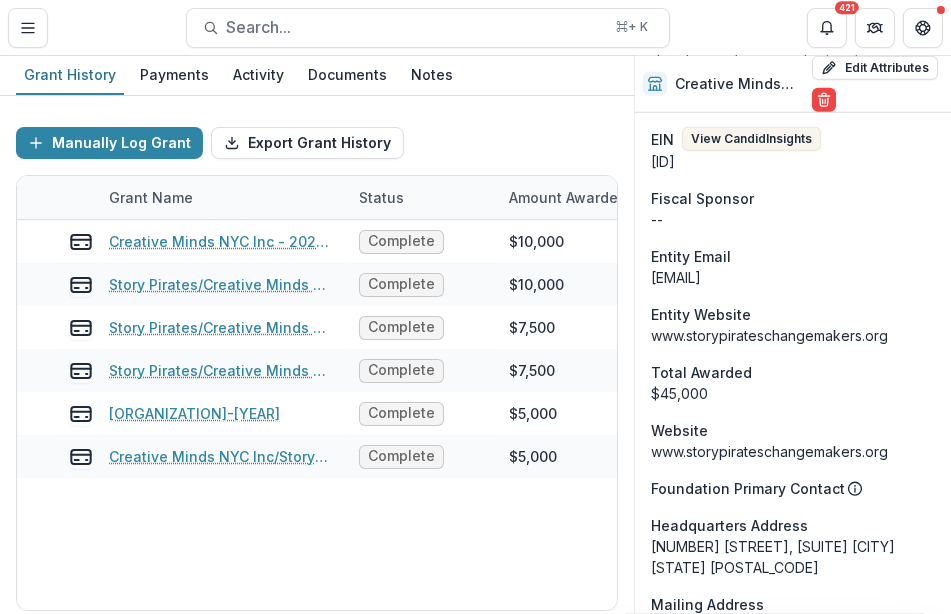 scroll, scrollTop: 3008, scrollLeft: 0, axis: vertical 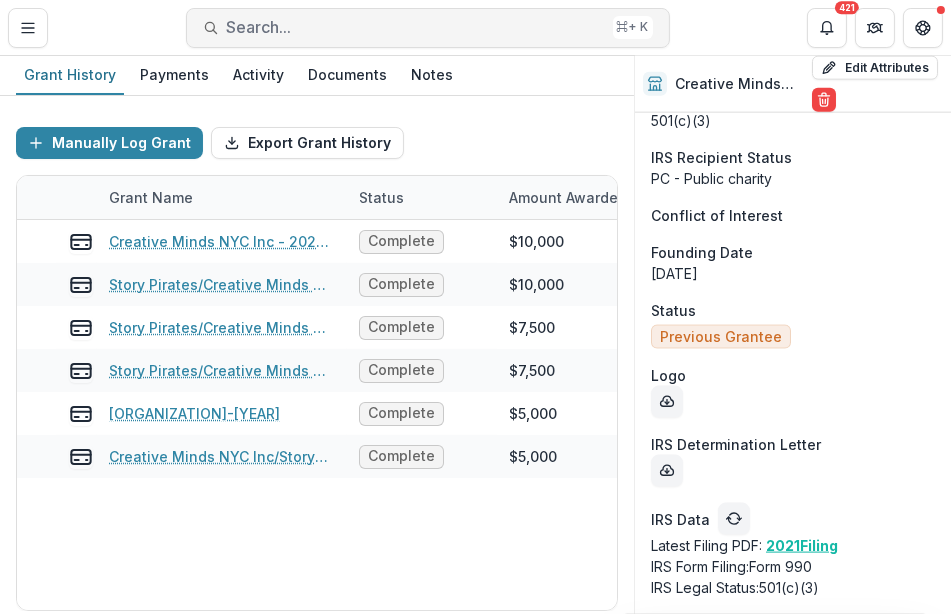 click on "Search..." at bounding box center (416, 27) 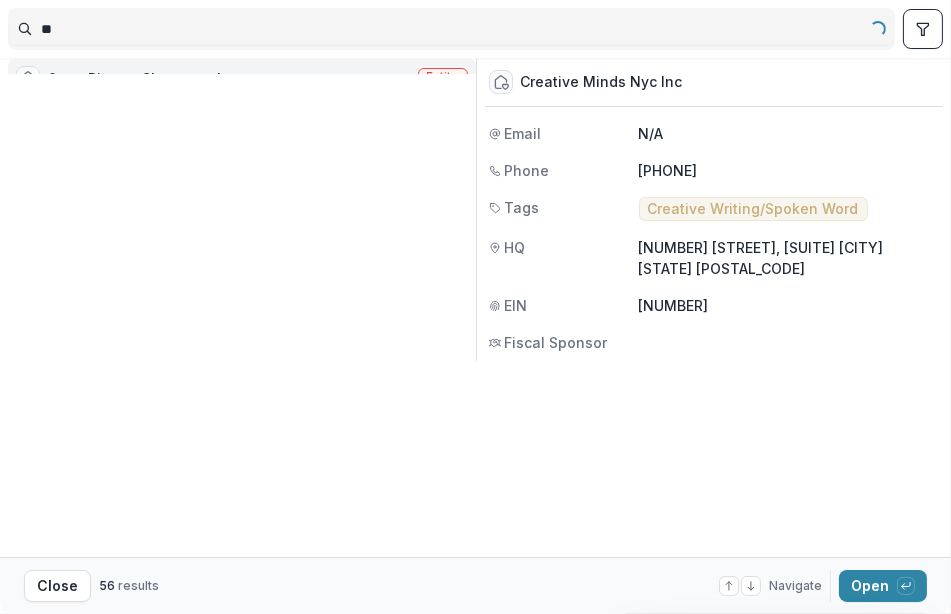type on "*" 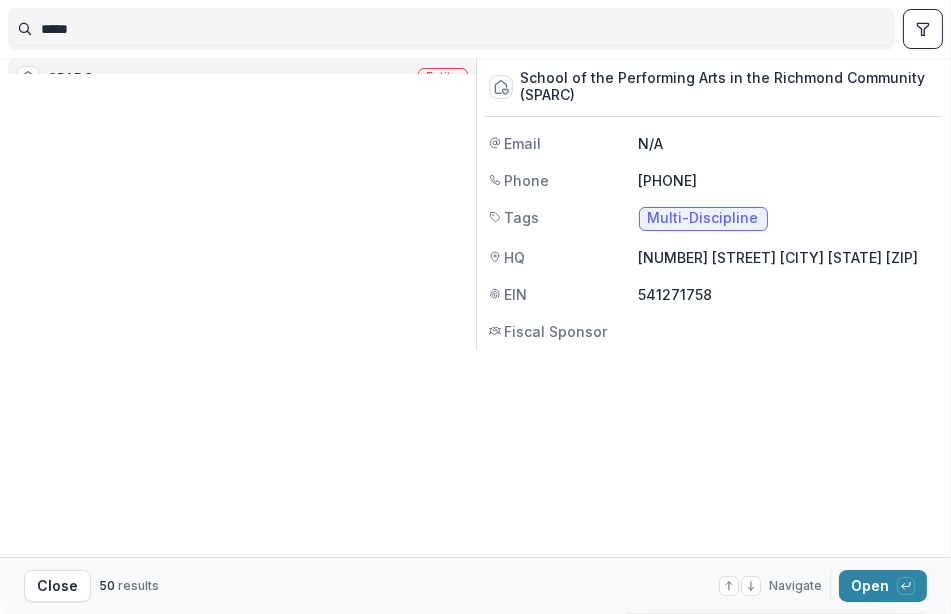 type on "*****" 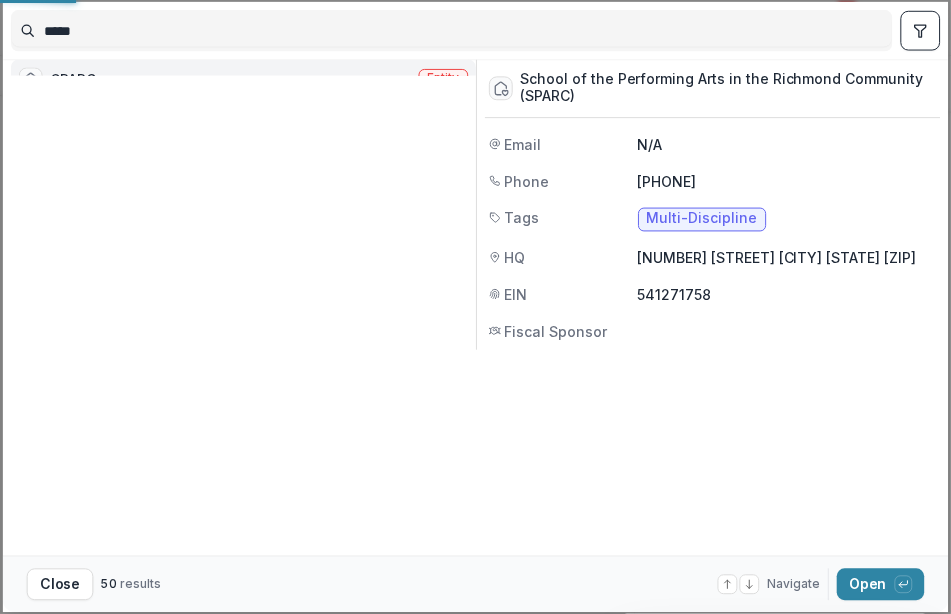 scroll, scrollTop: 186, scrollLeft: 0, axis: vertical 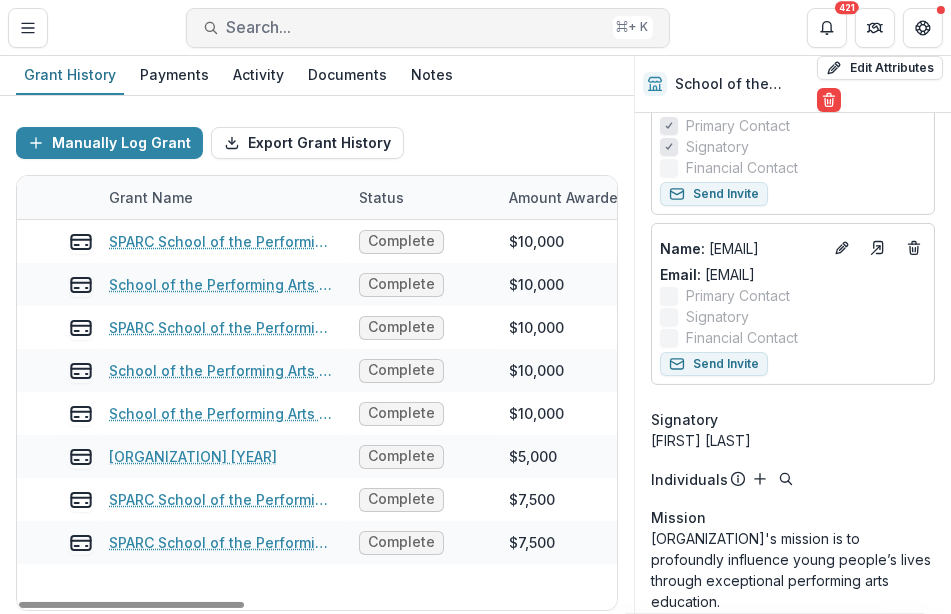click on "Search..." at bounding box center (416, 27) 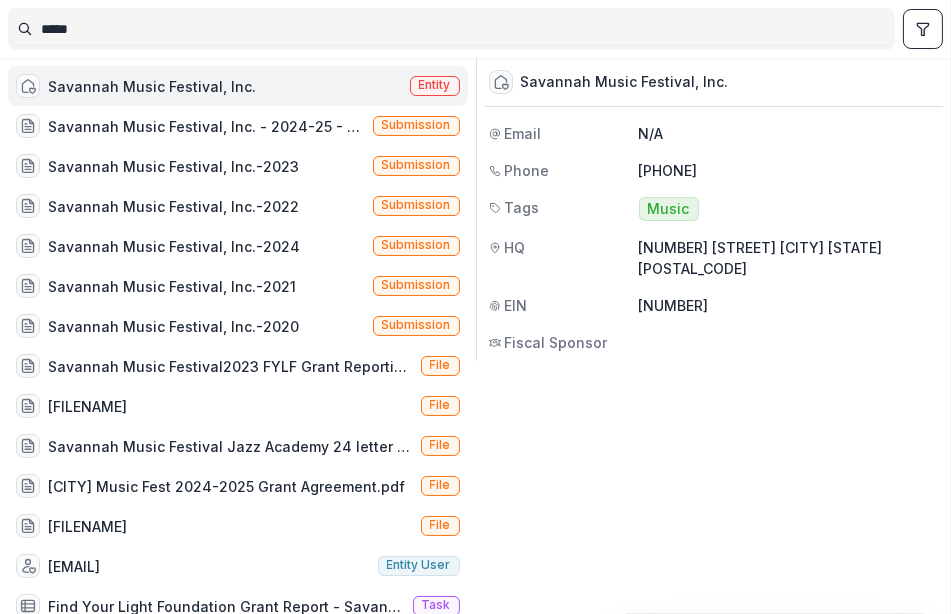 type on "*****" 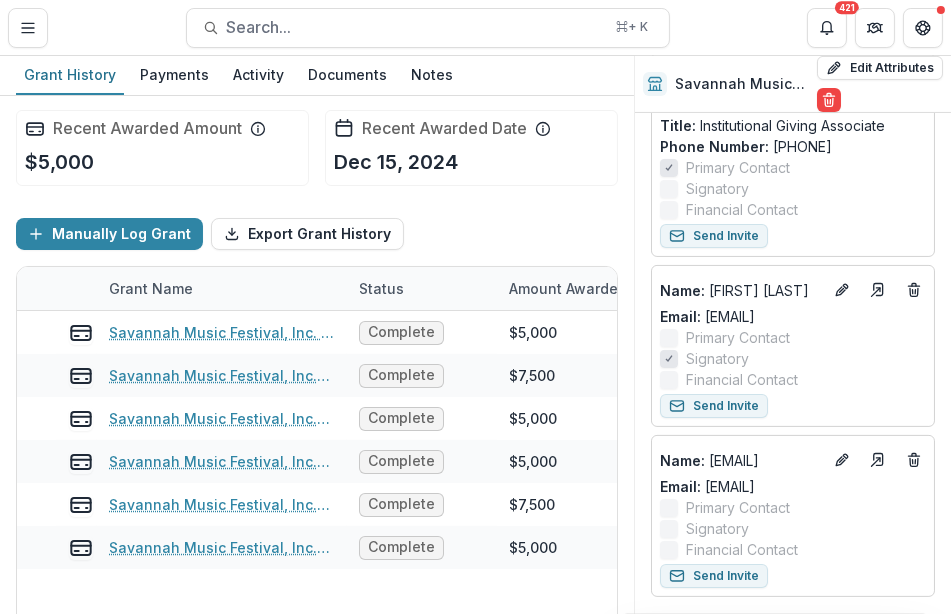 scroll, scrollTop: 277, scrollLeft: 0, axis: vertical 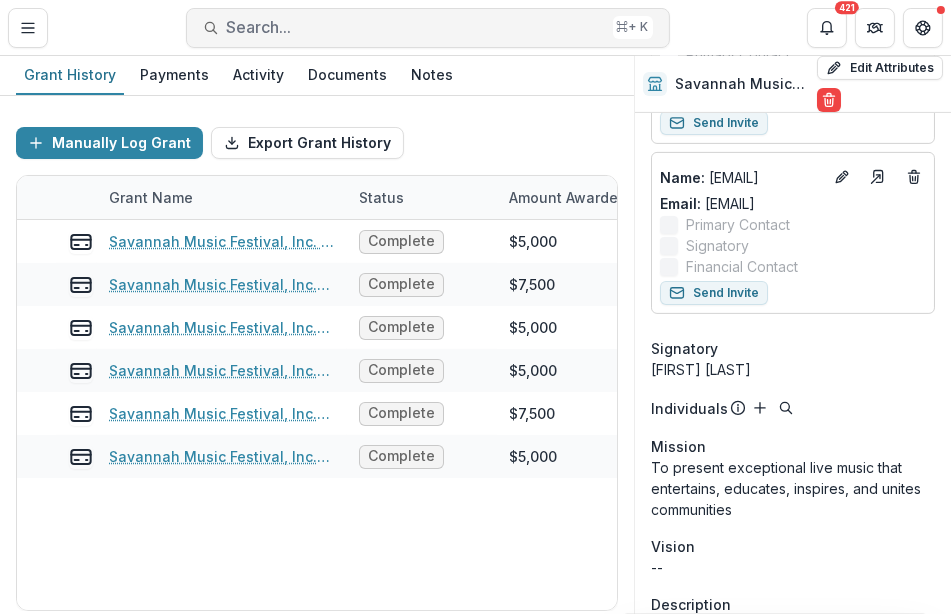 click on "Search..." at bounding box center [416, 27] 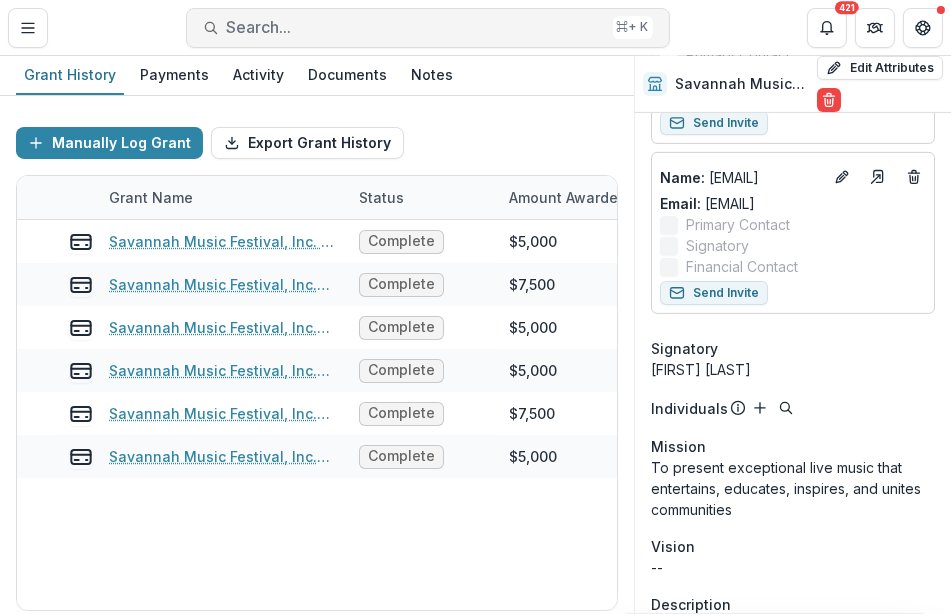 click on "***** Savannah Music Festival, Inc. Entity Savannah Music Festival, Inc. - 2024-25 - Find Your Light Foundation Request for Proposal Submission Savannah Music Festival, Inc.-2023 Submission Savannah Music Festival, Inc.-2022 Submission Savannah Music Festival, Inc.-2024 Submission Savannah Music Festival, Inc.-2021 Submission Savannah Music Festival, Inc.-2020 Submission Savannah Music Festival2023 FYLF Grant Reporting Form.pdf File Savannah Music Festival, Inc. - Grant Agreement - 2024-12-30.pdf File Savannah Music Festival Jazz Academy 24 letter and report.pdf File Savannah Music Fest 2024-2025 Grant Agreement.pdf File Savannah Music Festival, Inc. - Grant Agreement - 2024-12-30.pdf File grants@savannahmusicfestival.org Entity user Find Your Light Foundation Grant Report - Savannah Music Festival, Inc. Task Notes Gene Dobbs Bradford Entity user Katherine Mesri Entity user Jenny Woodruff Entity user Savannah Music Festival, Inc. Email N/A Phone 9122343378 Tags Music HQ EIN 581401616 Fiscal Sponsor Close 18" at bounding box center (475, 307) 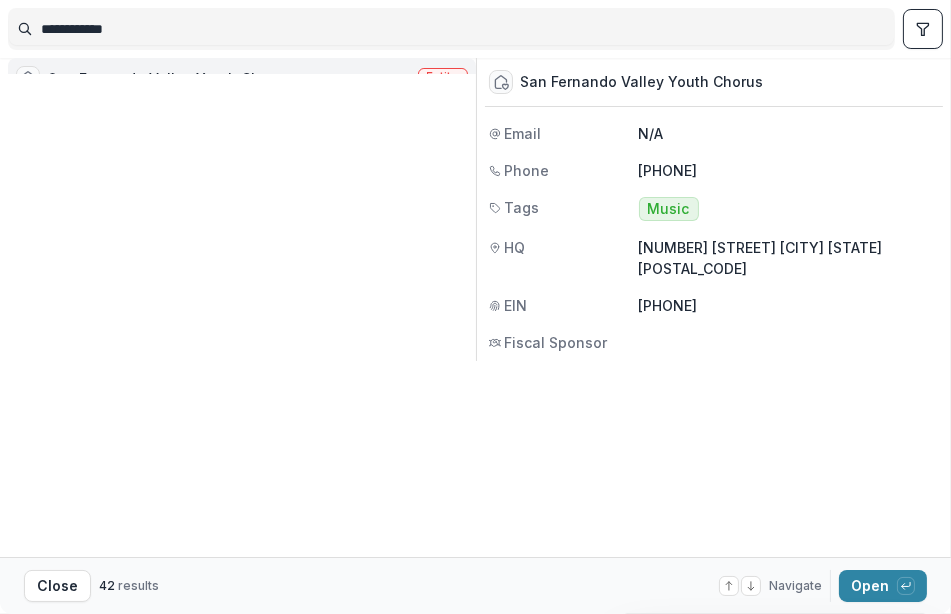 type on "**********" 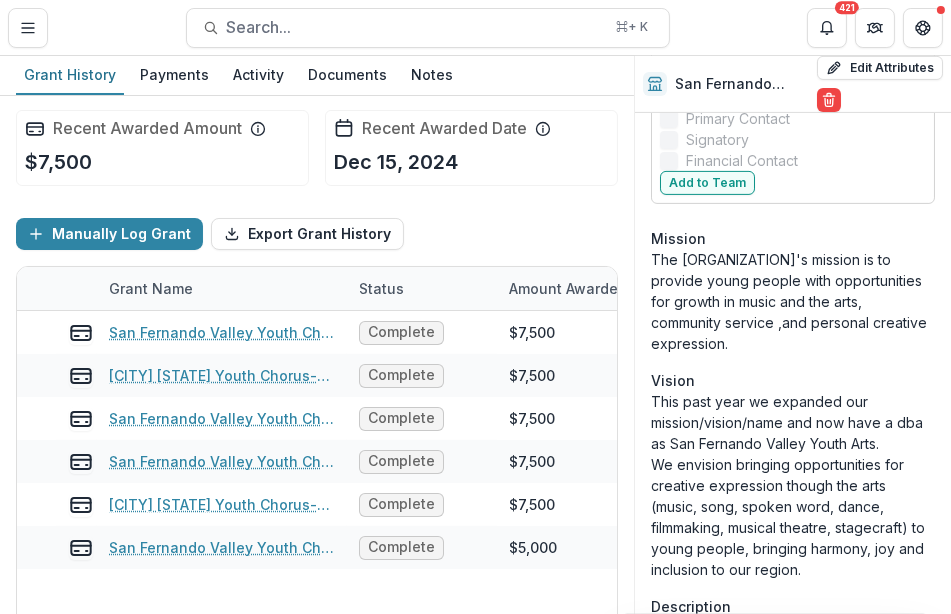 scroll, scrollTop: 277, scrollLeft: 0, axis: vertical 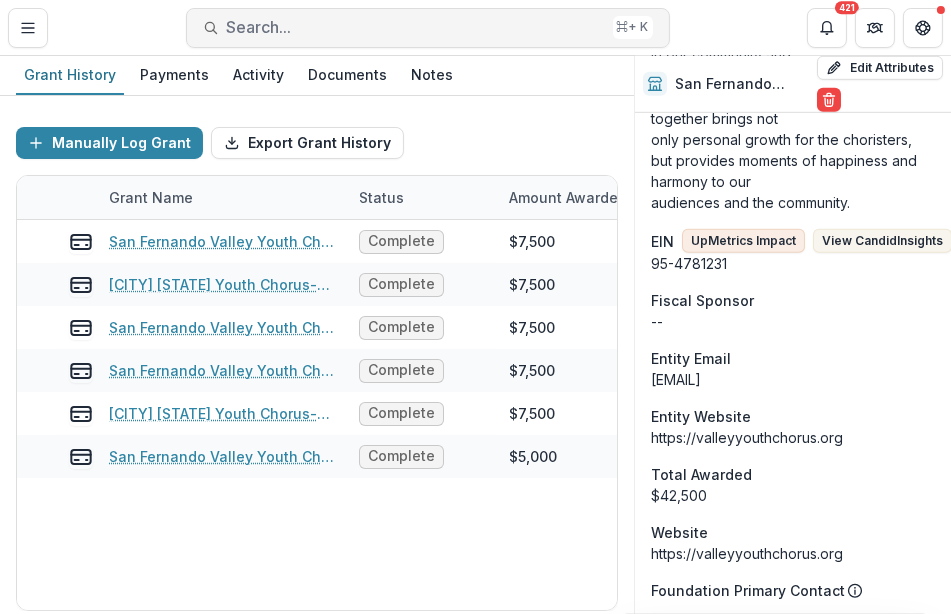 click on "Search..." at bounding box center (416, 27) 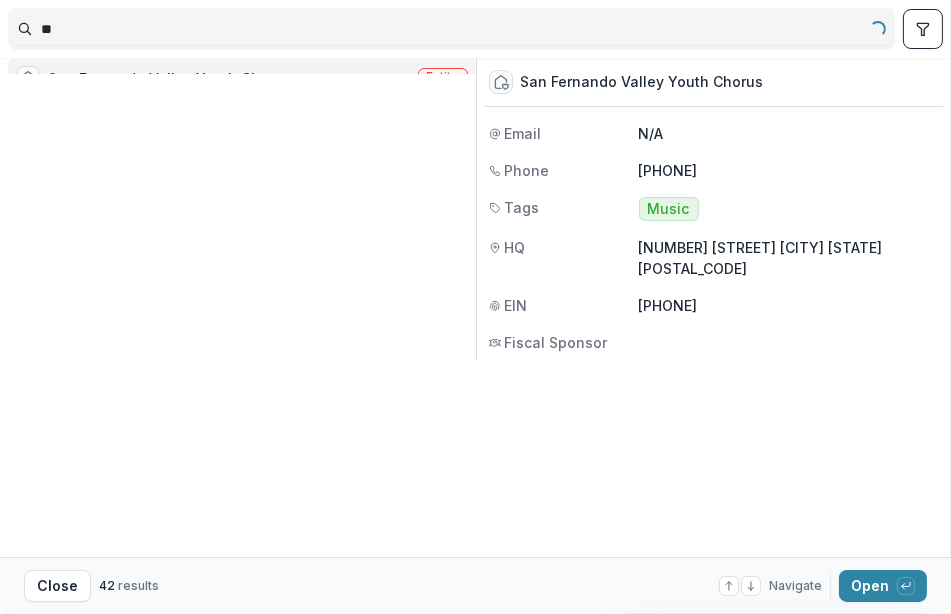 type on "*" 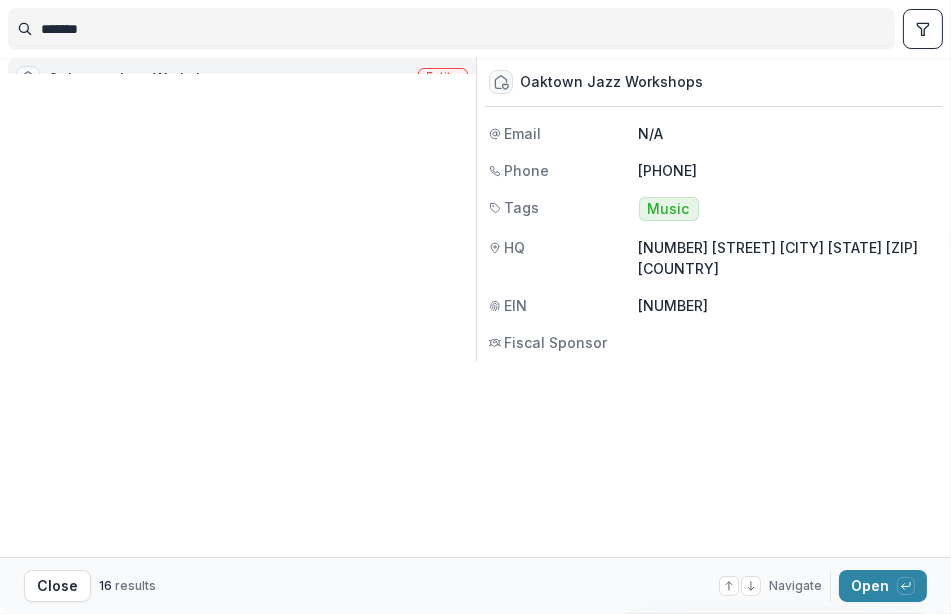 type on "*******" 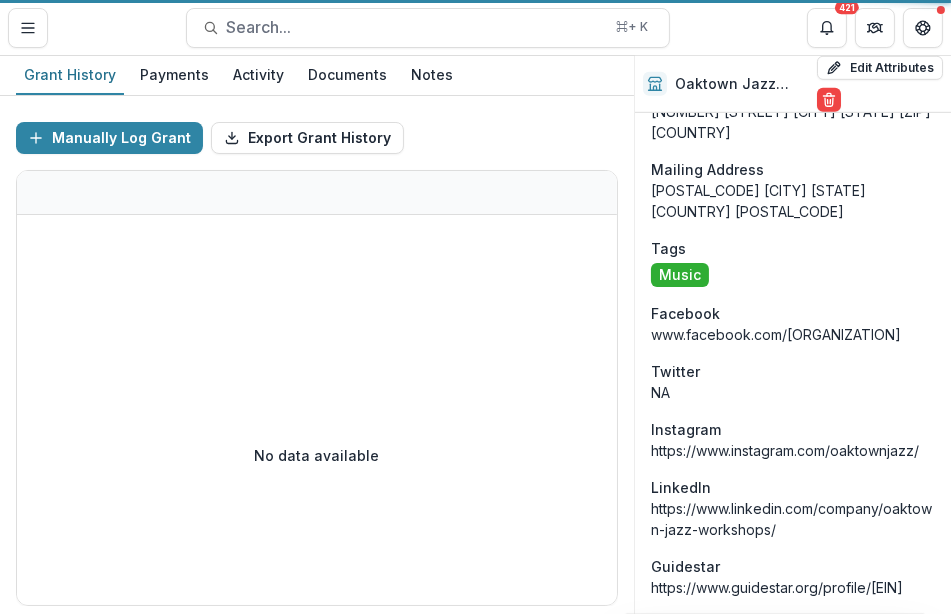 scroll, scrollTop: 186, scrollLeft: 0, axis: vertical 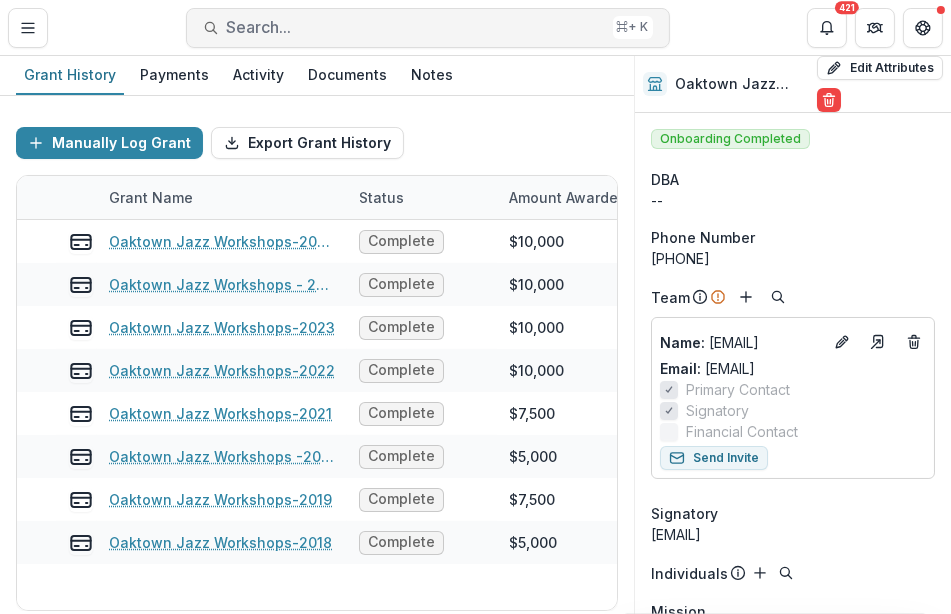 click on "Search..." at bounding box center [416, 27] 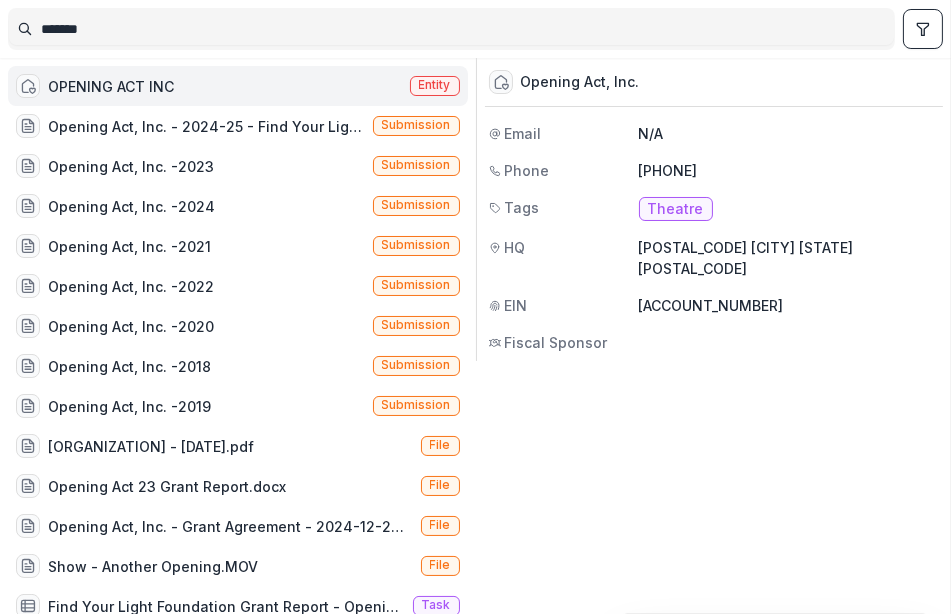 type on "*******" 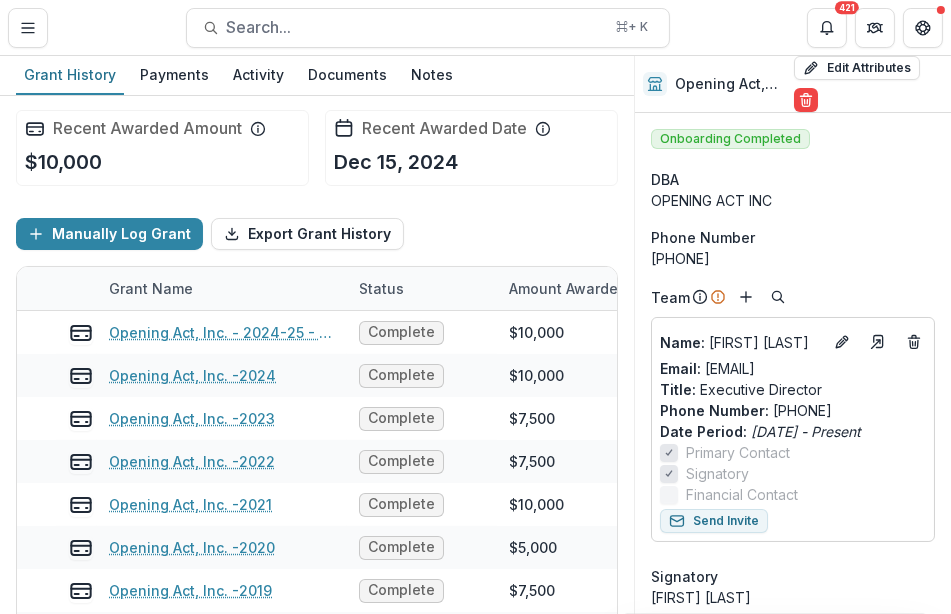 scroll, scrollTop: 277, scrollLeft: 0, axis: vertical 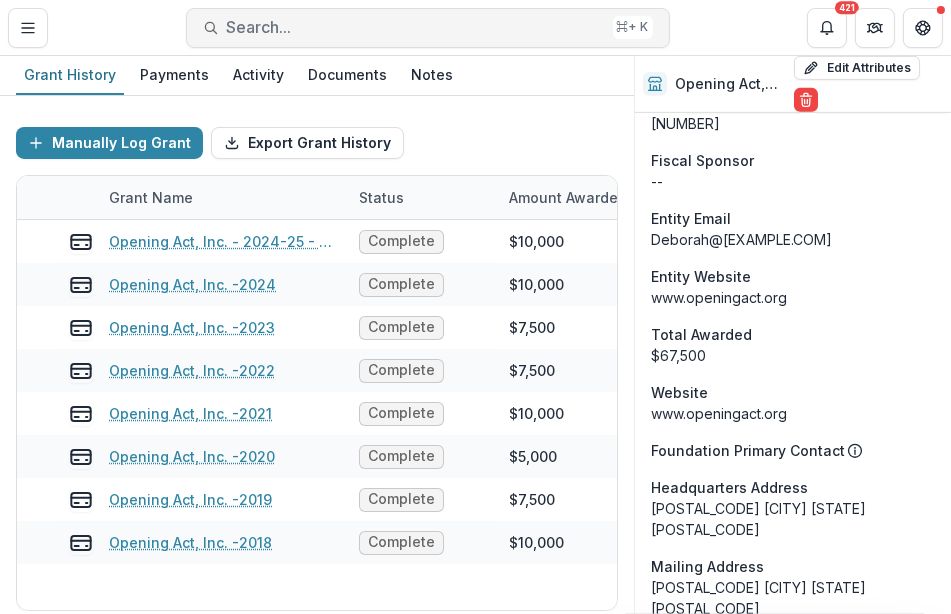 click on "Search..." at bounding box center (416, 27) 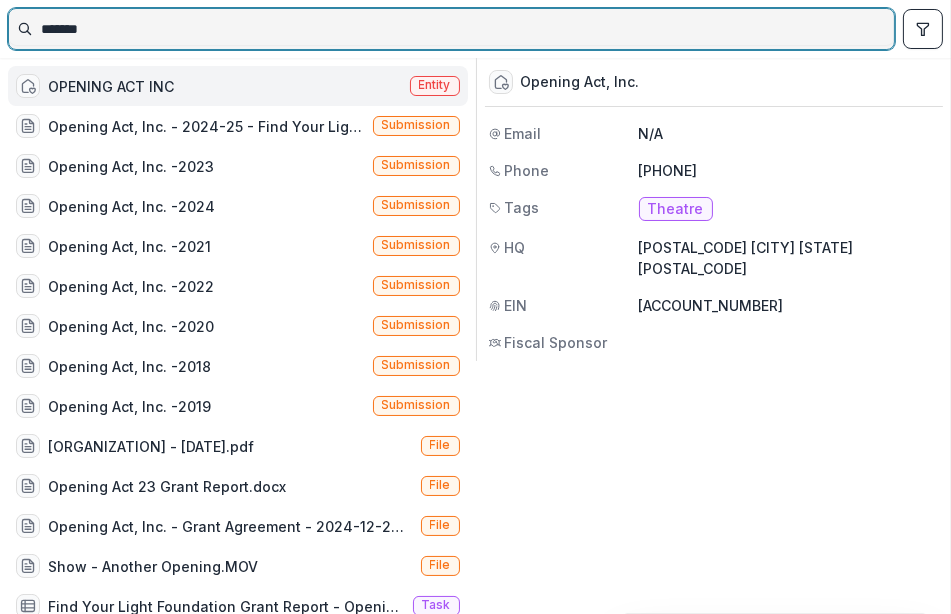 click on "*******" at bounding box center [451, 29] 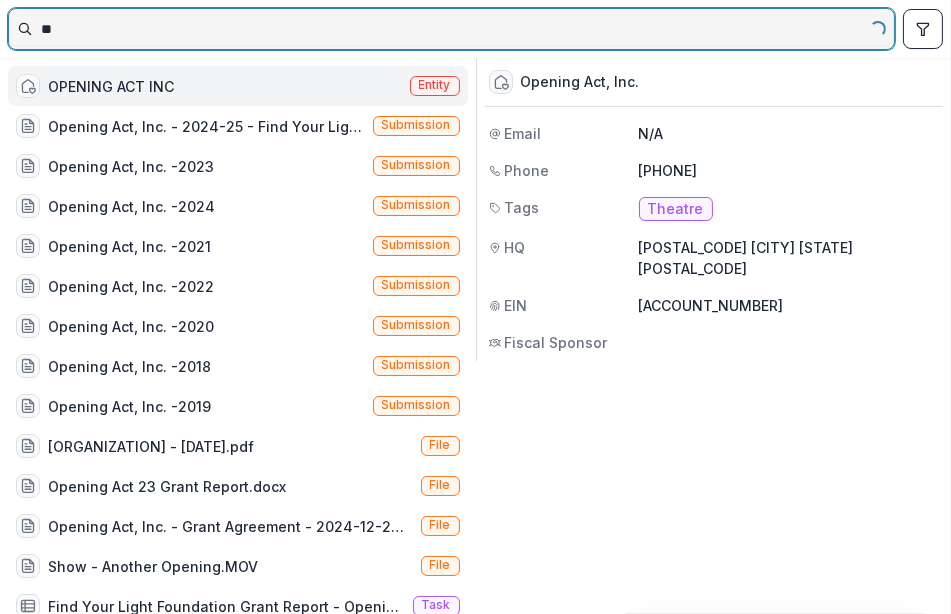 type on "*" 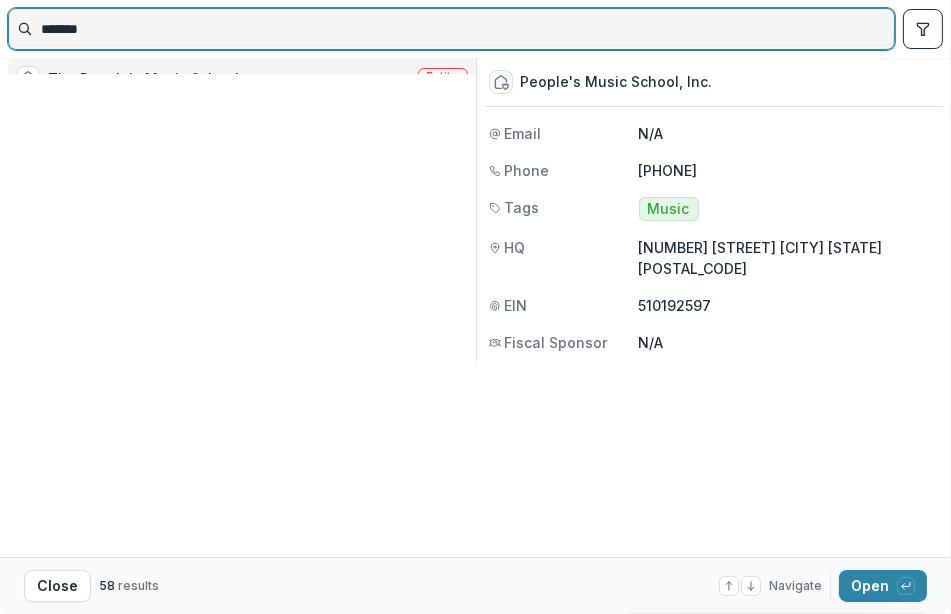 type on "*******" 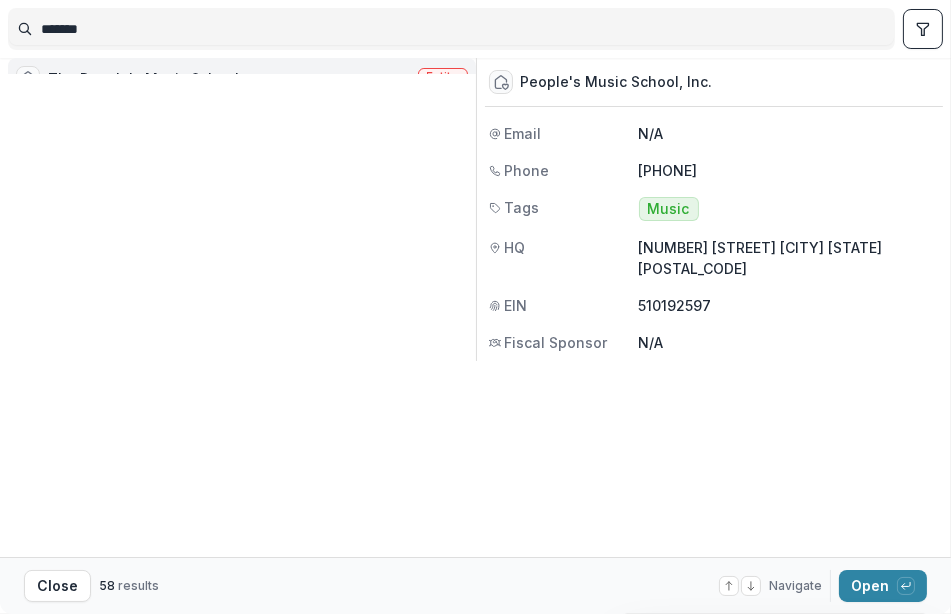 click on "People's Theatre Project" at bounding box center [135, 118] 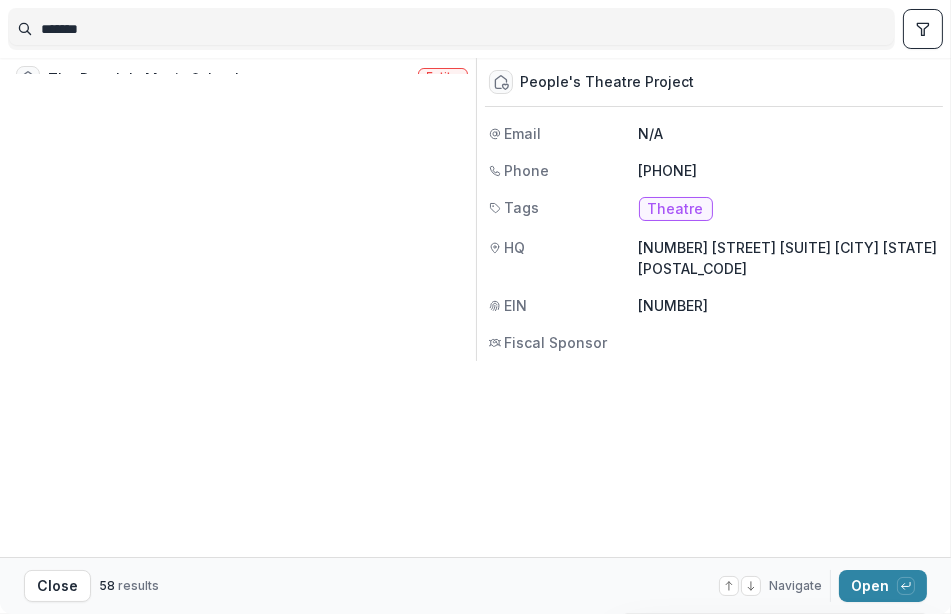 click on "People's Theatre Project" at bounding box center [135, 118] 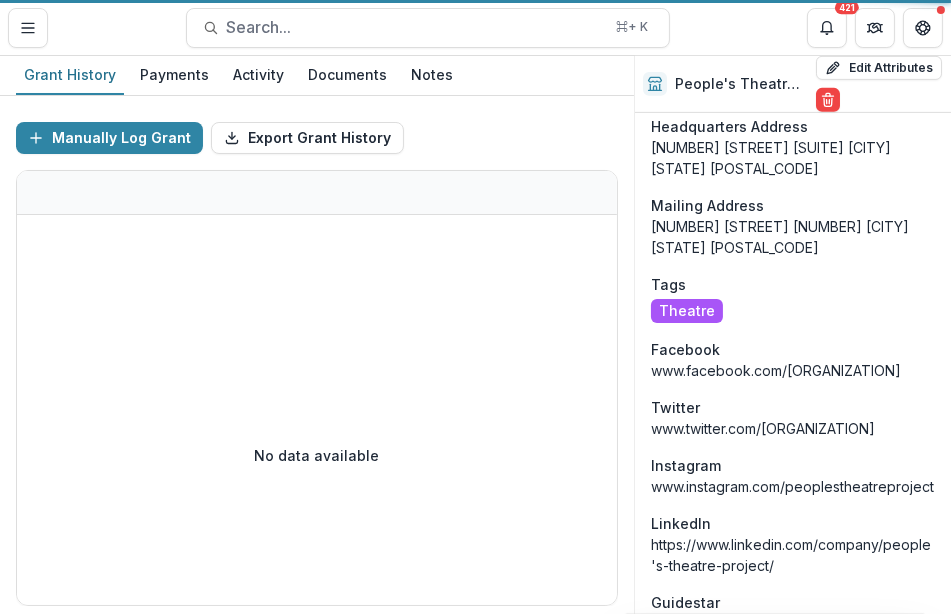 scroll, scrollTop: 186, scrollLeft: 0, axis: vertical 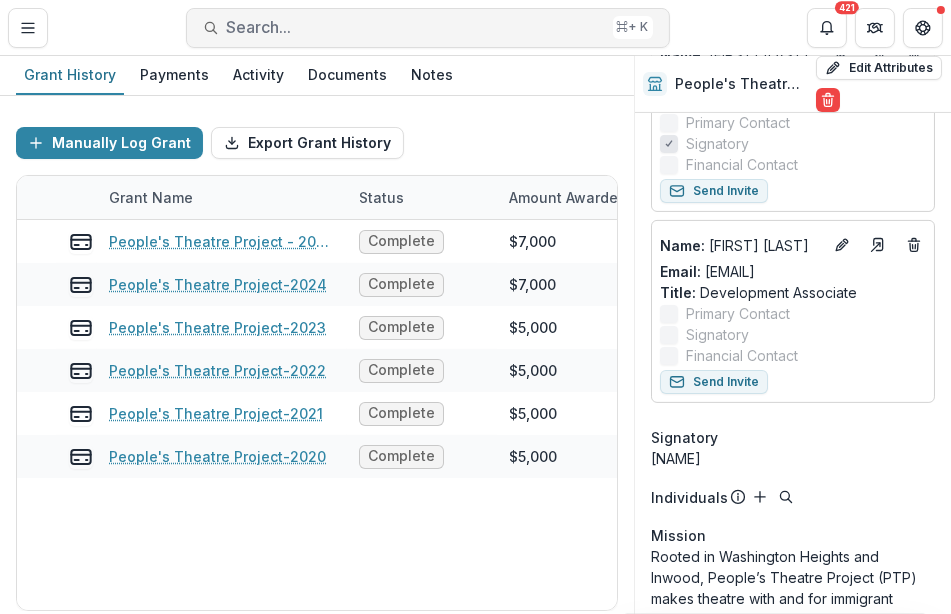 click on "Search..." at bounding box center [416, 27] 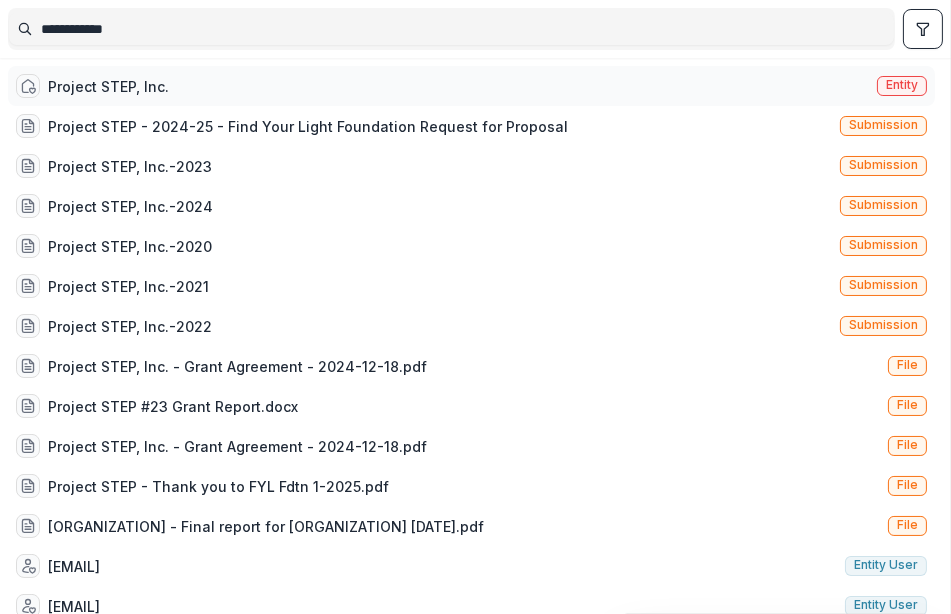 type on "**********" 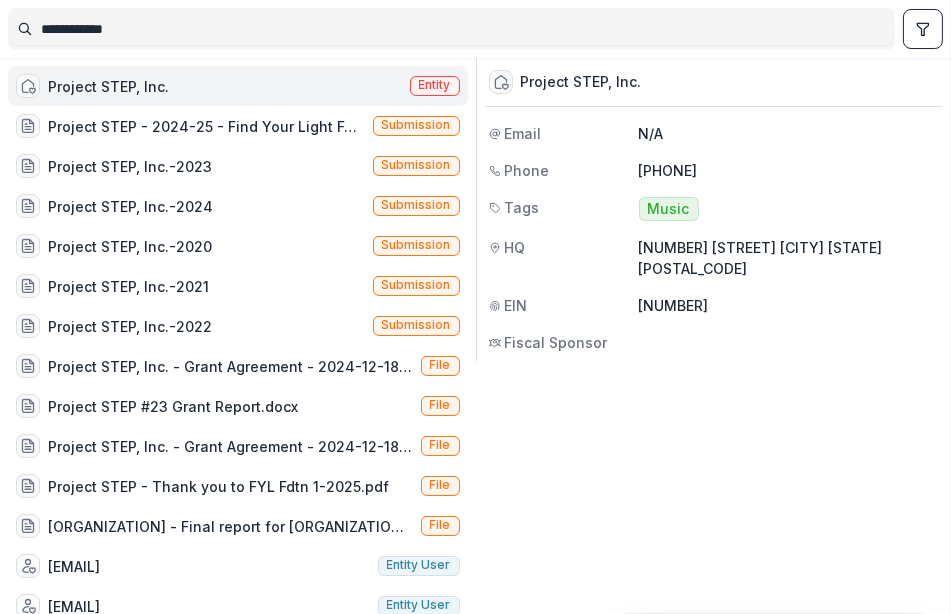 click on "Project STEP, Inc. Entity" at bounding box center (238, 86) 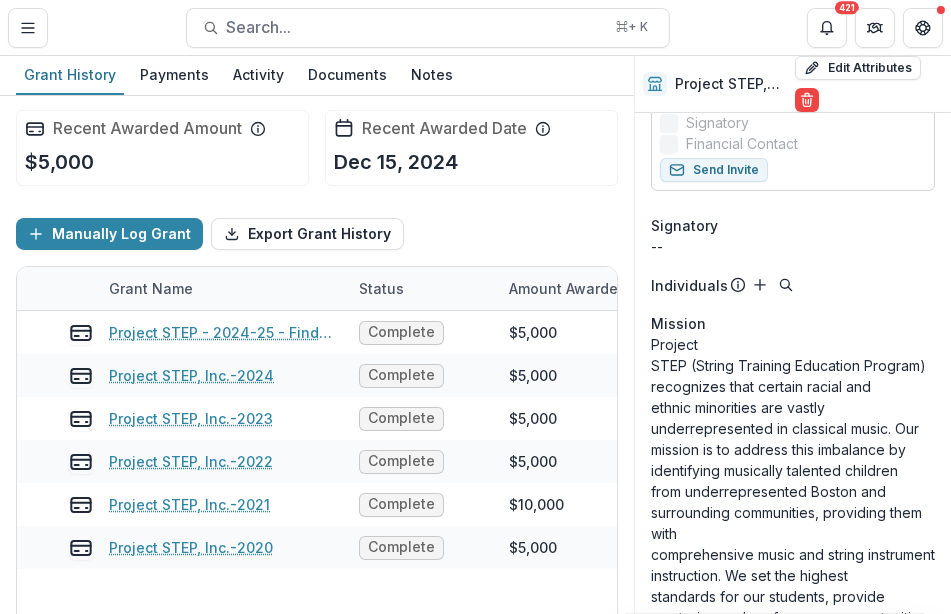 scroll, scrollTop: 277, scrollLeft: 0, axis: vertical 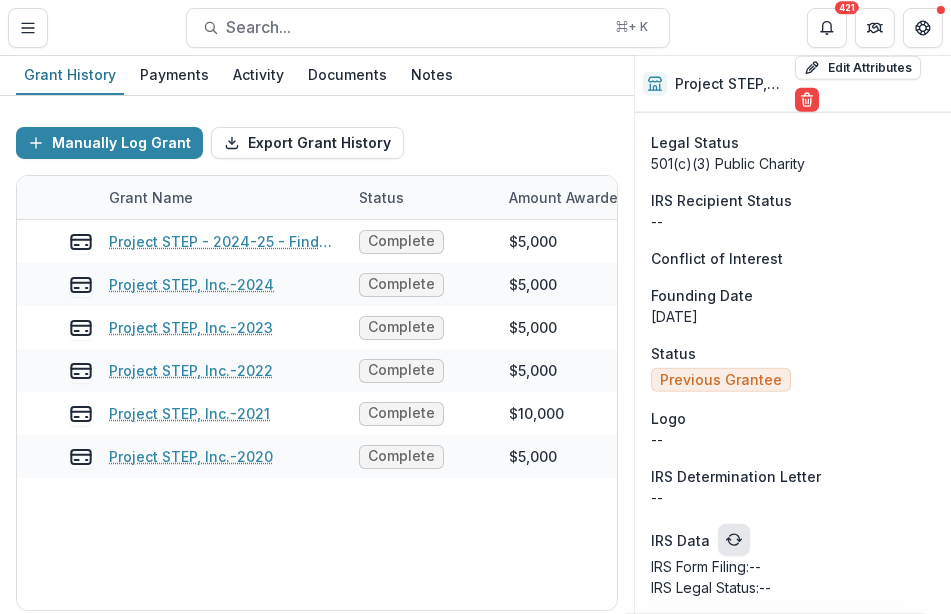 click 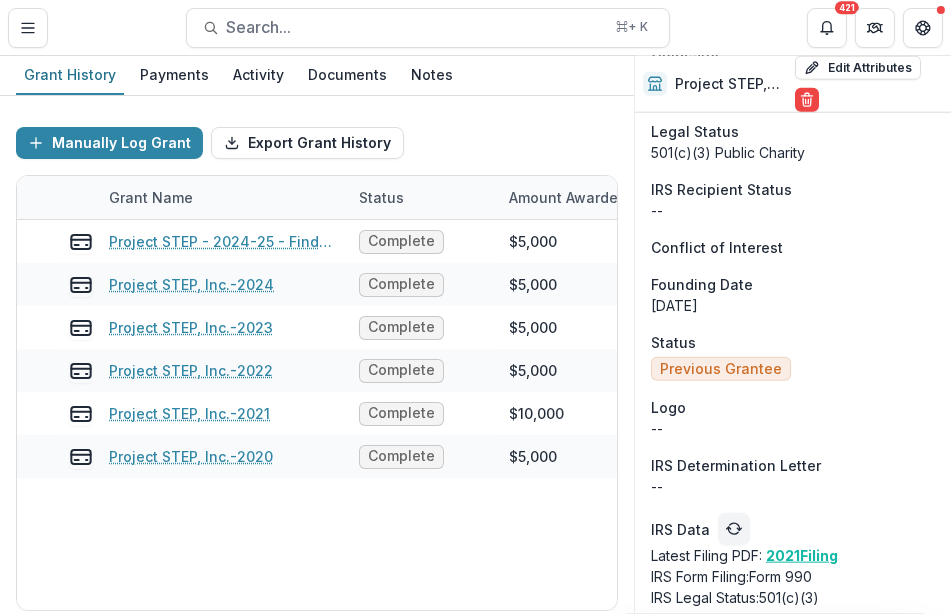scroll, scrollTop: 2715, scrollLeft: 0, axis: vertical 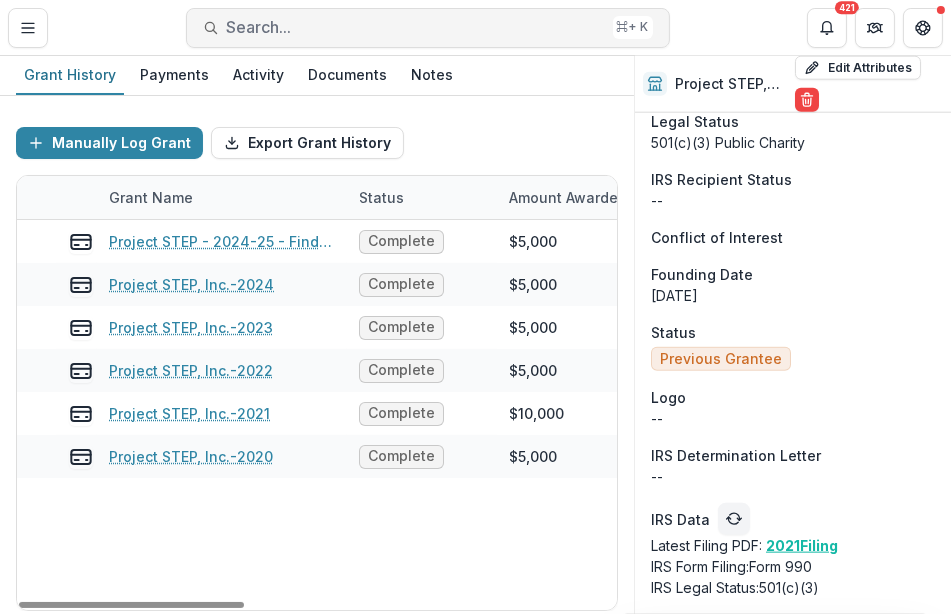 click on "Search..." at bounding box center (416, 27) 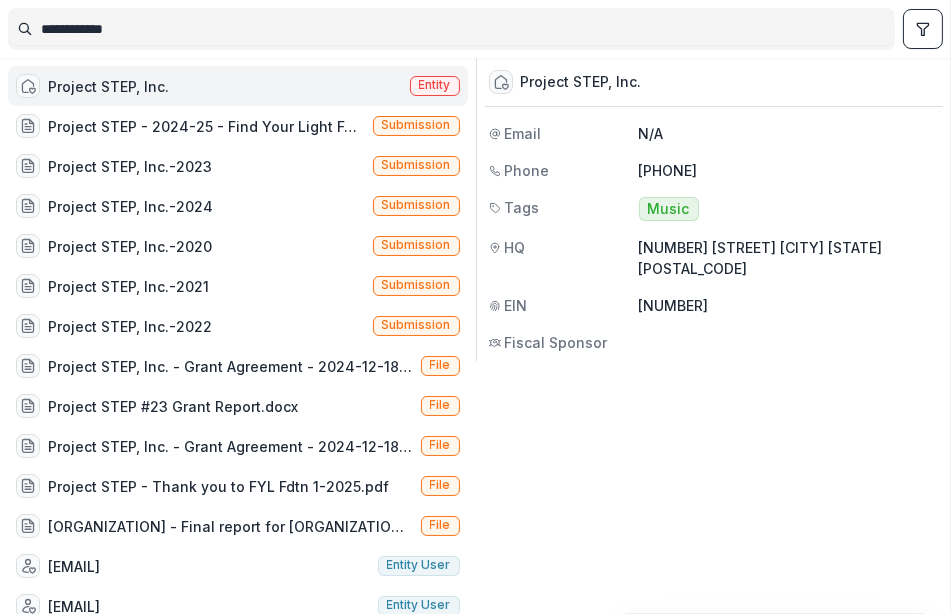 drag, startPoint x: 206, startPoint y: 25, endPoint x: 0, endPoint y: 17, distance: 206.15529 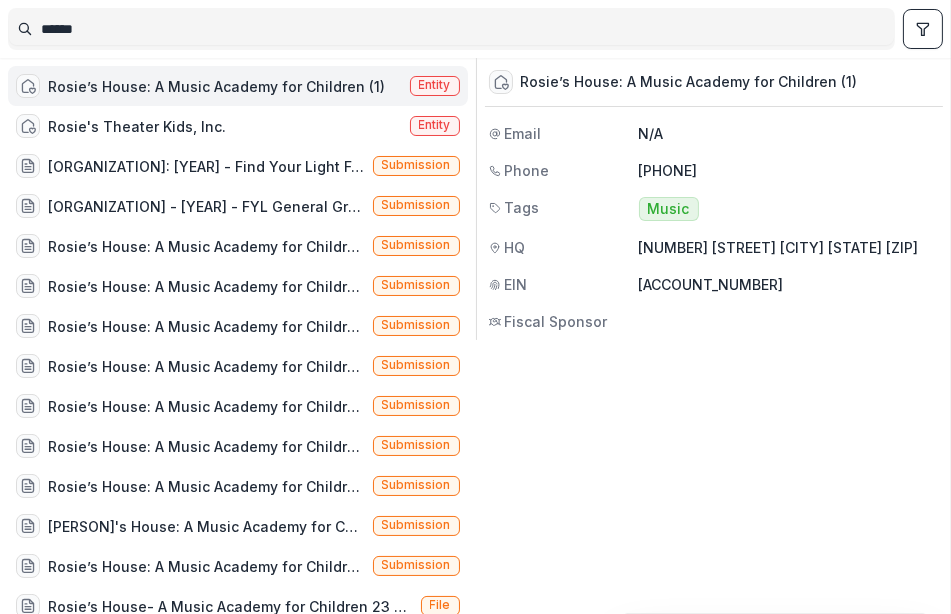 type on "******" 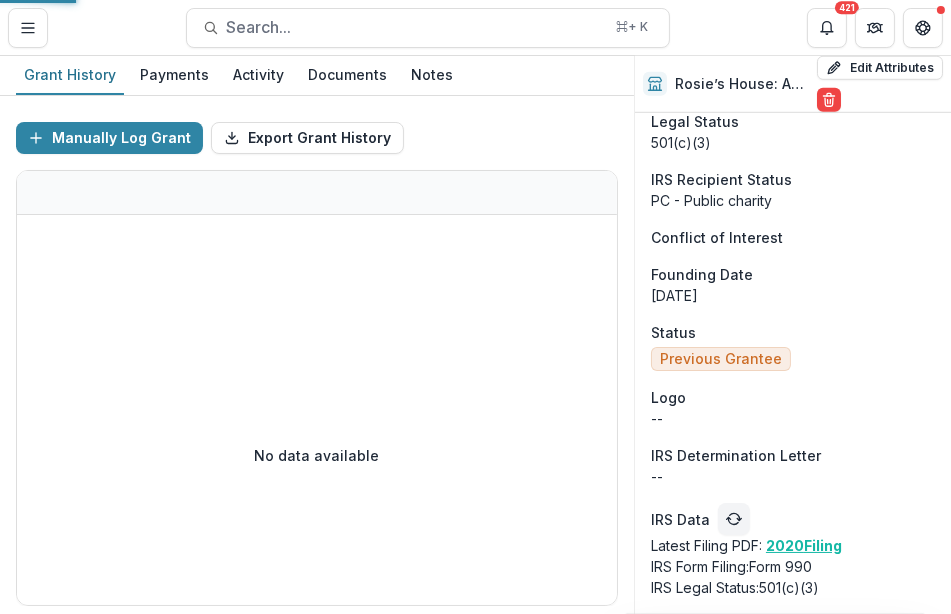 scroll, scrollTop: 186, scrollLeft: 0, axis: vertical 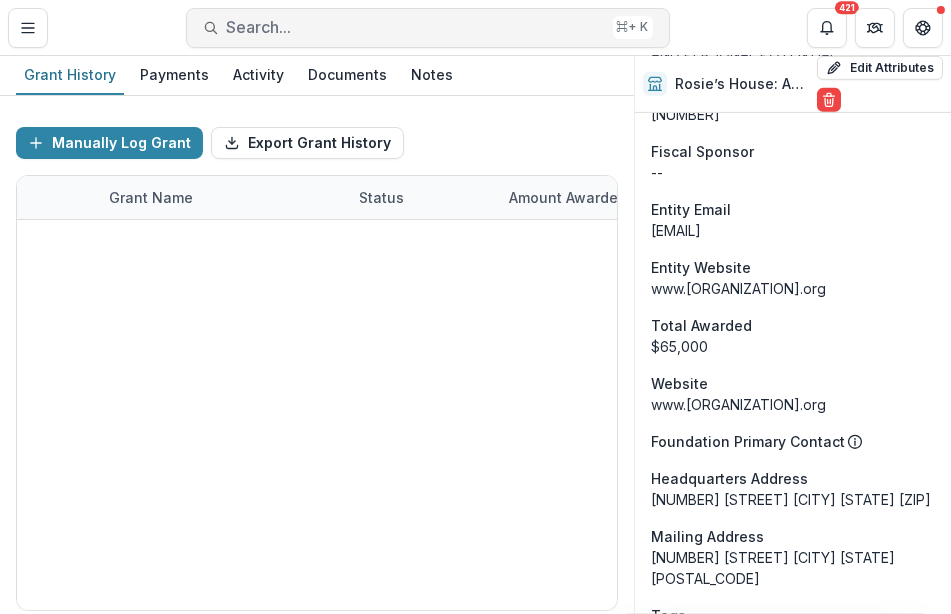 click on "Search..." at bounding box center (416, 27) 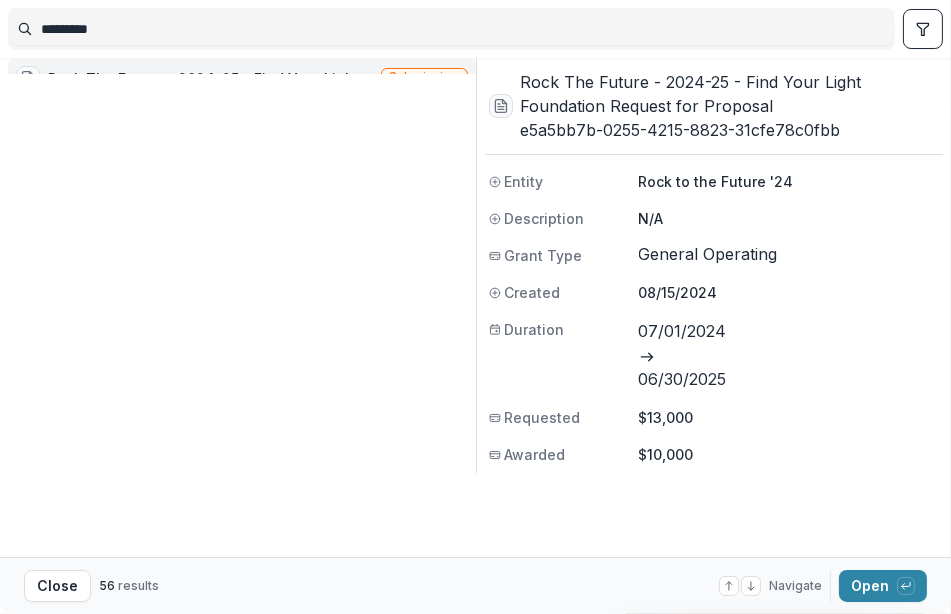 type on "********" 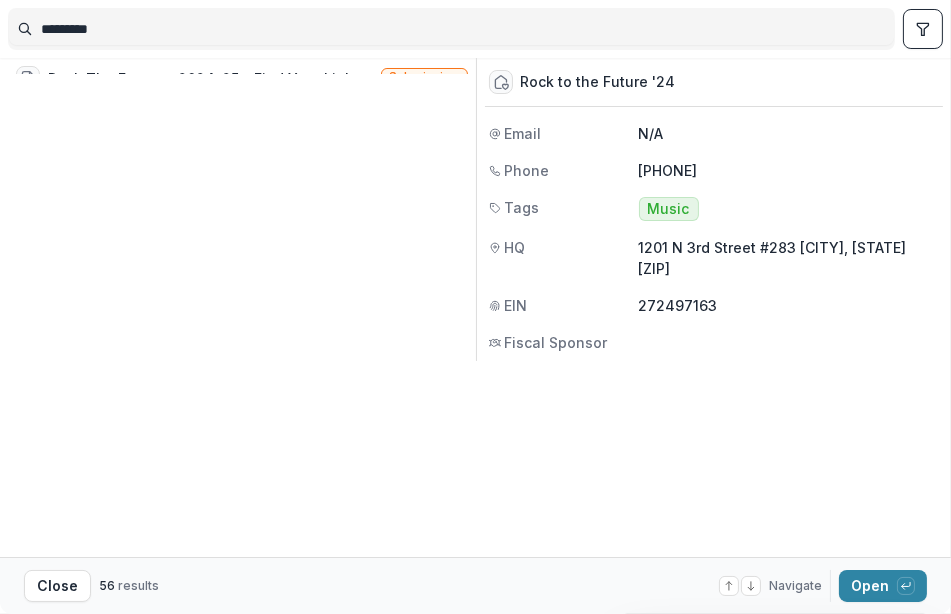click on "Rock to the Future" at bounding box center (112, 158) 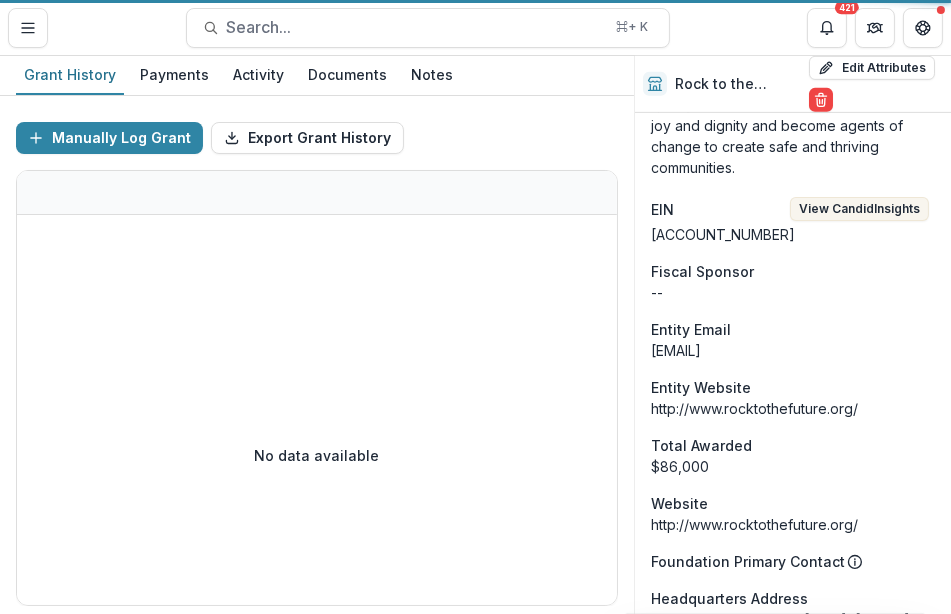 scroll, scrollTop: 186, scrollLeft: 0, axis: vertical 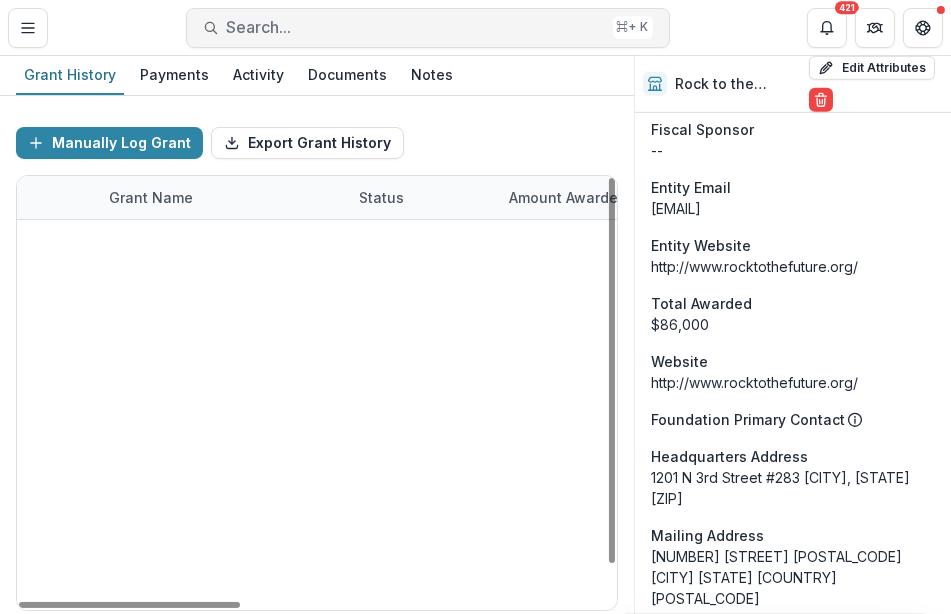 click on "Search..." at bounding box center (416, 27) 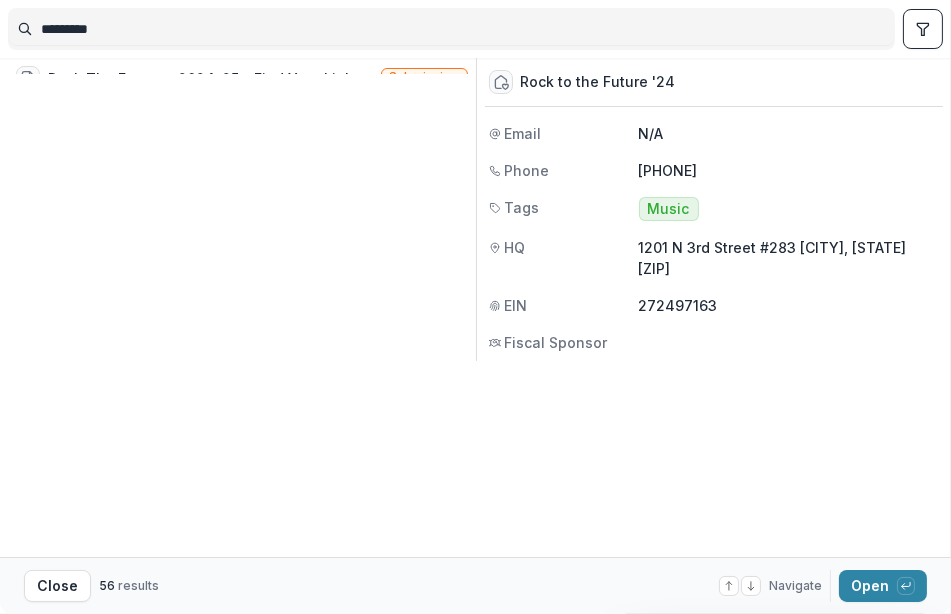 drag, startPoint x: 161, startPoint y: 26, endPoint x: 11, endPoint y: 25, distance: 150.00333 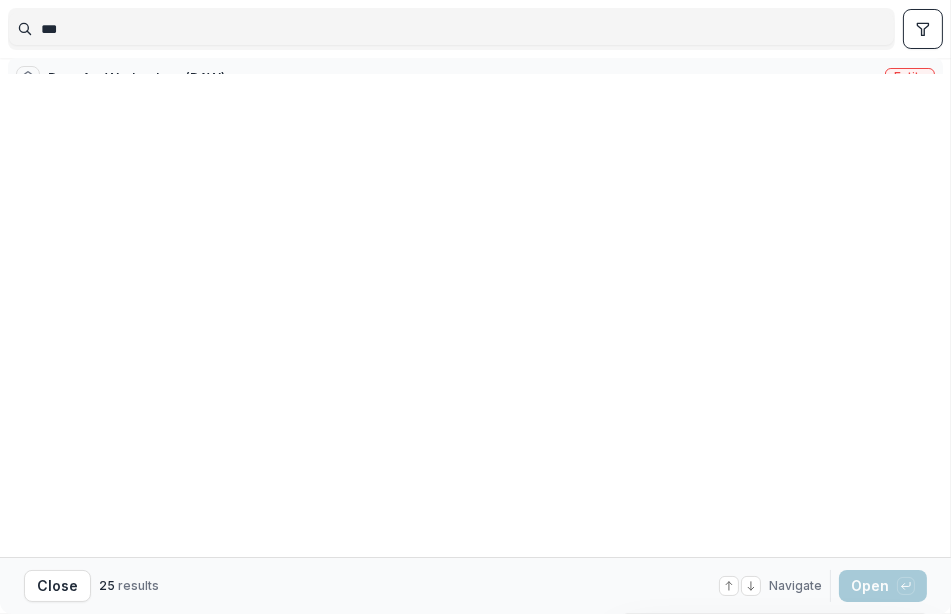 type on "***" 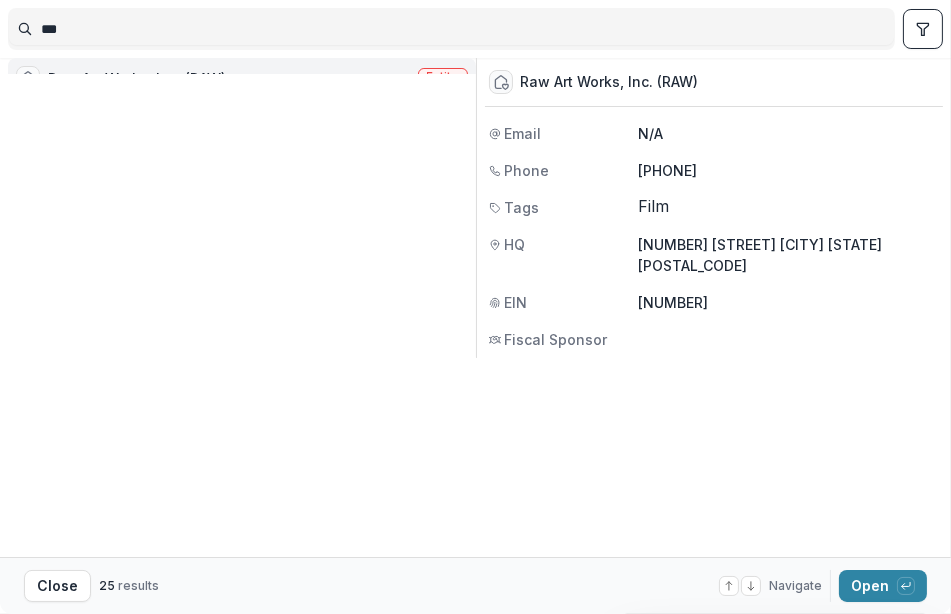 scroll, scrollTop: 515, scrollLeft: 0, axis: vertical 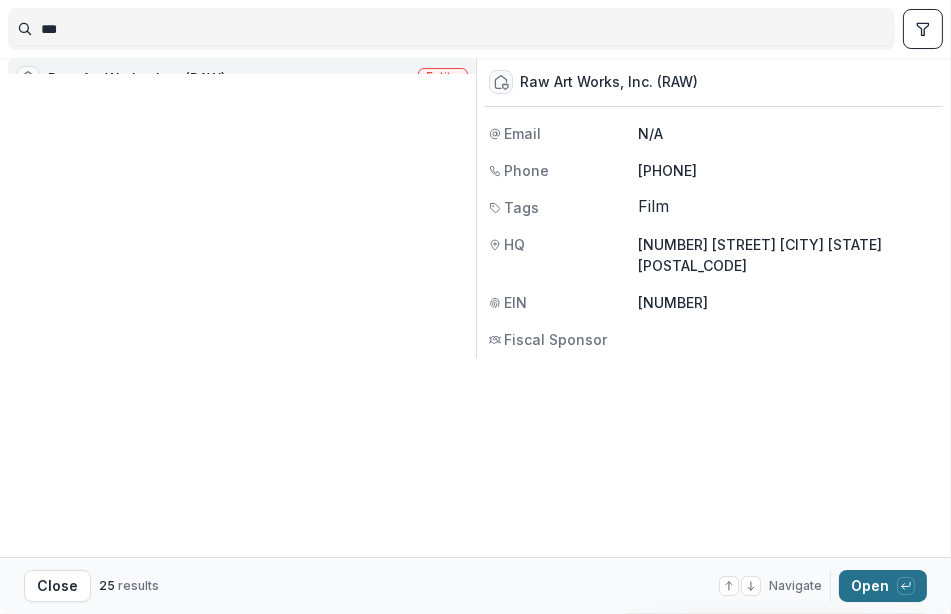 click on "Open with enter key" at bounding box center (883, 586) 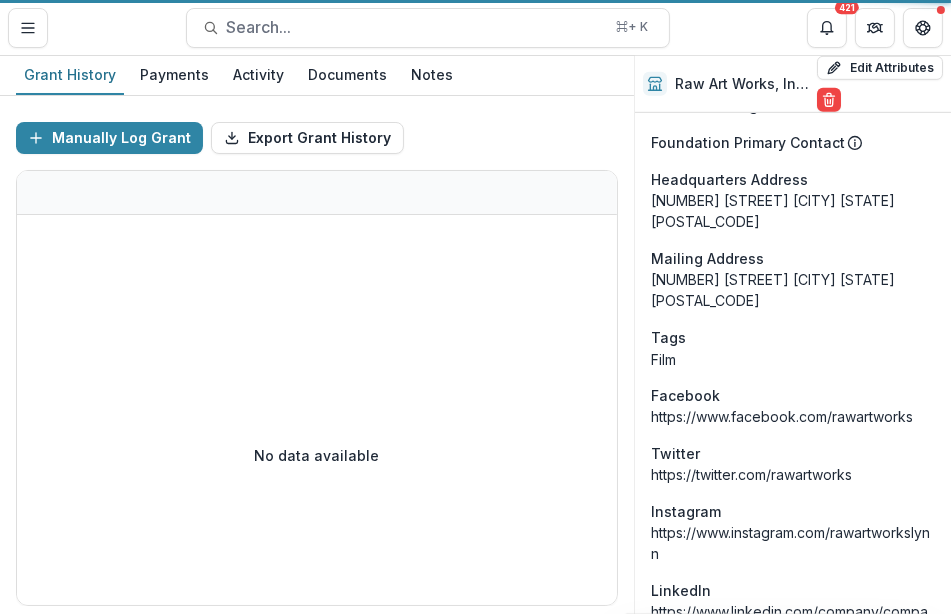 scroll, scrollTop: 186, scrollLeft: 0, axis: vertical 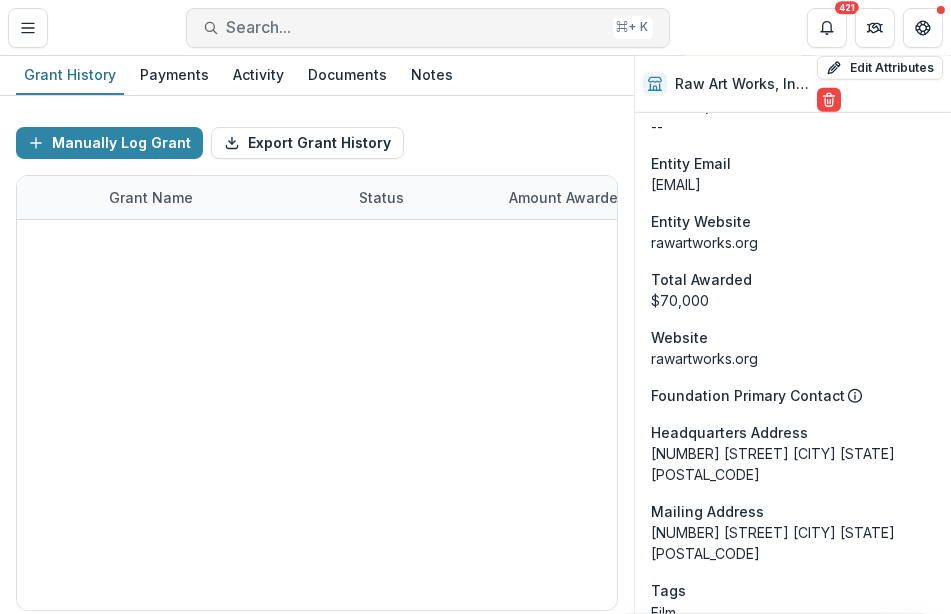 click on "Search..." at bounding box center (416, 27) 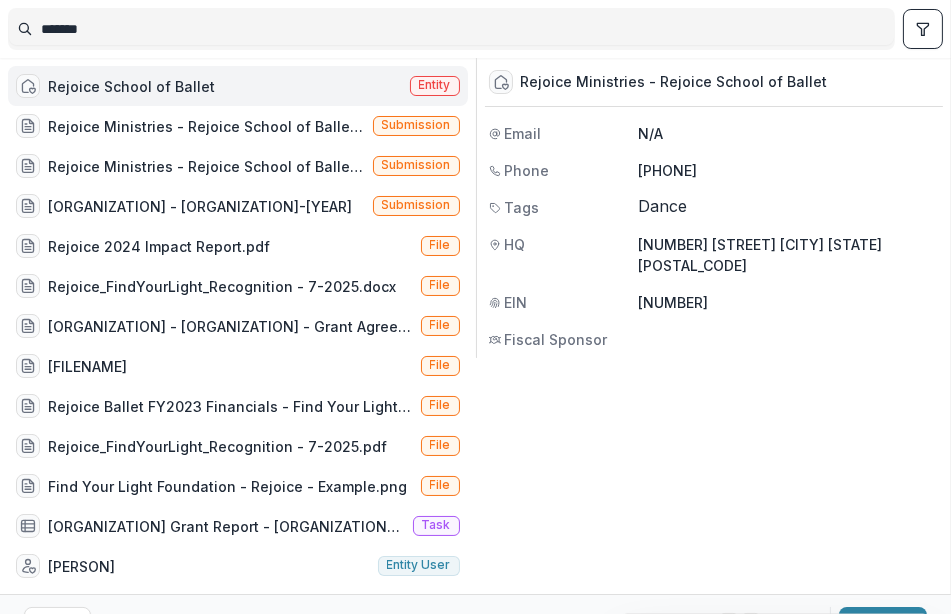 type on "*******" 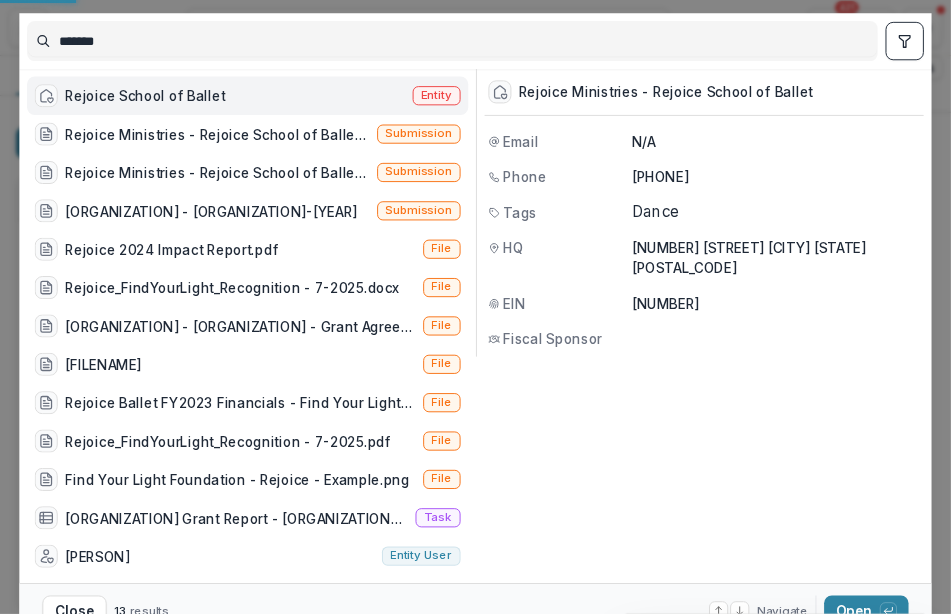 scroll, scrollTop: 186, scrollLeft: 0, axis: vertical 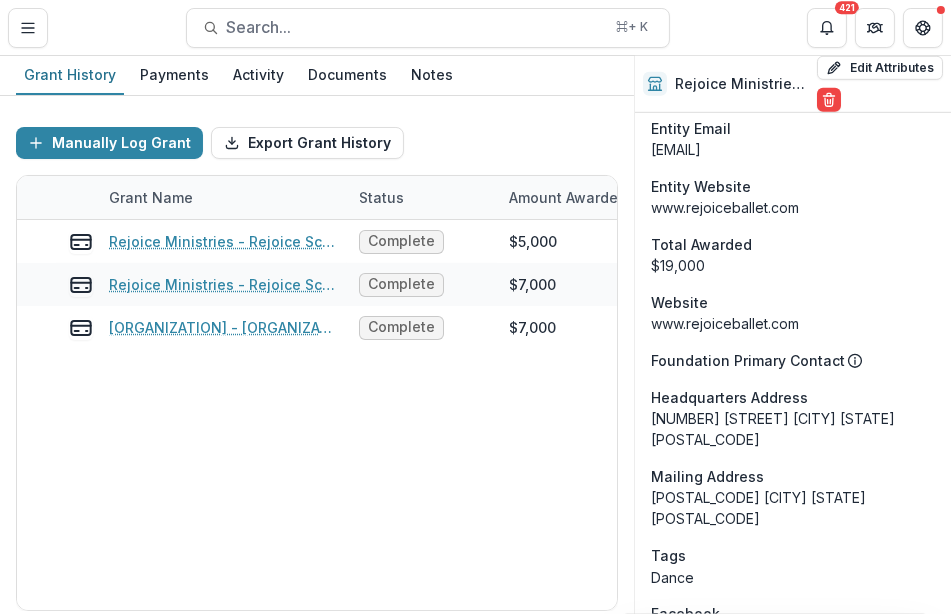 type 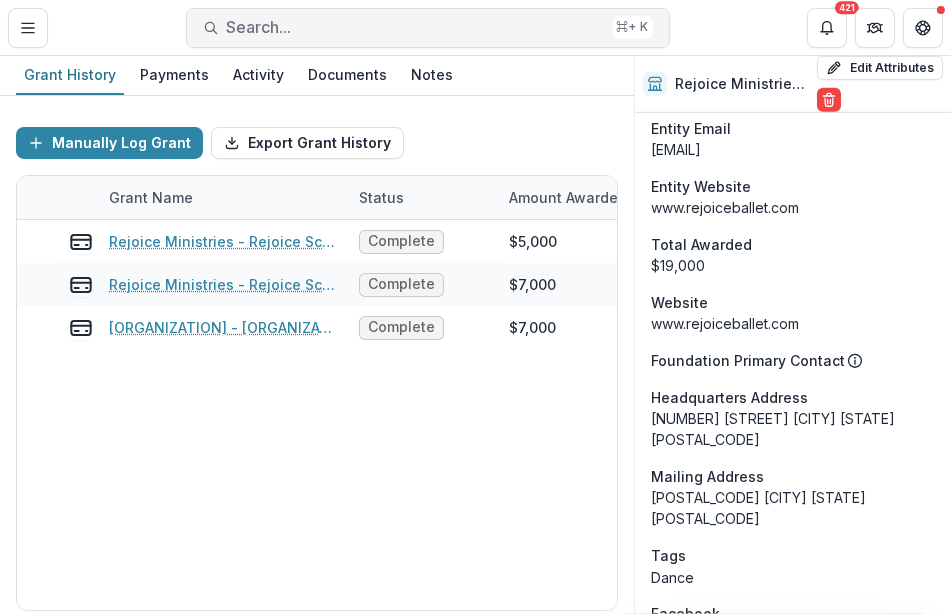 click on "Search..." at bounding box center (416, 27) 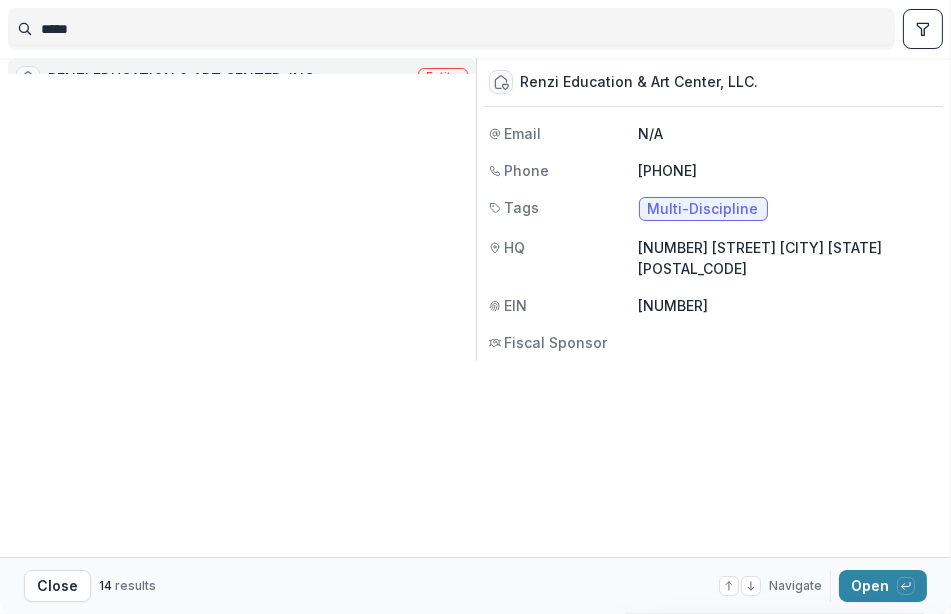type on "*****" 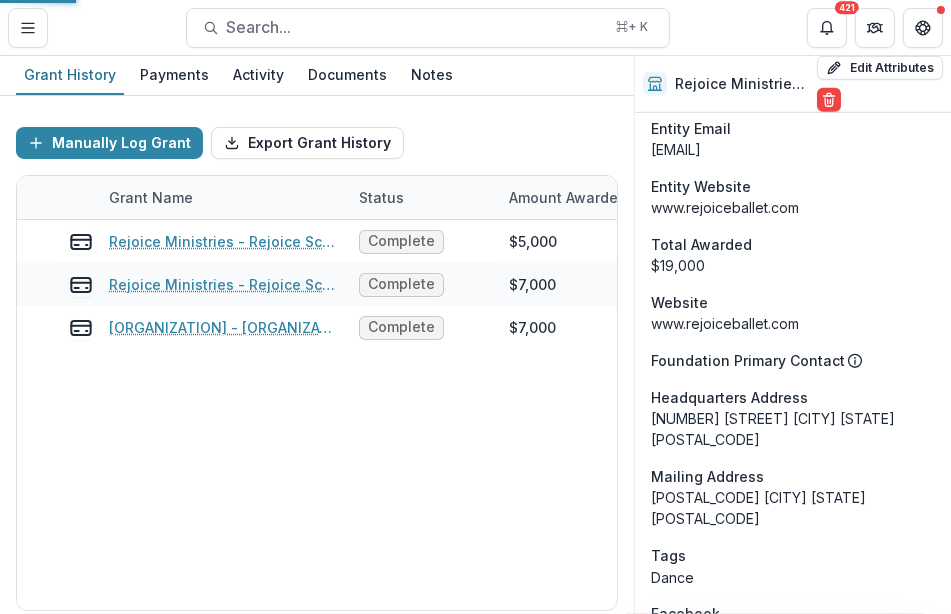 scroll, scrollTop: 186, scrollLeft: 0, axis: vertical 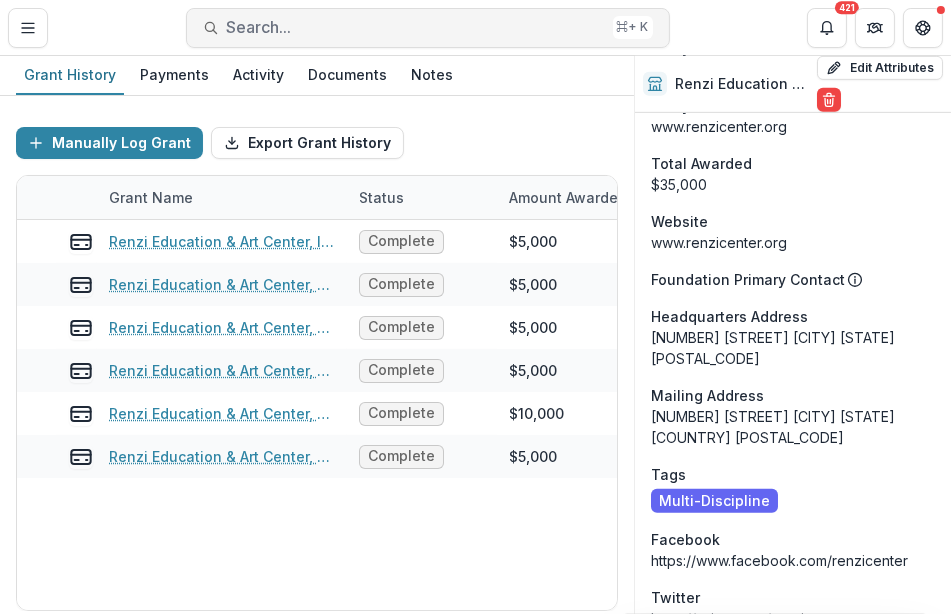 click on "Search..." at bounding box center (416, 27) 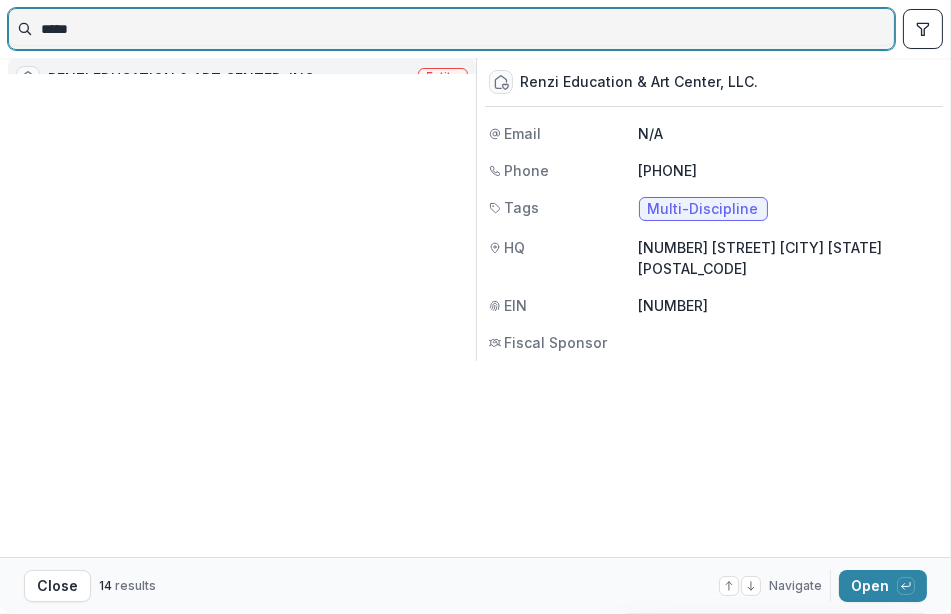 drag, startPoint x: 145, startPoint y: 41, endPoint x: 5, endPoint y: 41, distance: 140 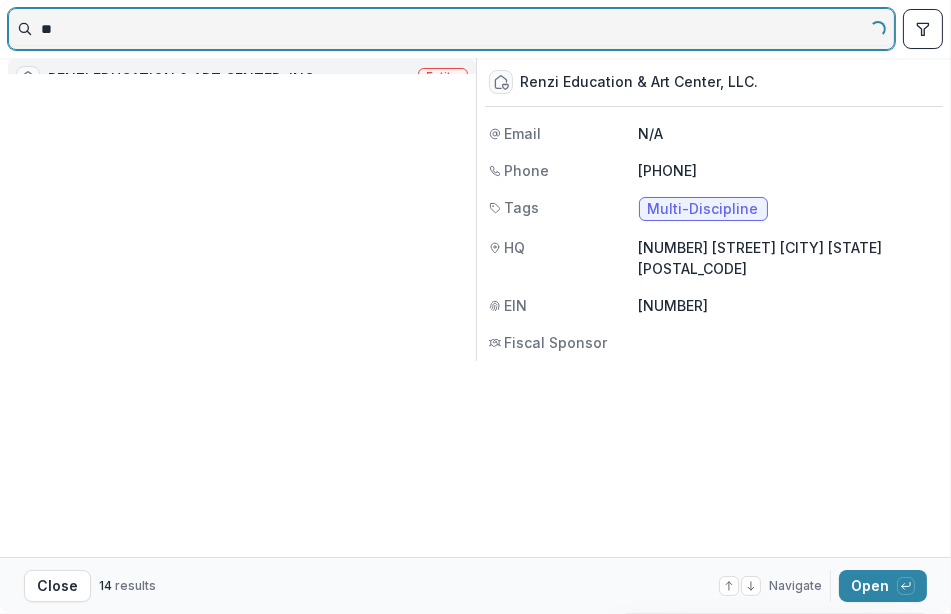 type on "*" 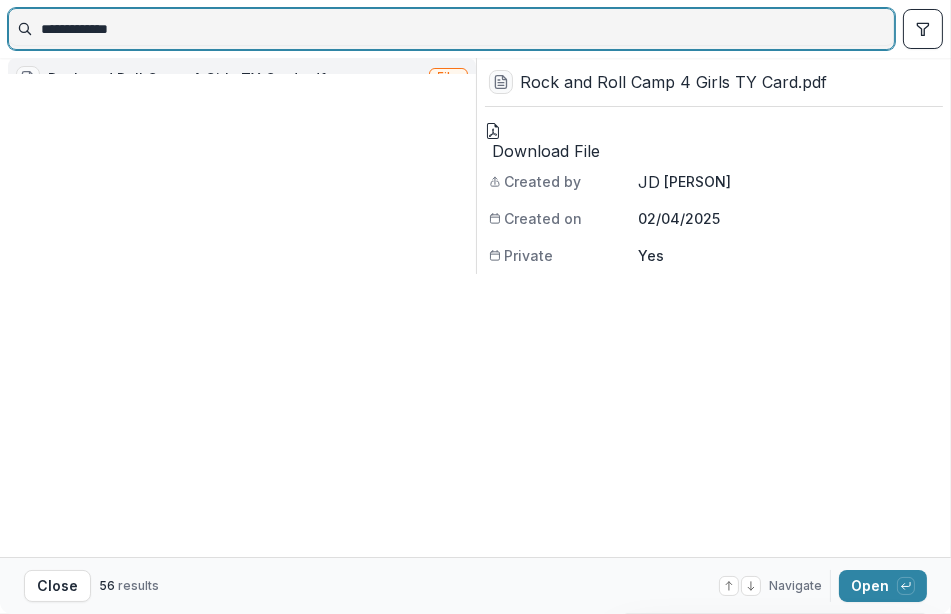 type on "**********" 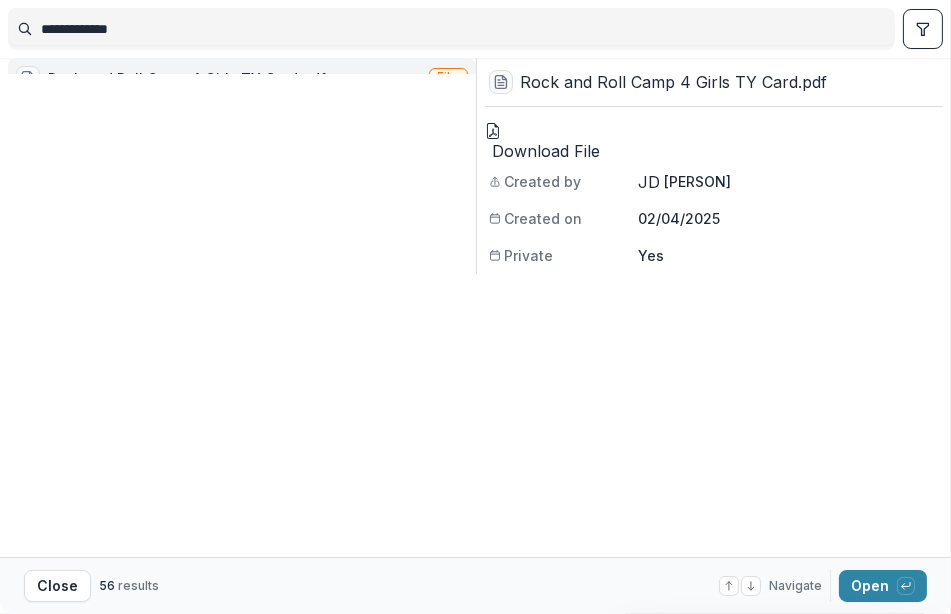 click on "Rock n' Roll Camp for Girls San Diego" at bounding box center [178, 358] 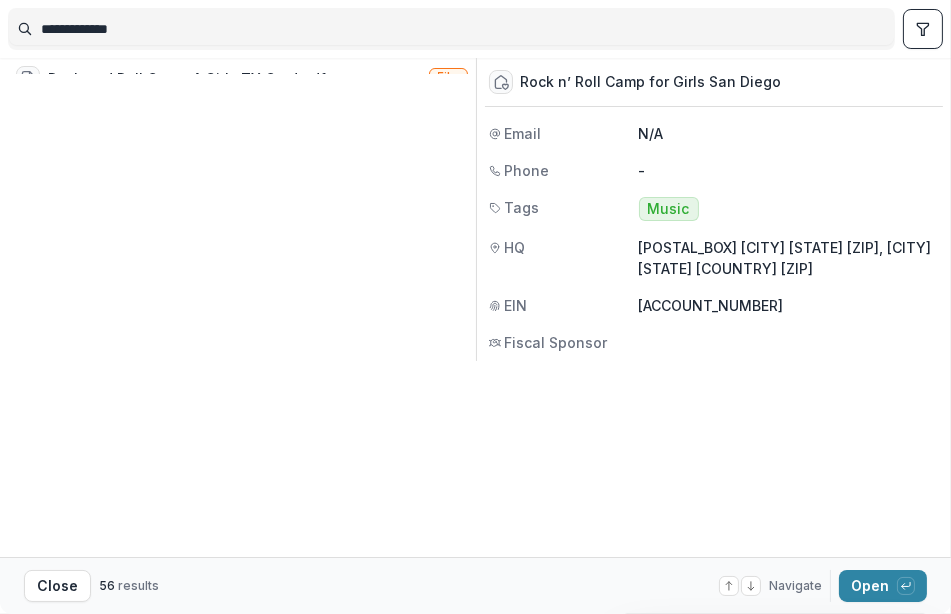 click on "Rock n' Roll Camp for Girls San Diego" at bounding box center [178, 358] 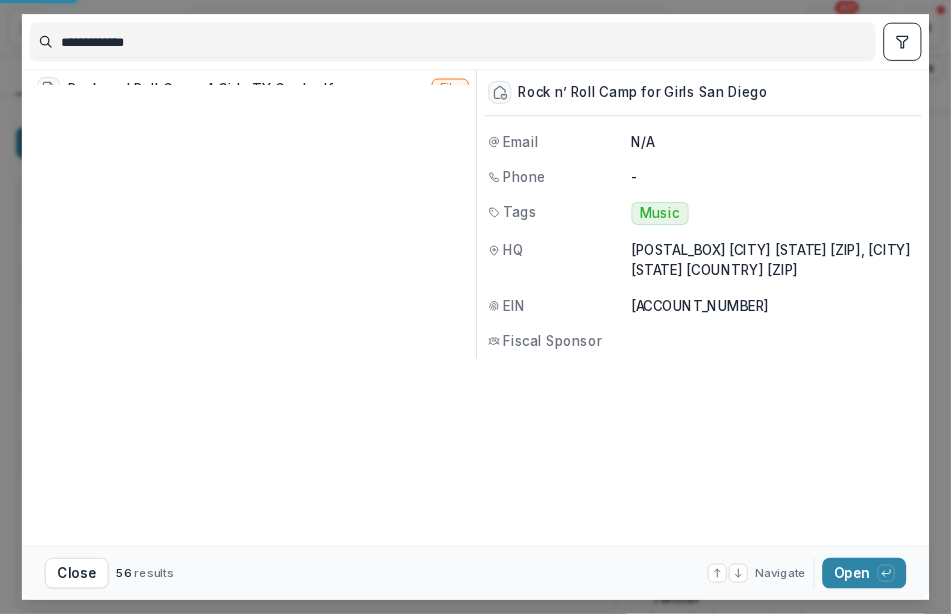 scroll, scrollTop: 186, scrollLeft: 0, axis: vertical 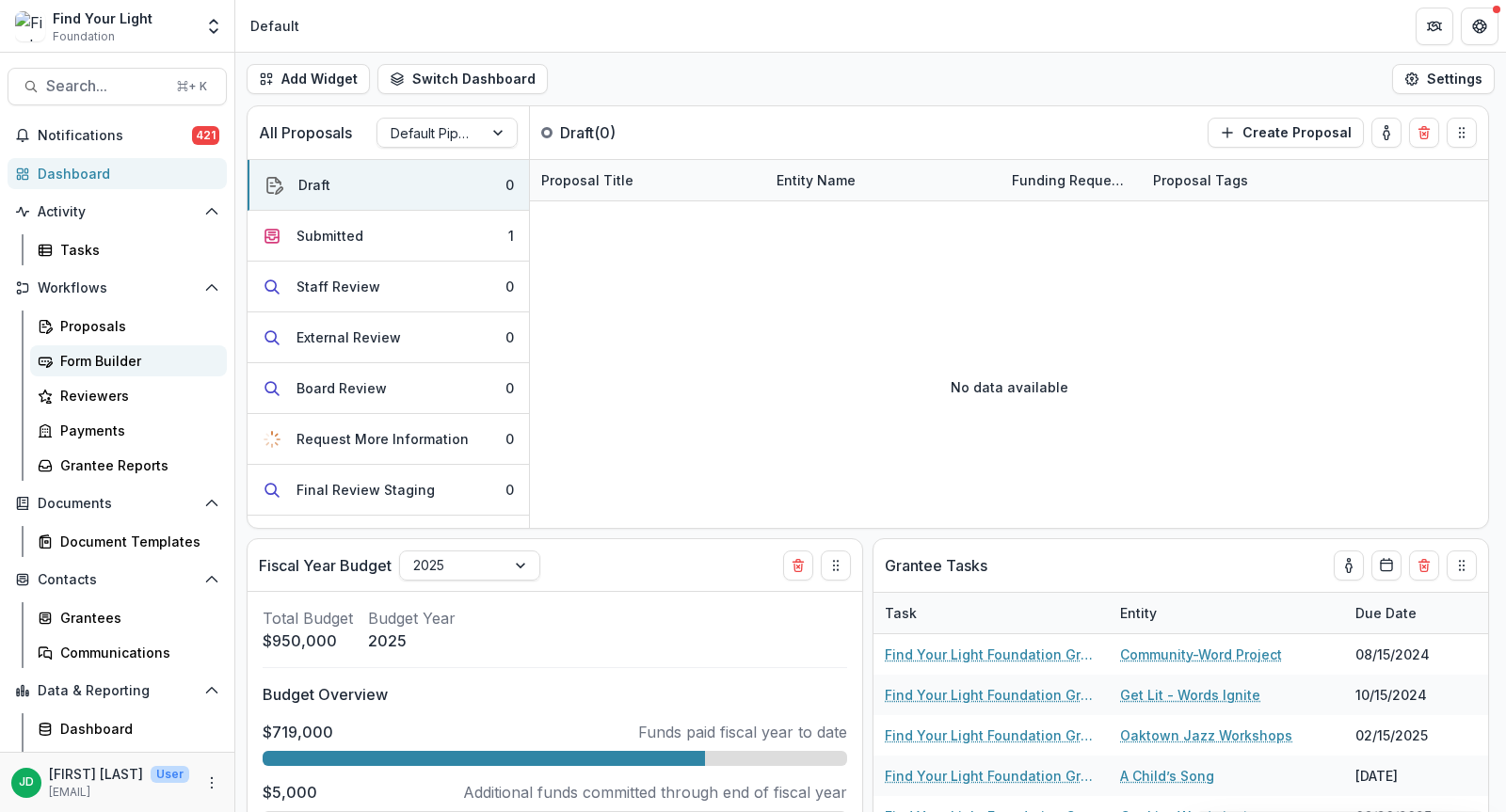 click on "Form Builder" at bounding box center (136, 360) 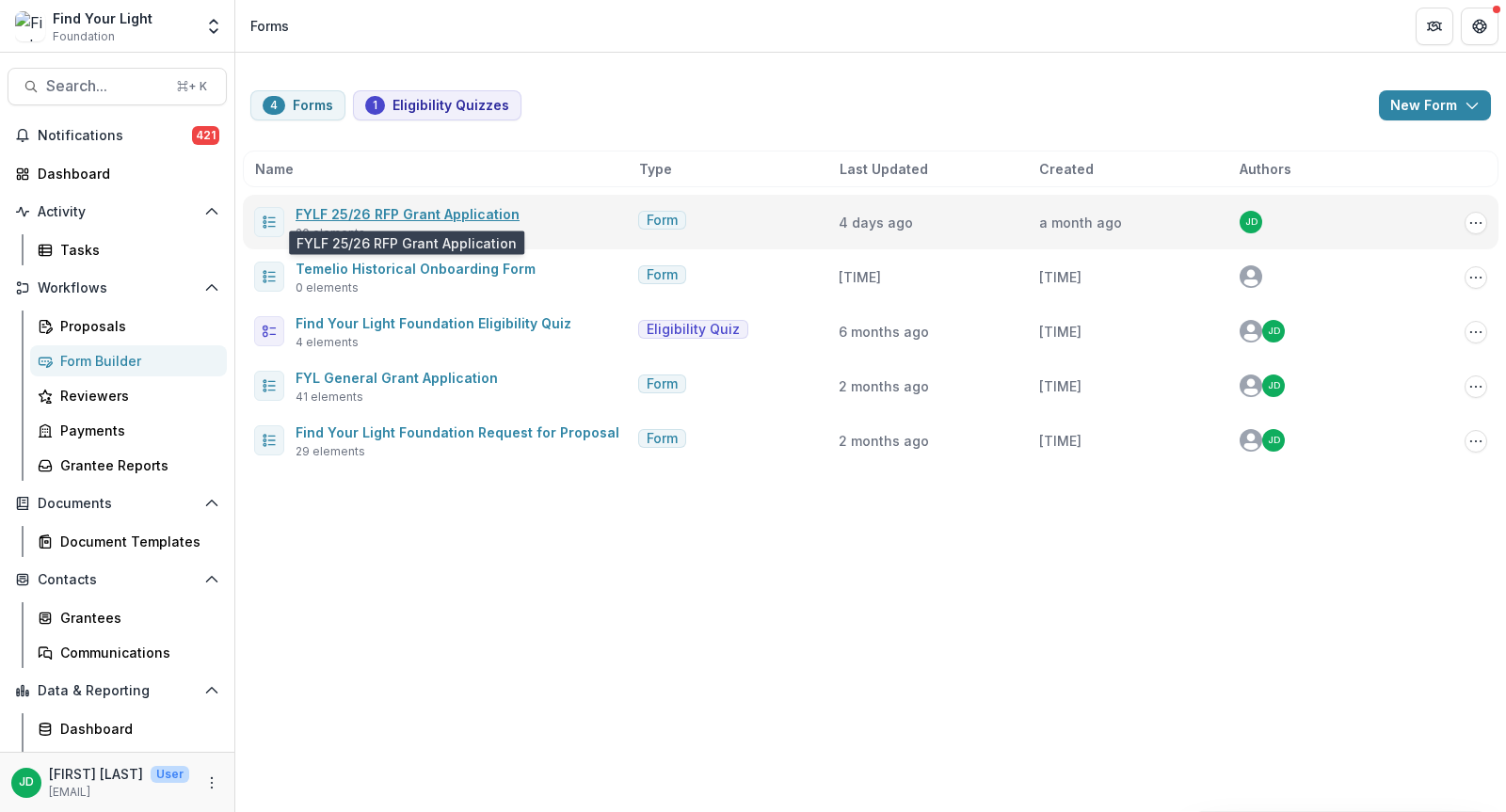 click on "FYLF 25/26 RFP Grant Application" at bounding box center [408, 214] 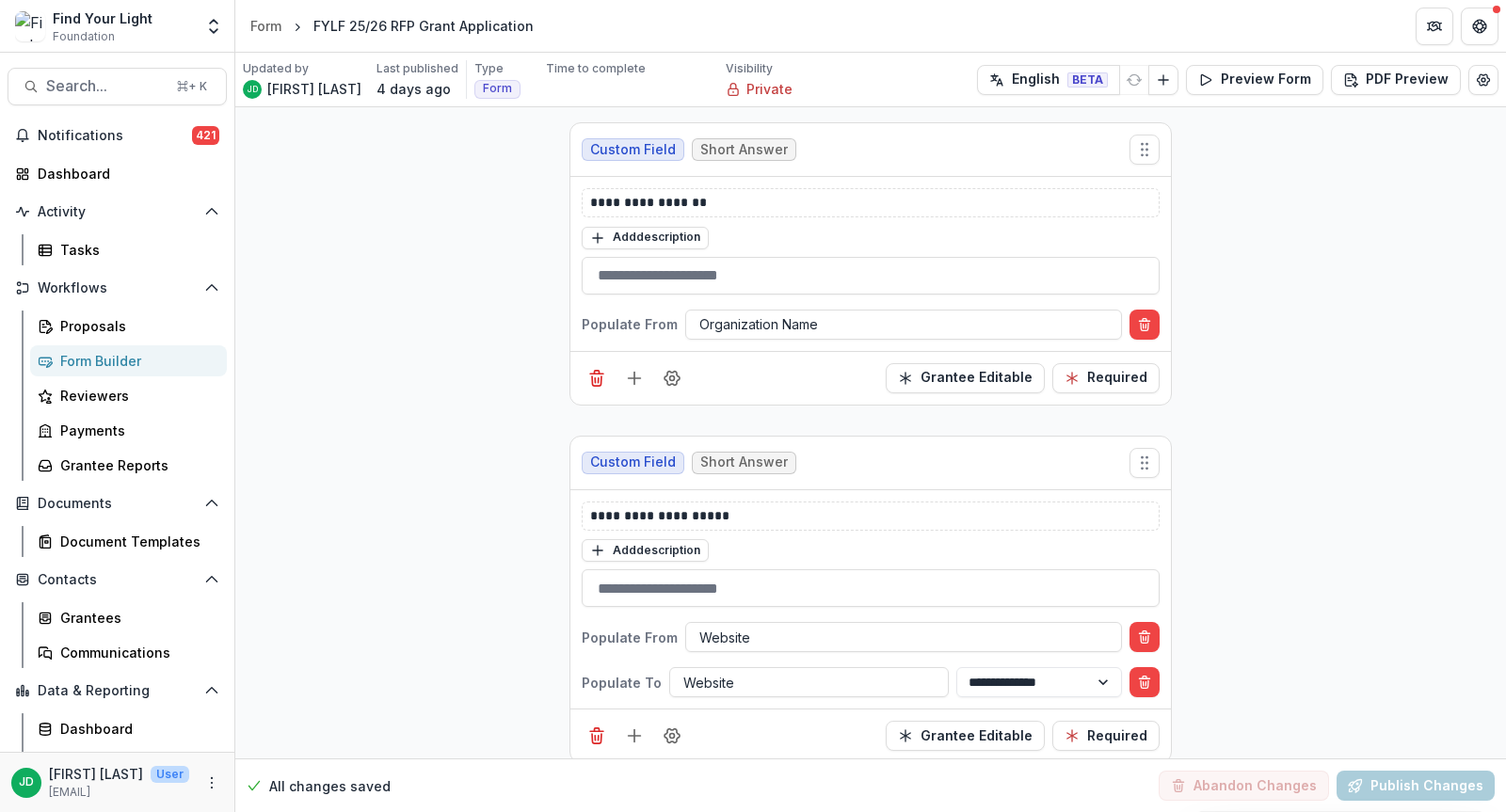 click on "Updated by [NAME] Last published [TIME] Type Form Time to complete 0 minutes - 0 minutes Visibility Private English   BETA Preview Form PDF Preview Without Description With Description" at bounding box center (871, 80) 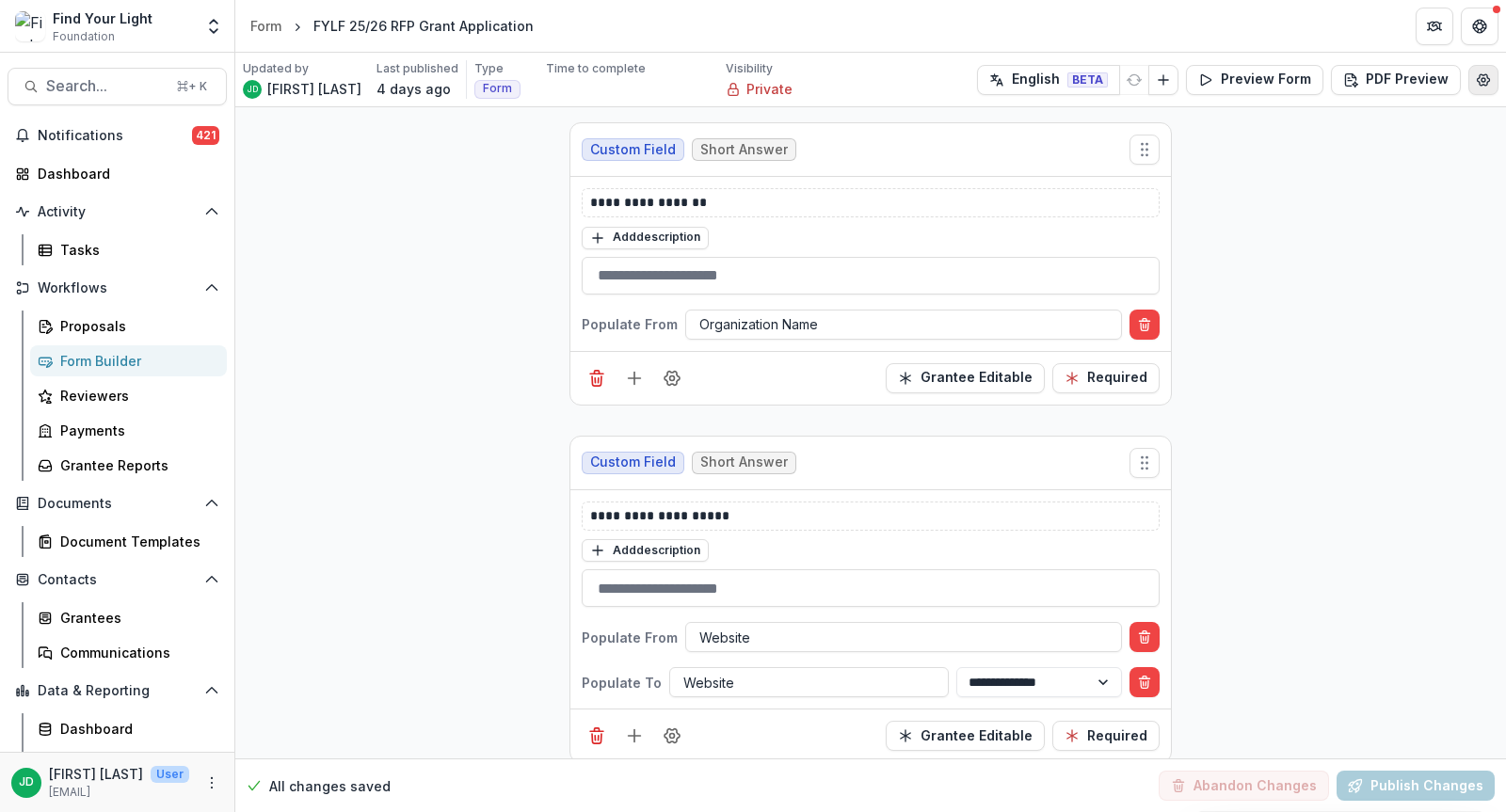 click 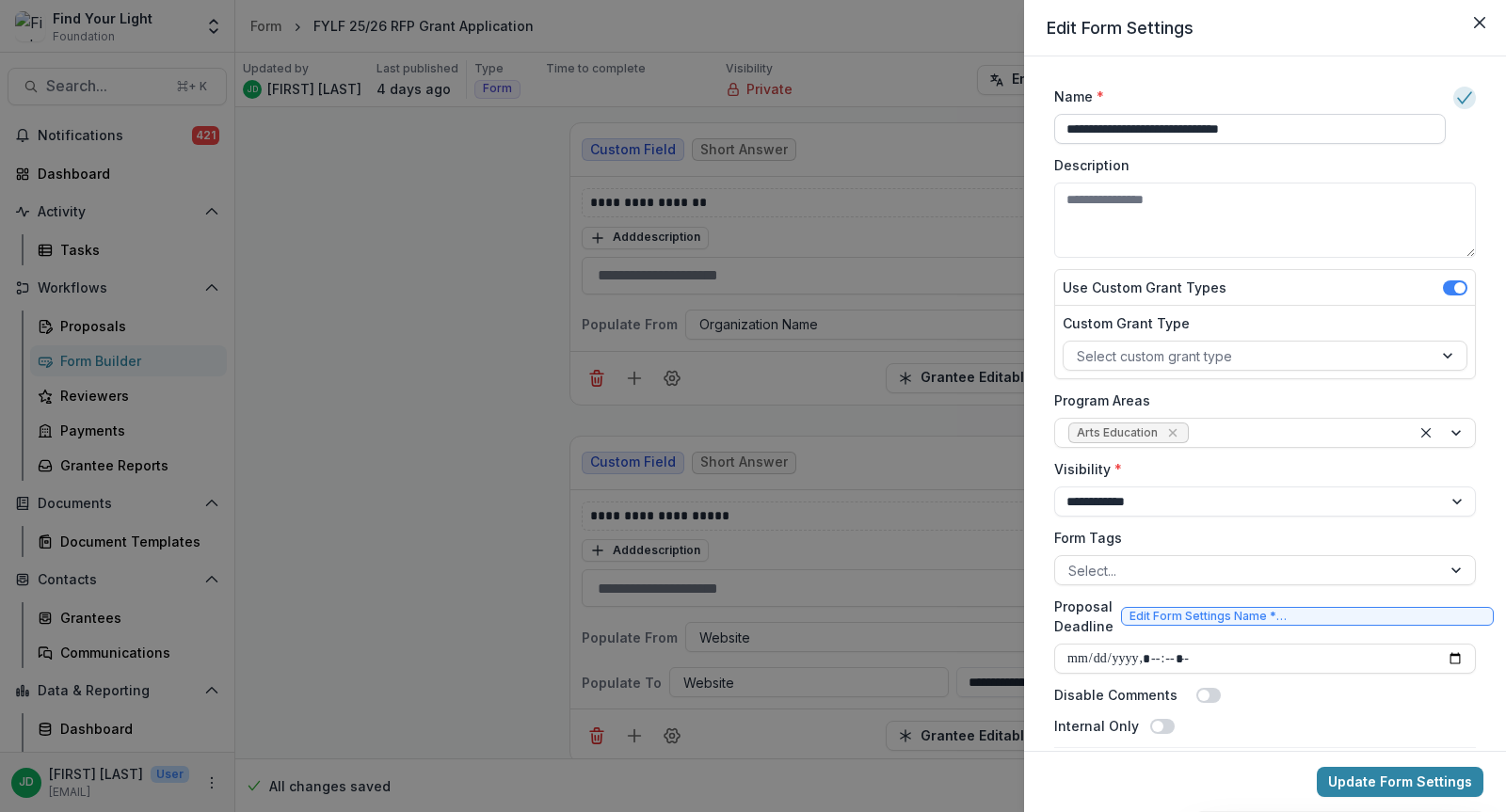 click on "**********" at bounding box center [1250, 129] 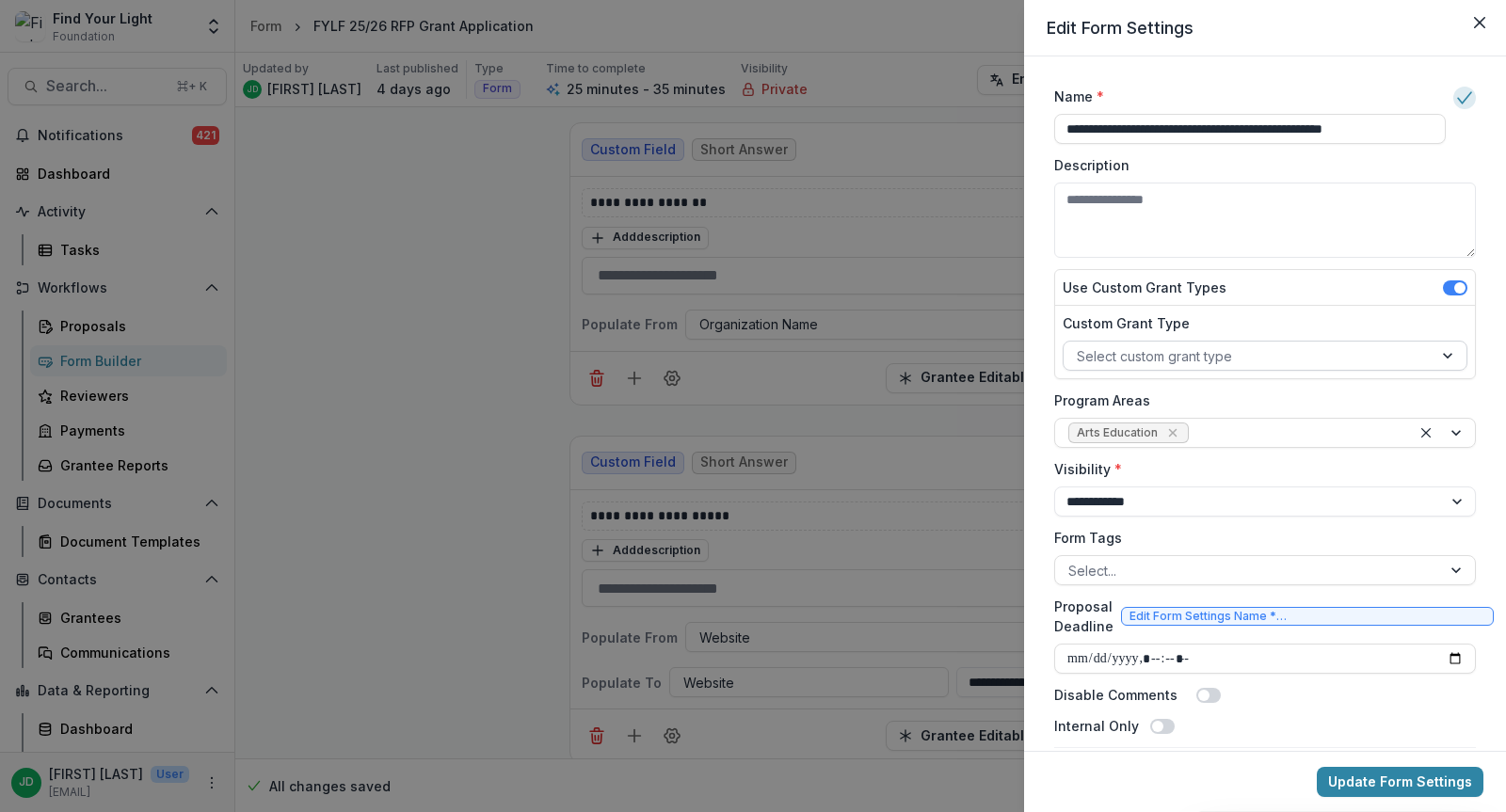 type on "**********" 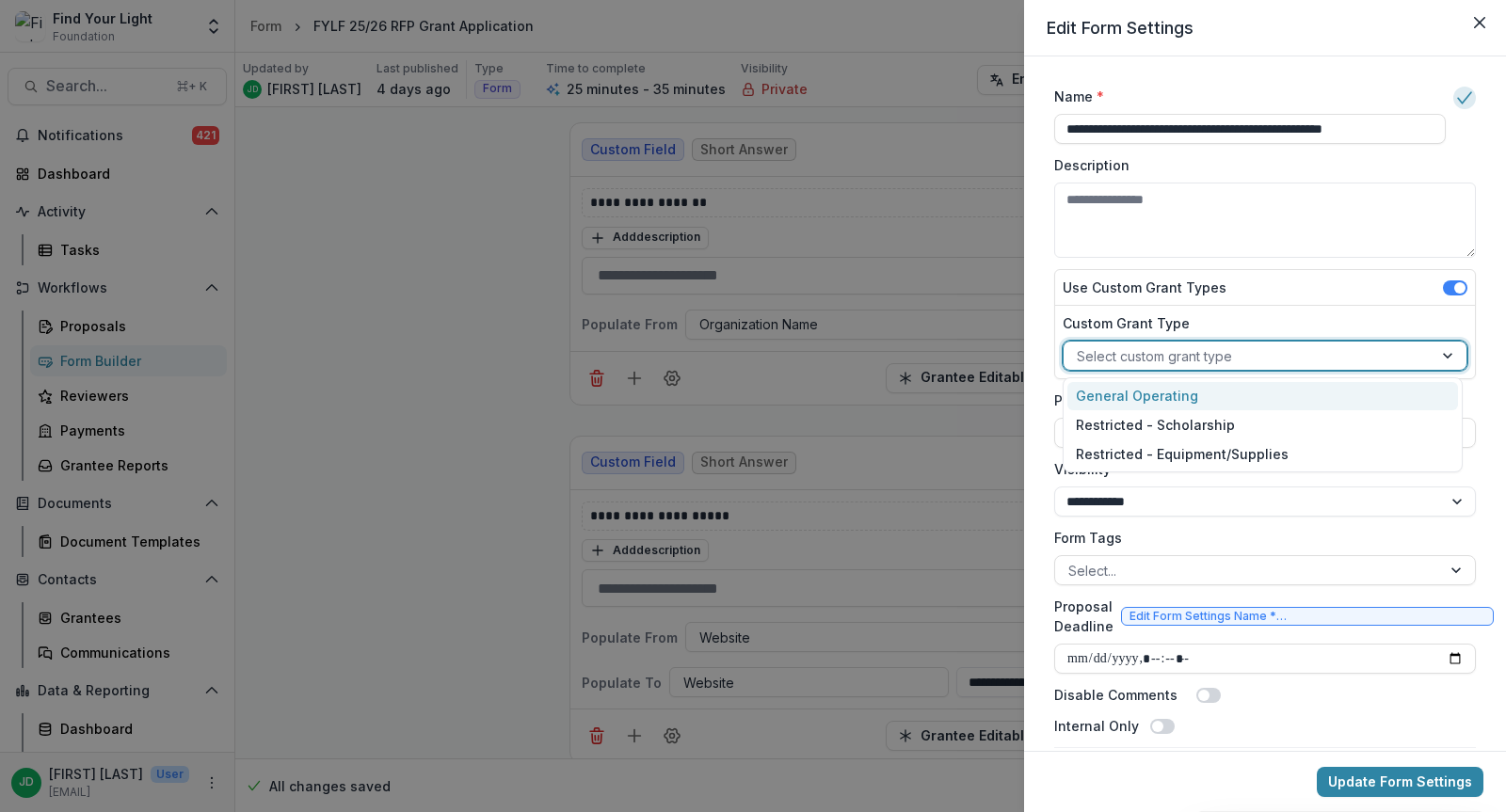 click at bounding box center [1248, 356] 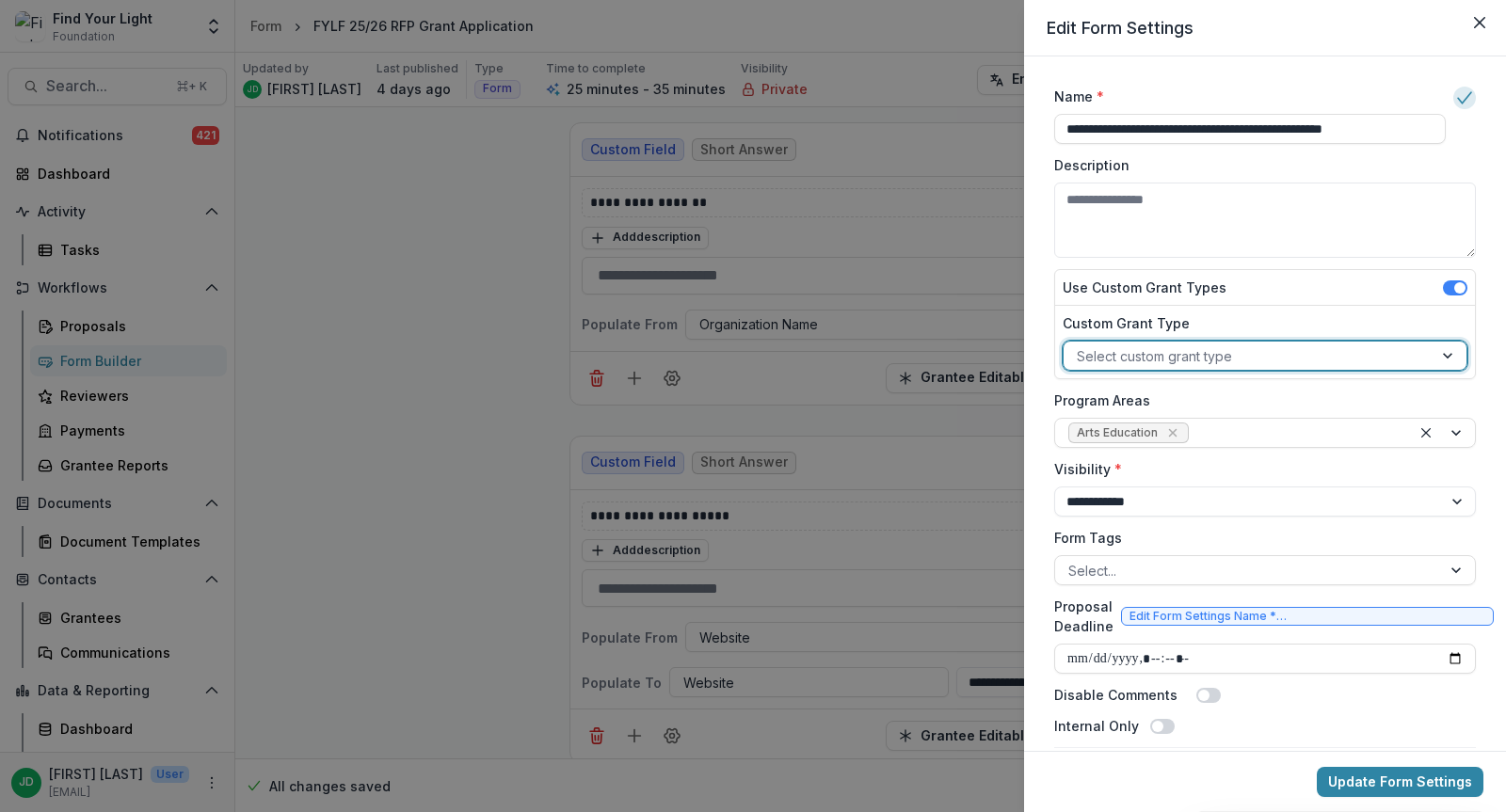 click at bounding box center (1248, 356) 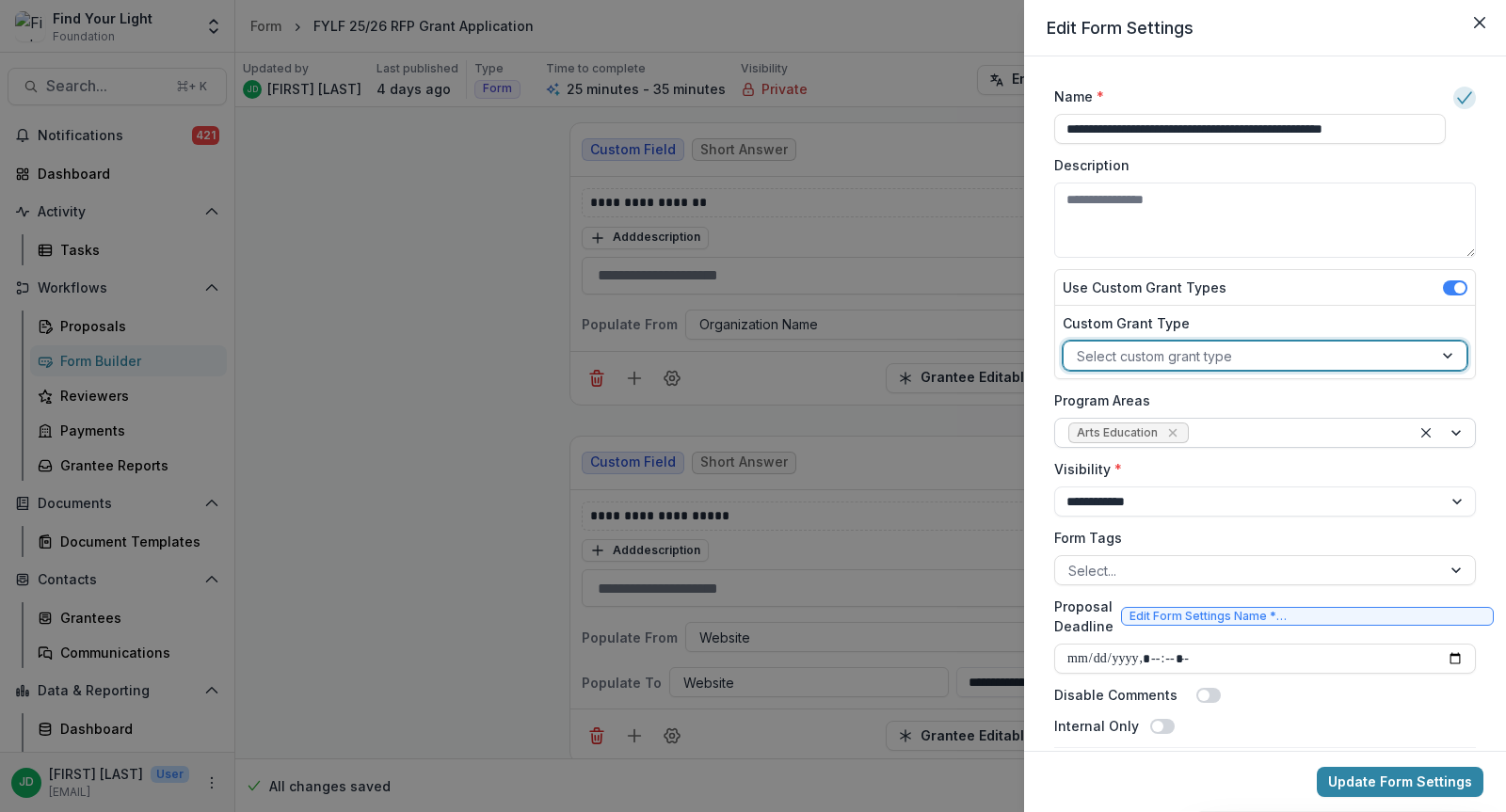 click at bounding box center [1295, 433] 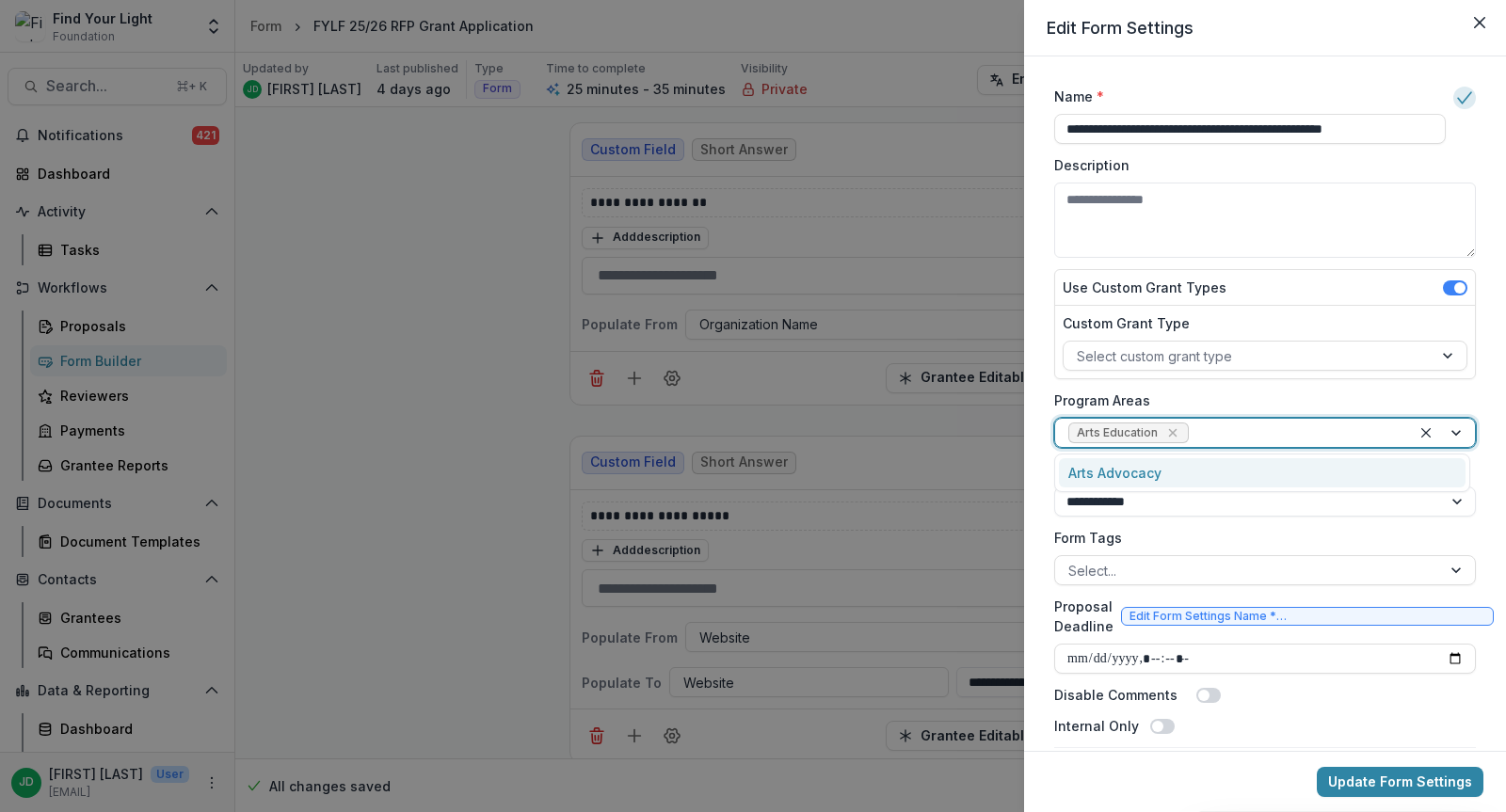 click at bounding box center [1295, 433] 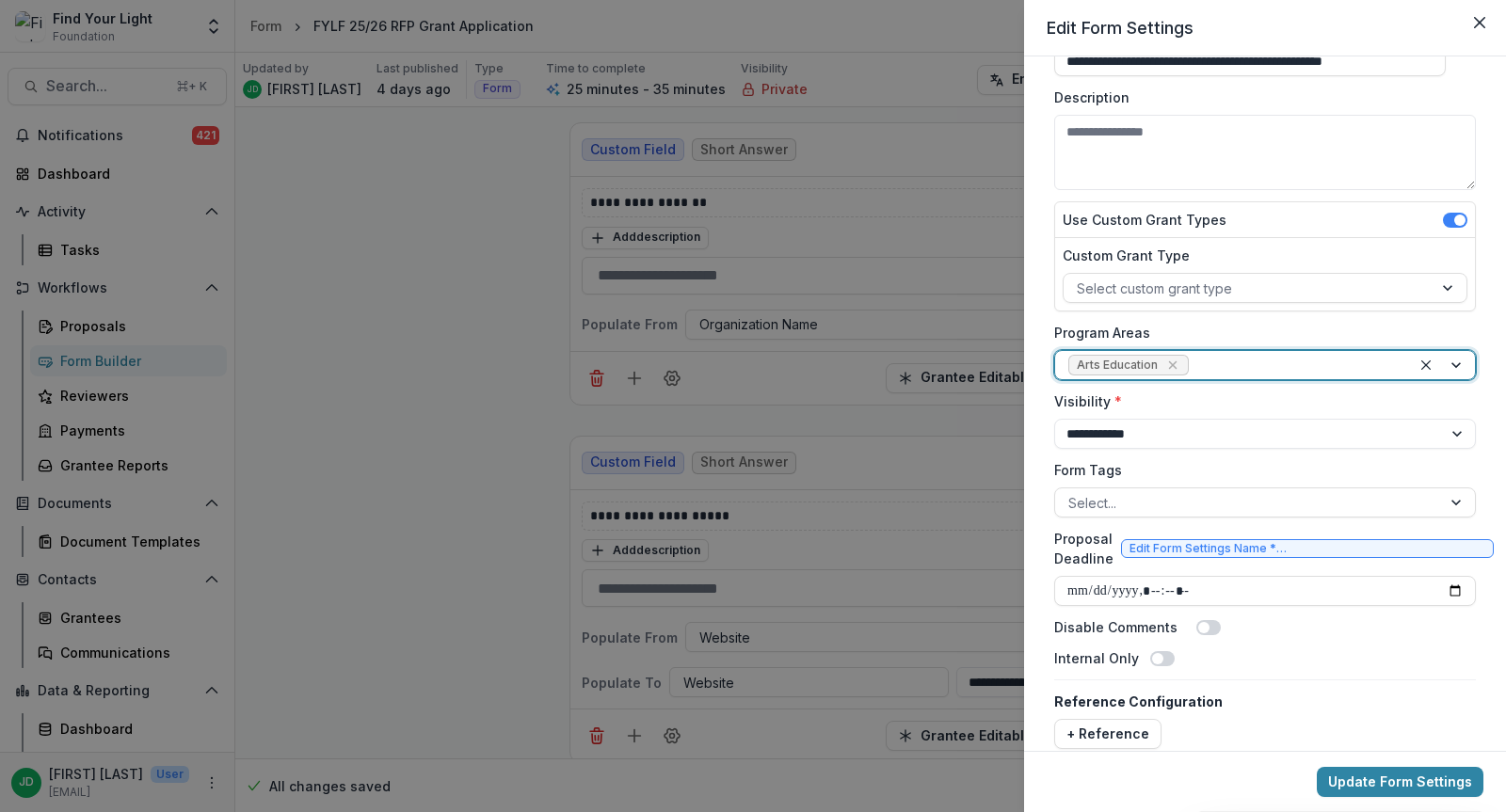 scroll, scrollTop: 72, scrollLeft: 0, axis: vertical 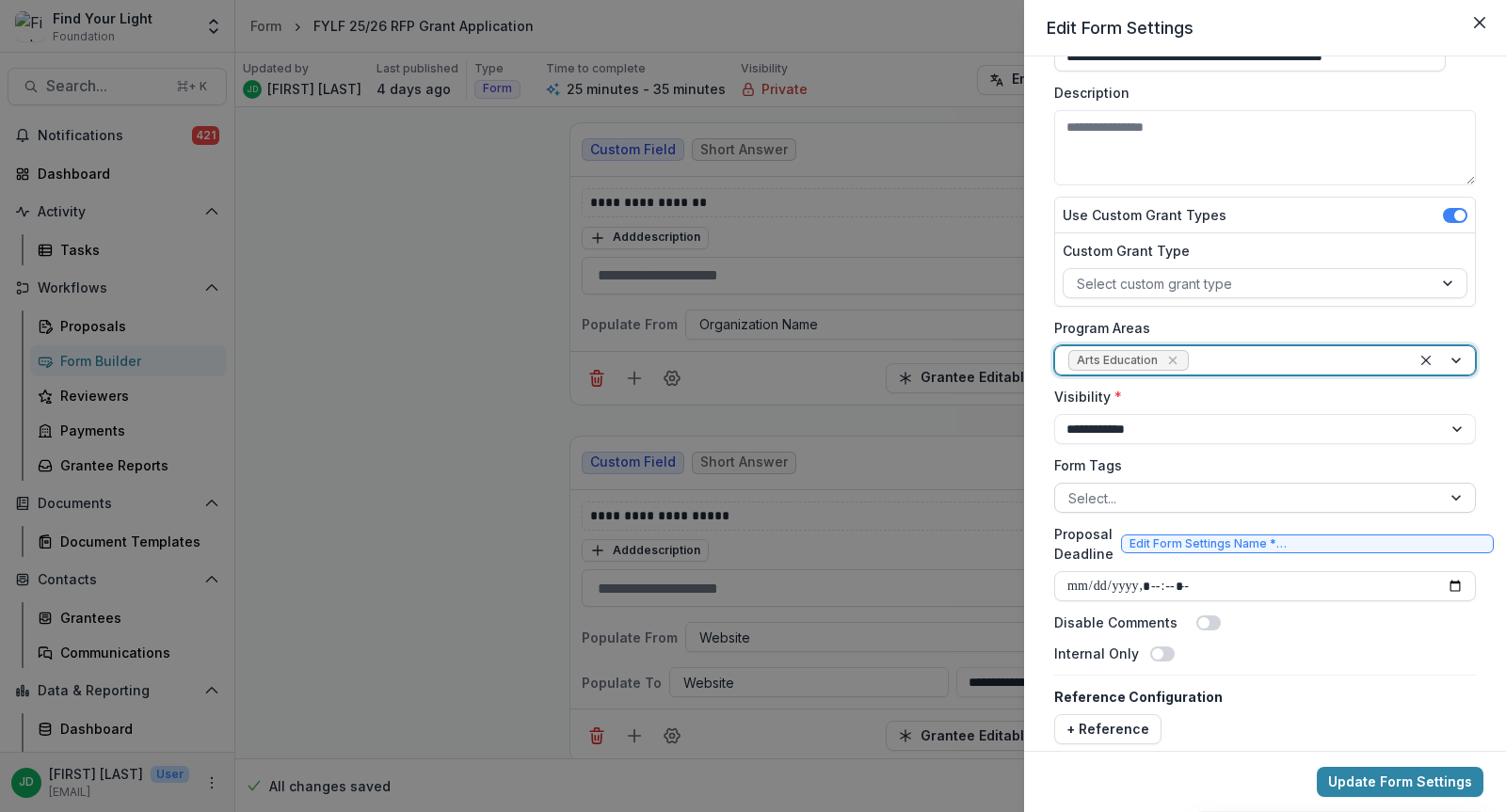 click at bounding box center [1248, 498] 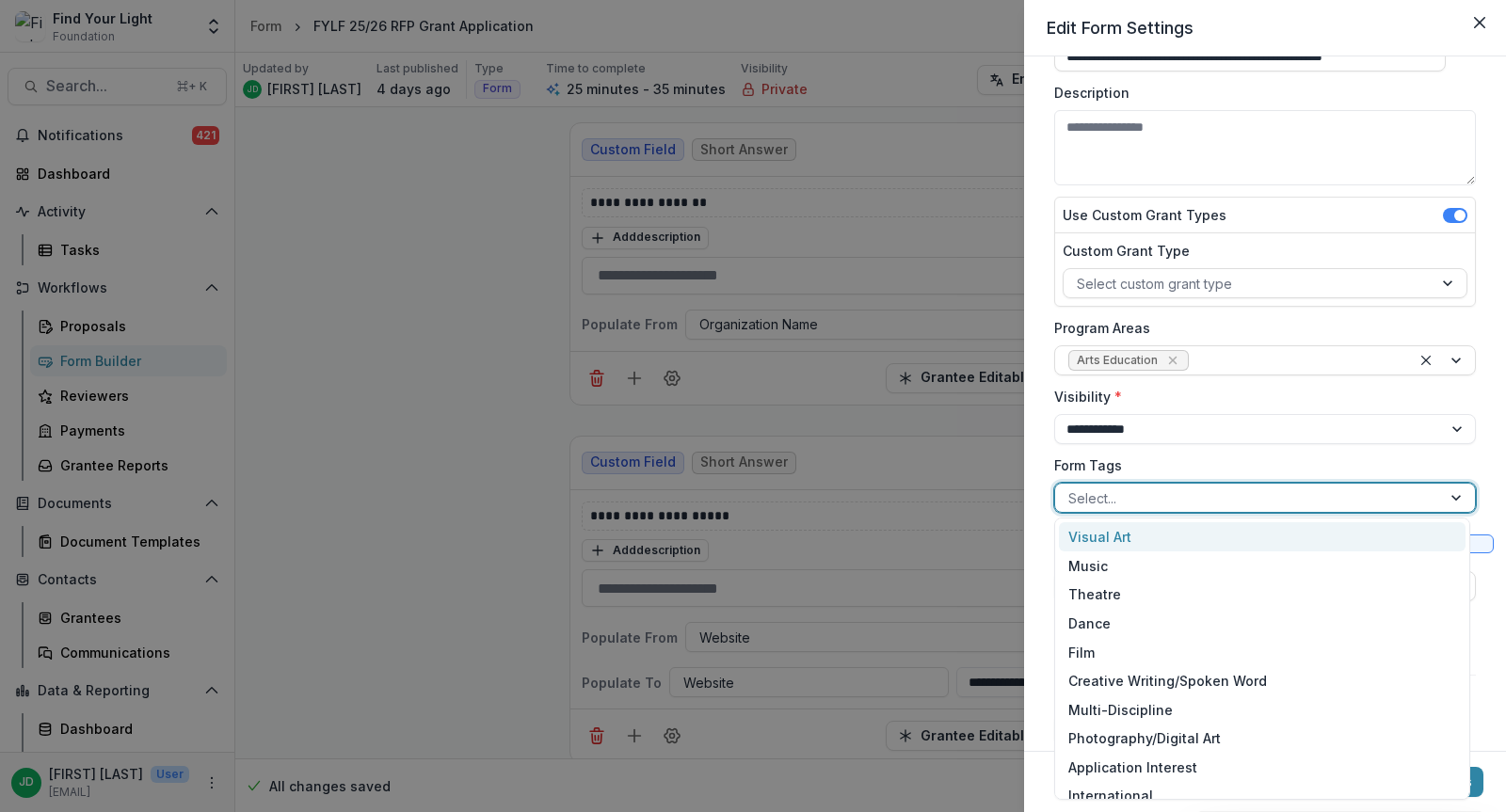 click at bounding box center [1248, 498] 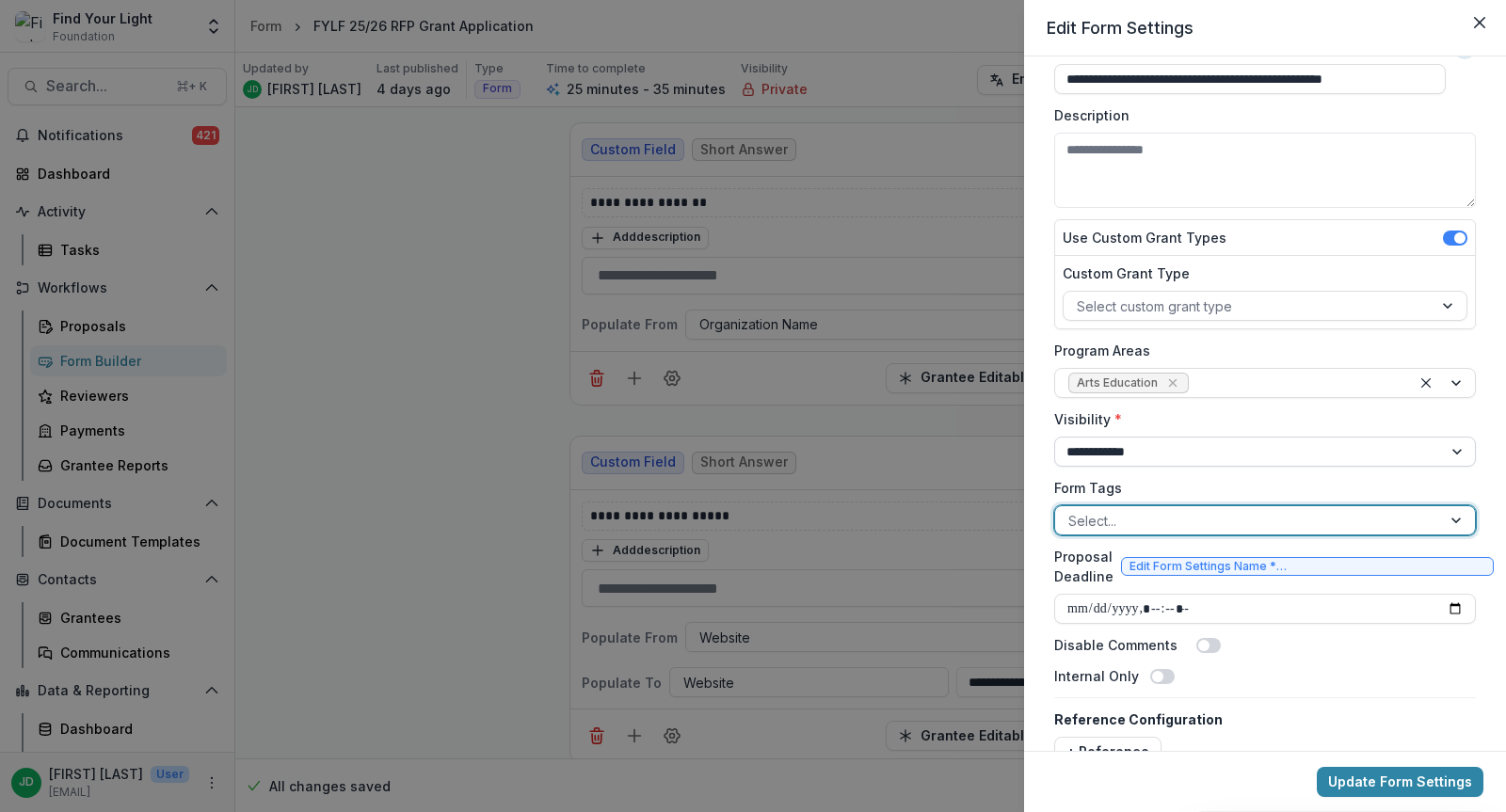 scroll, scrollTop: 72, scrollLeft: 0, axis: vertical 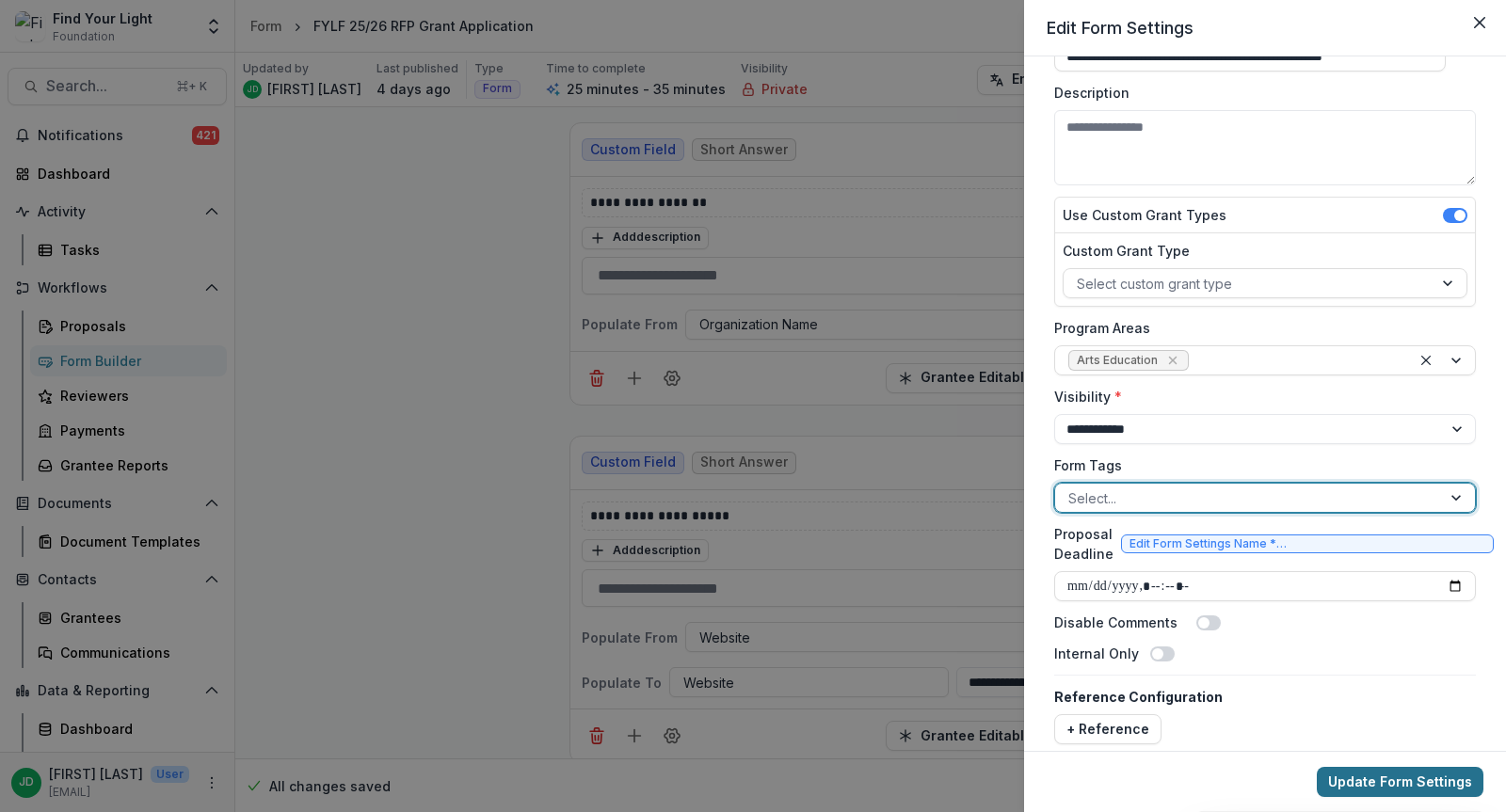 click on "Update Form Settings" at bounding box center (1400, 782) 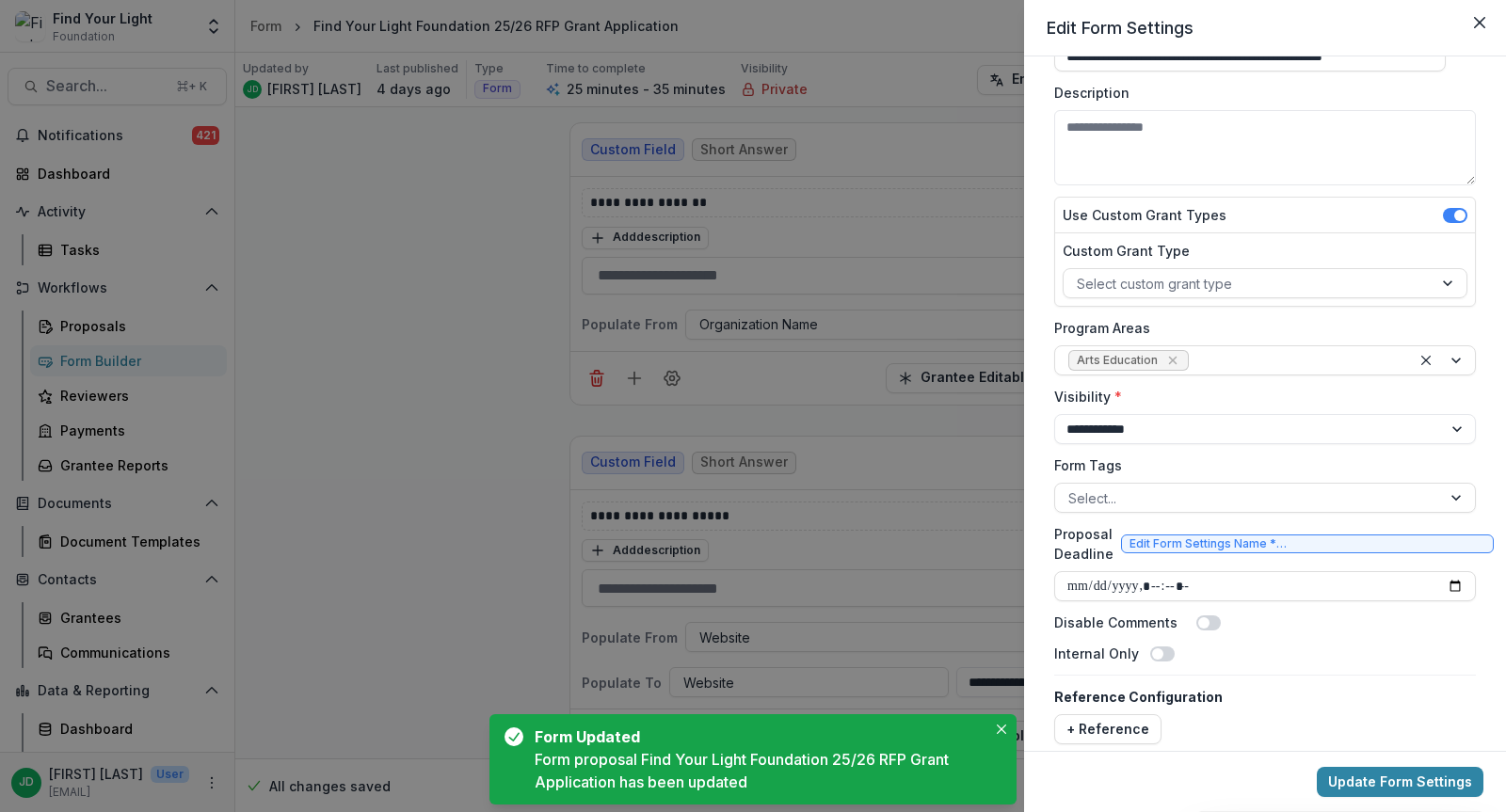 click on "**********" at bounding box center [753, 406] 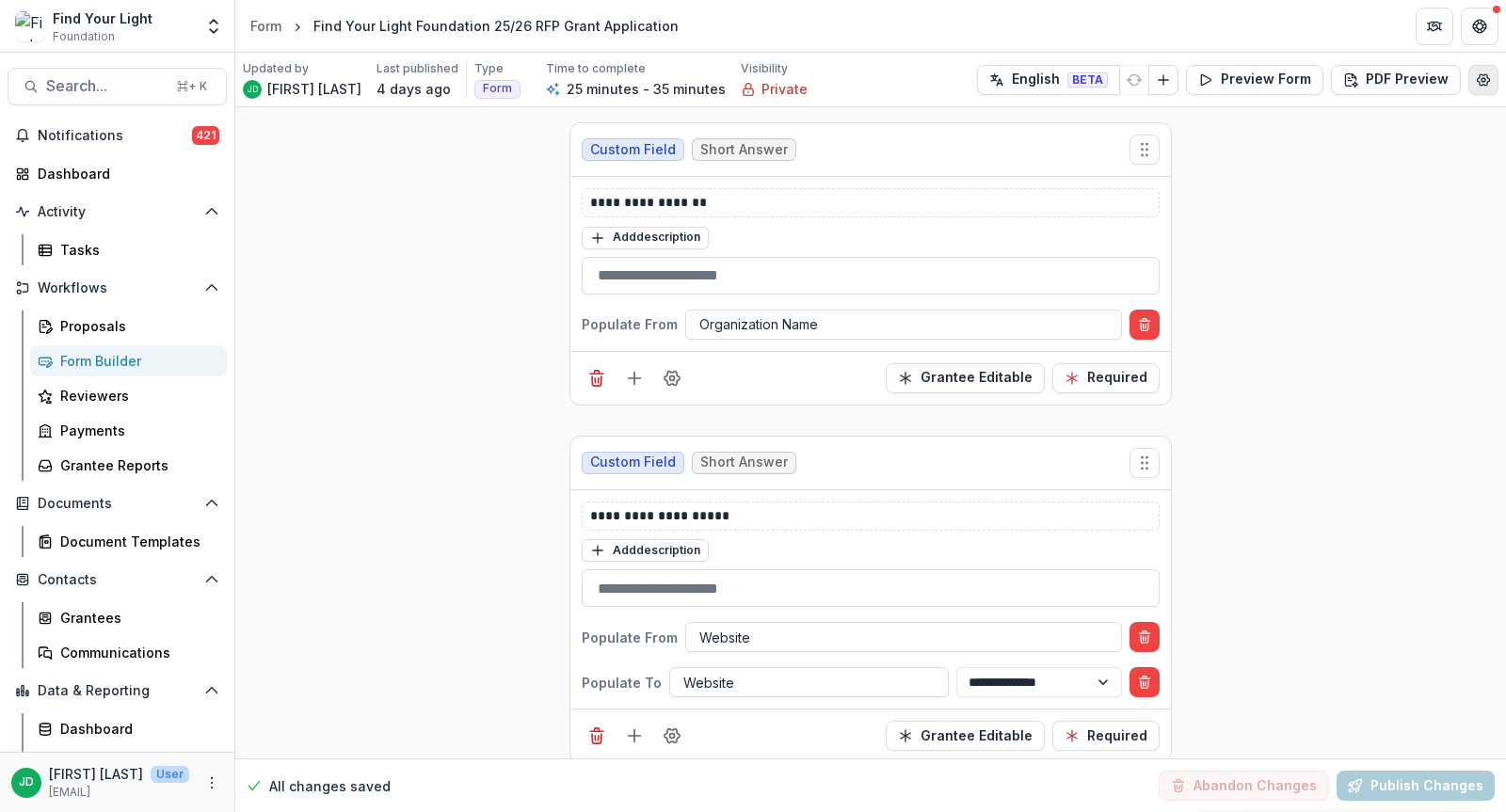 click 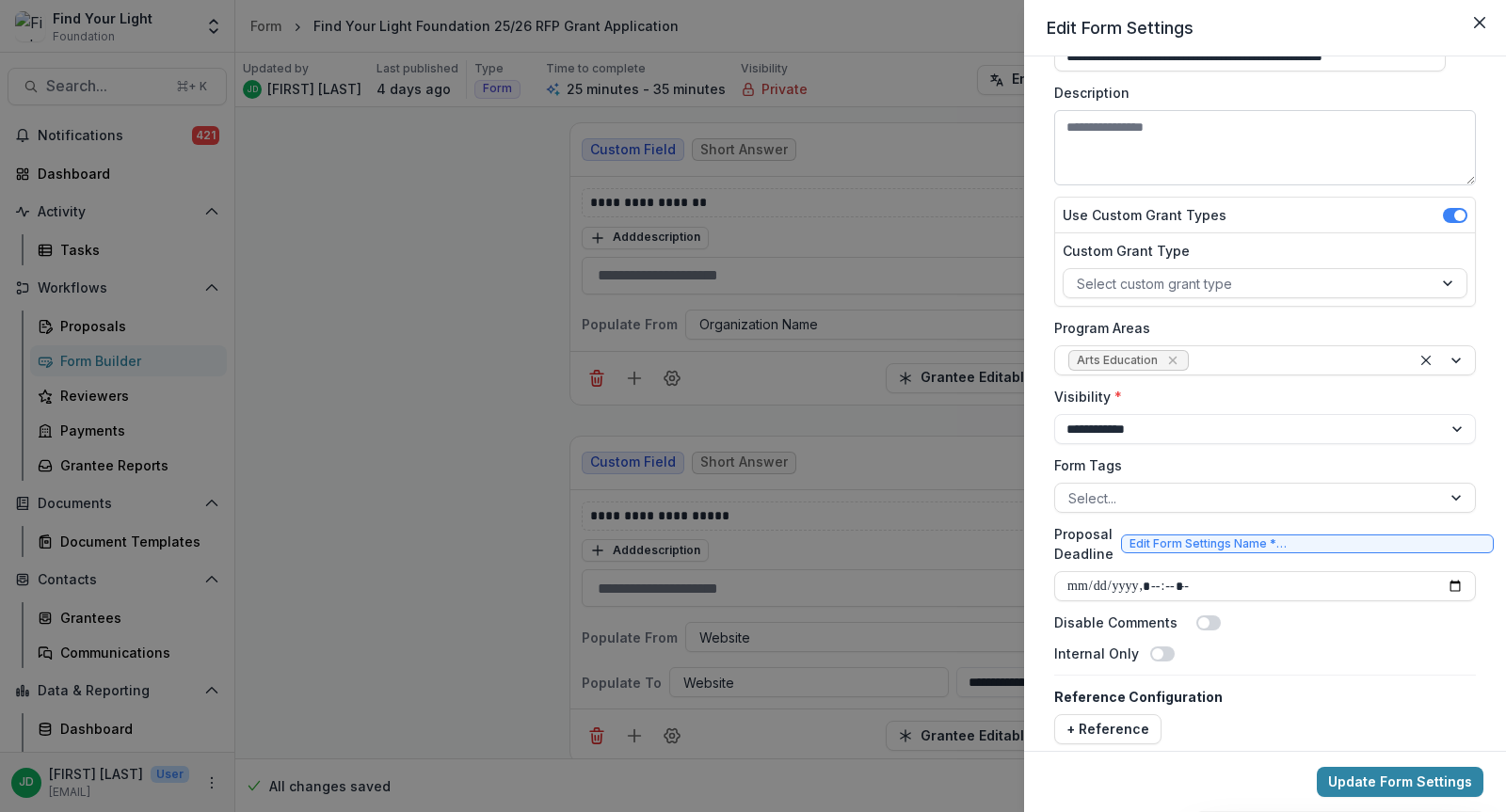 scroll, scrollTop: 0, scrollLeft: 0, axis: both 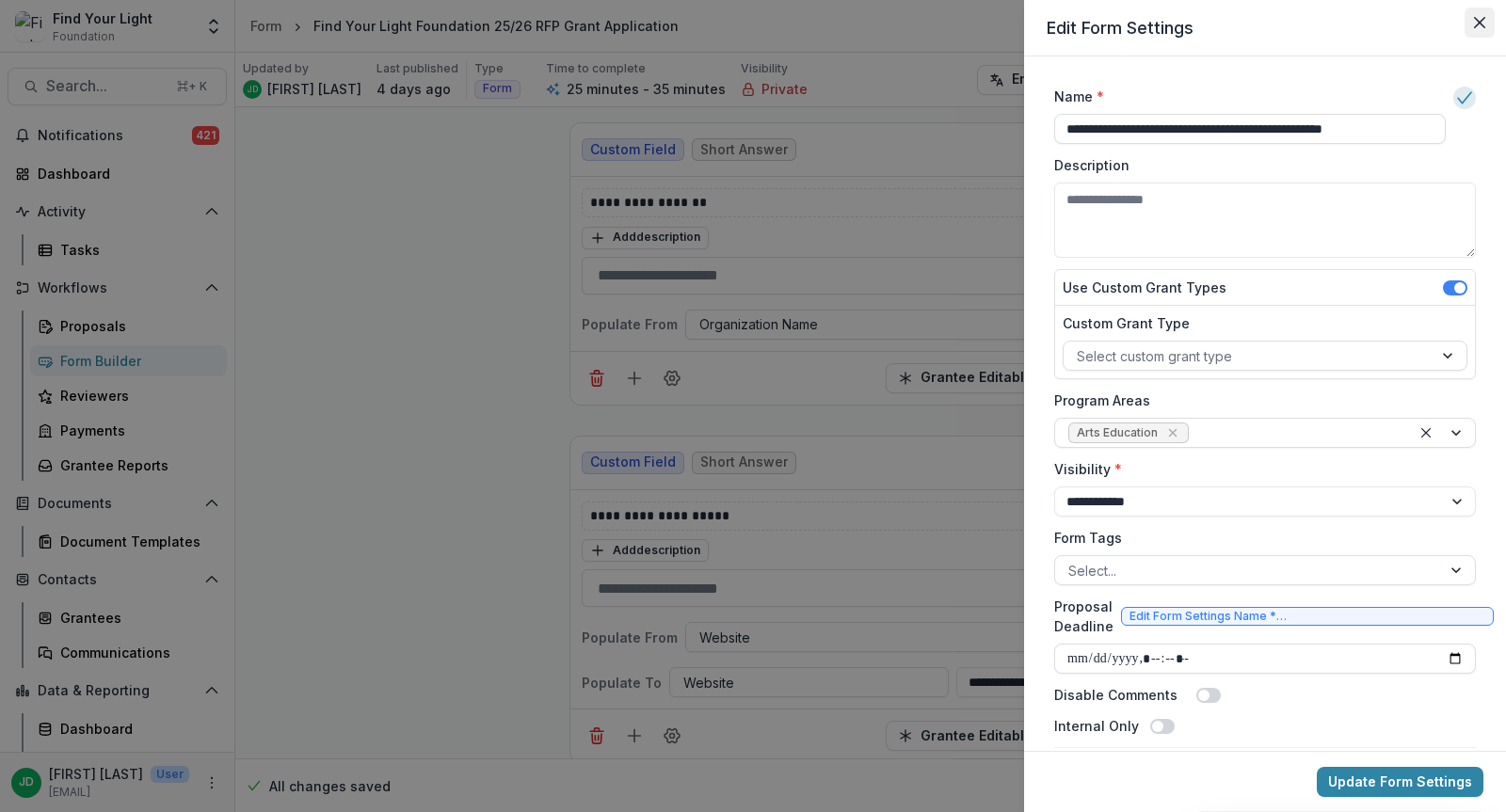 click 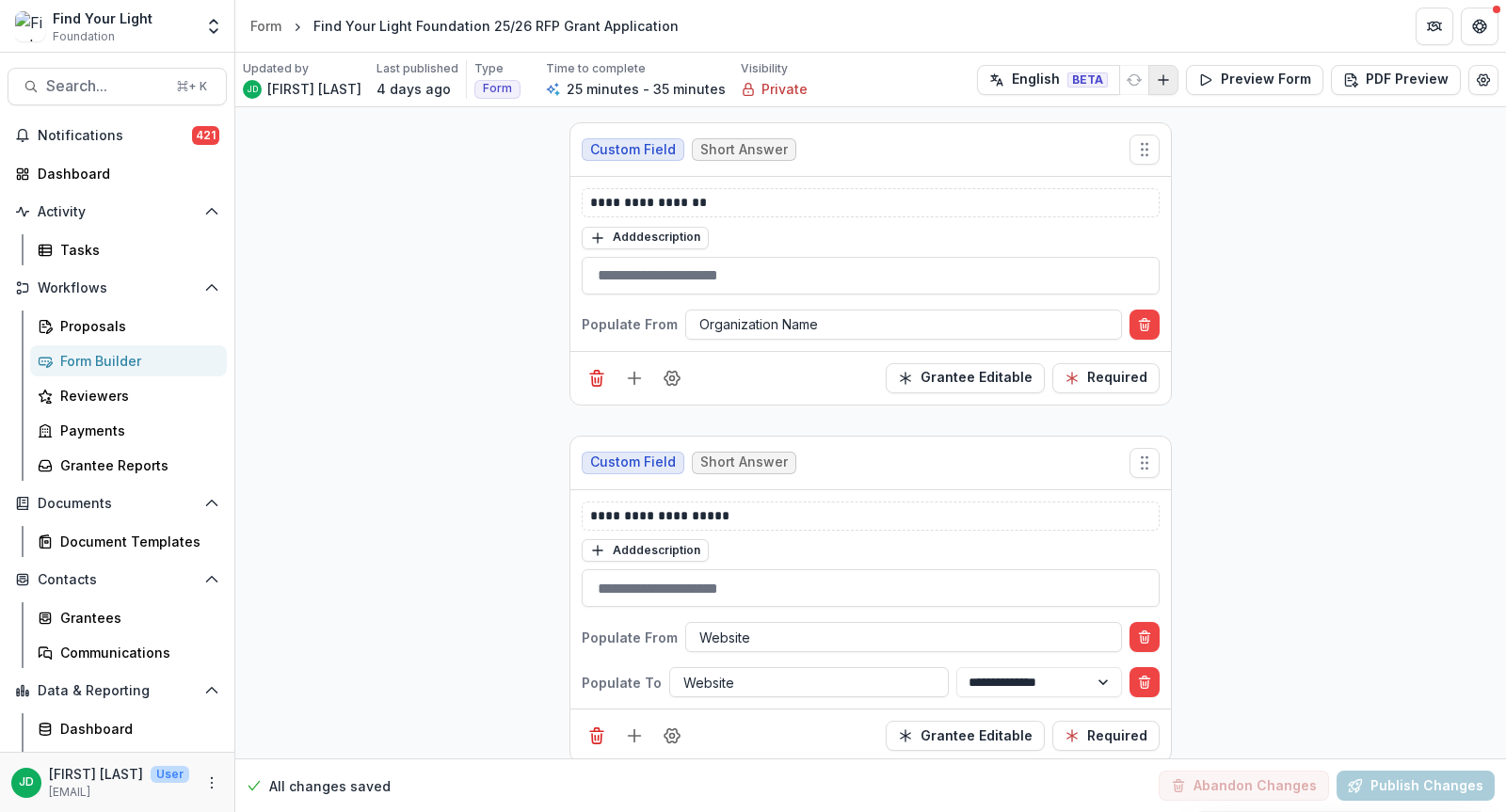 click 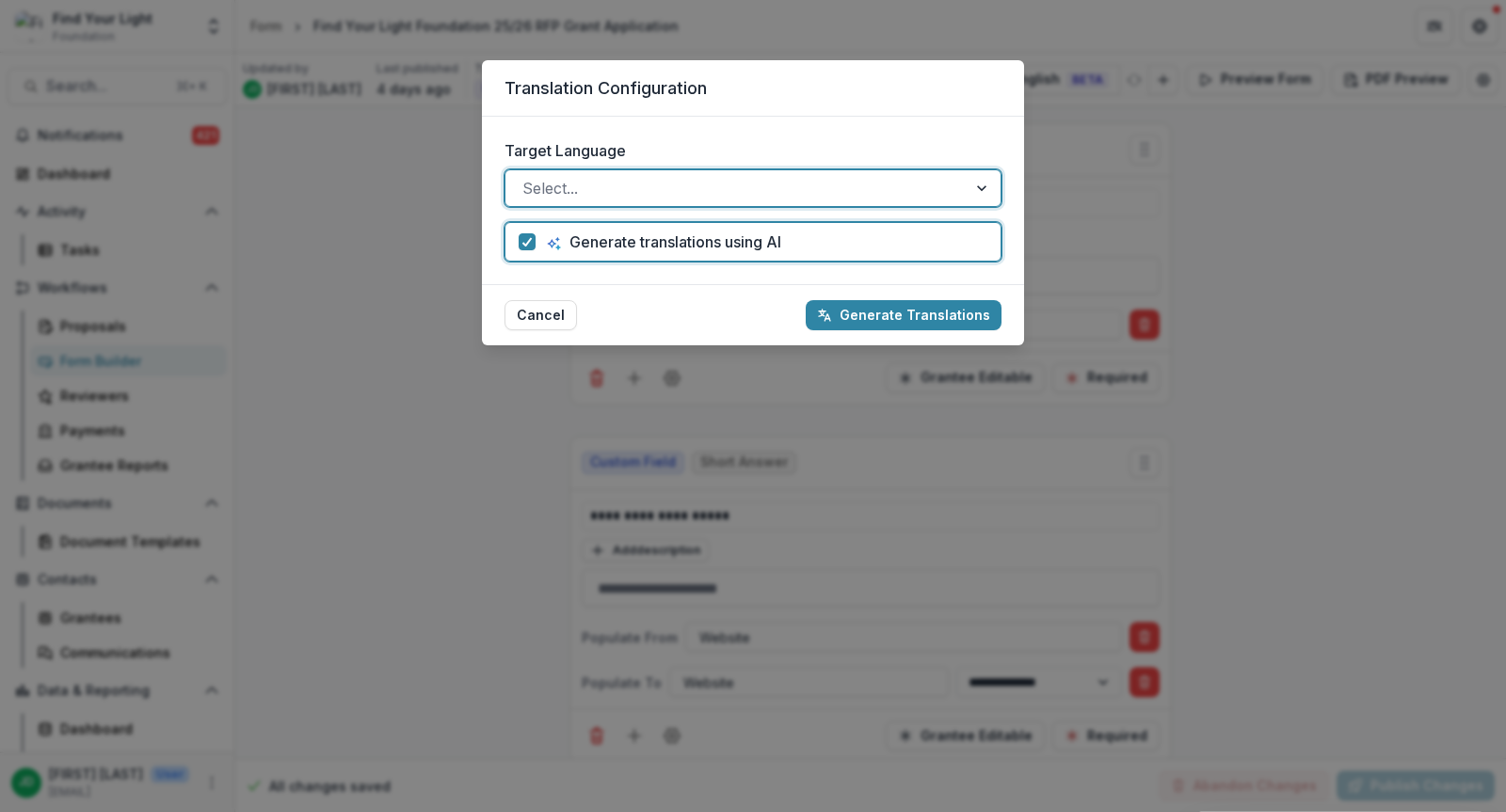 click on "Translation Configuration Target Language option , selected. Select is focused ,type to refine list, press Down to open the menu,  Select... Generate translations using AI Cancel Generate Translations" at bounding box center [753, 406] 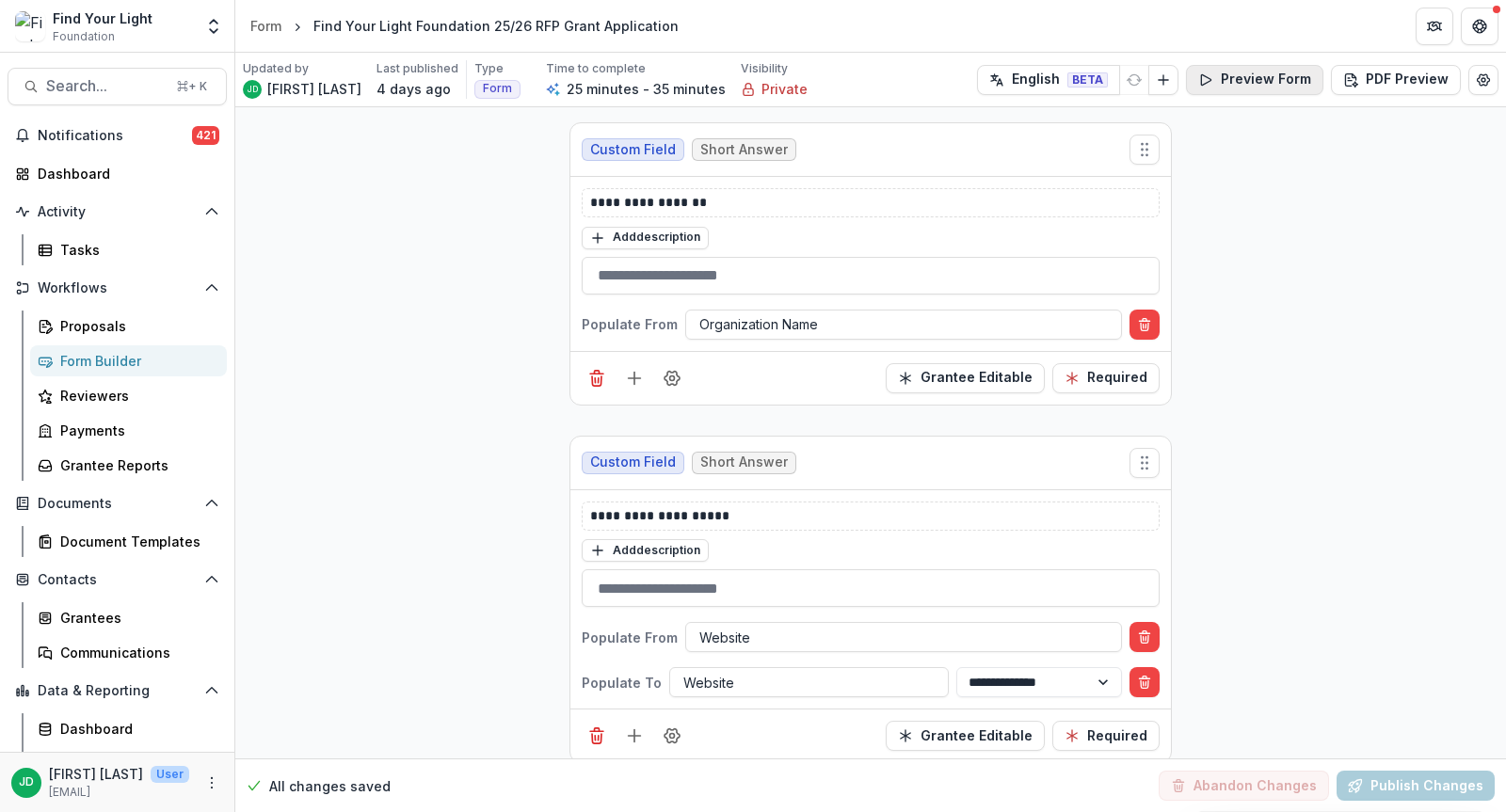 click on "Preview Form" at bounding box center [1255, 80] 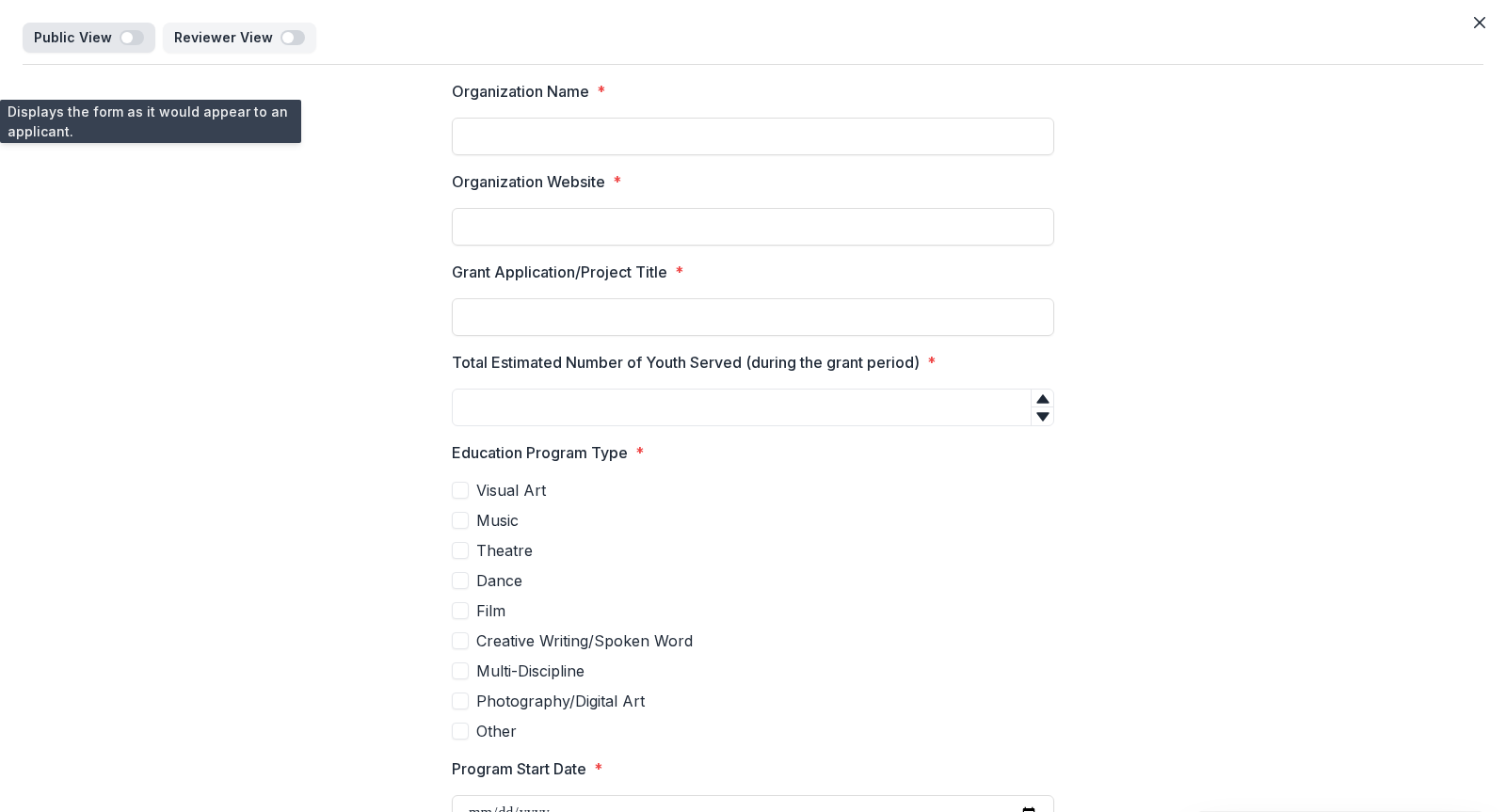 click at bounding box center (127, 38) 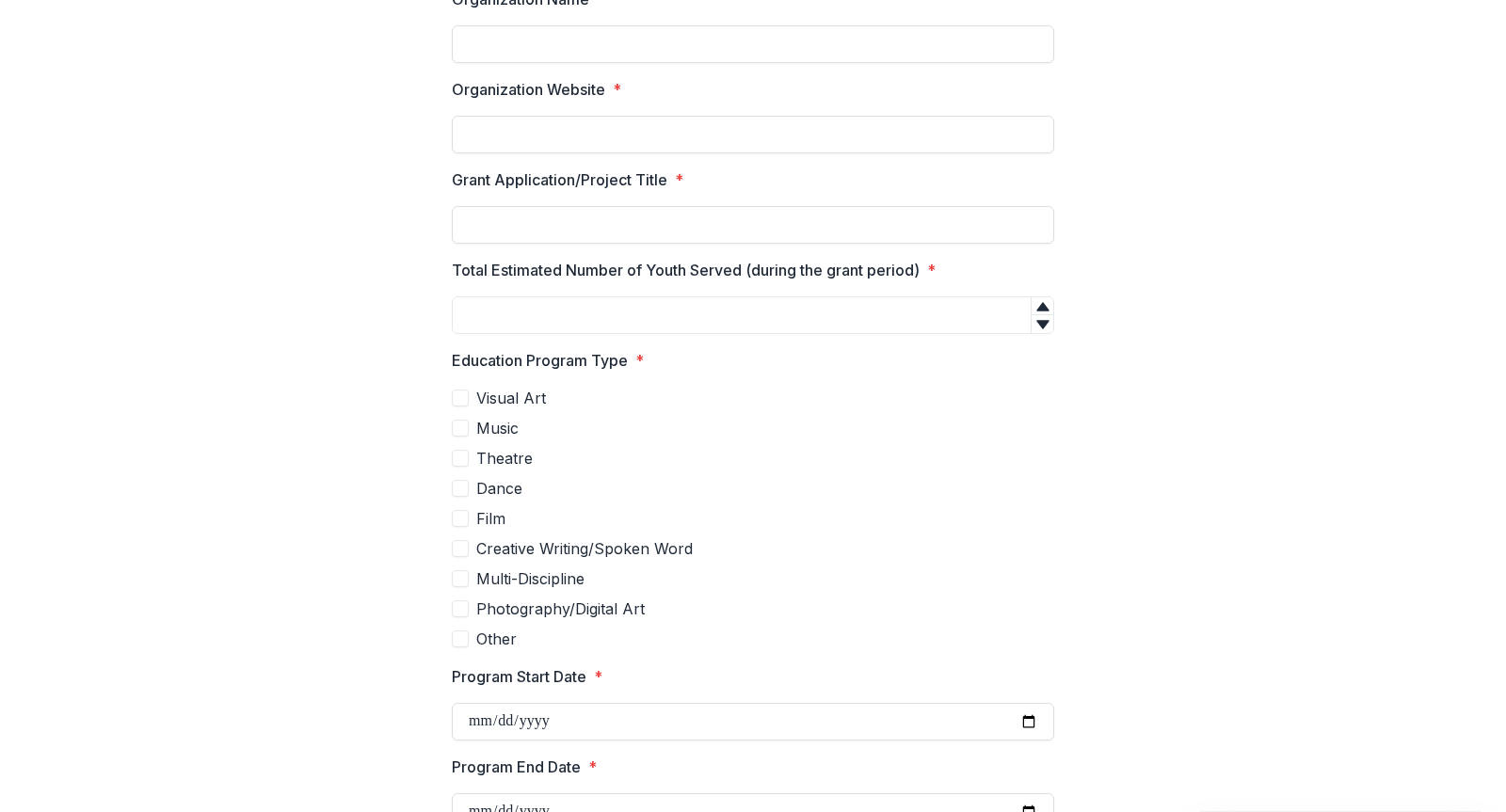 scroll, scrollTop: 0, scrollLeft: 0, axis: both 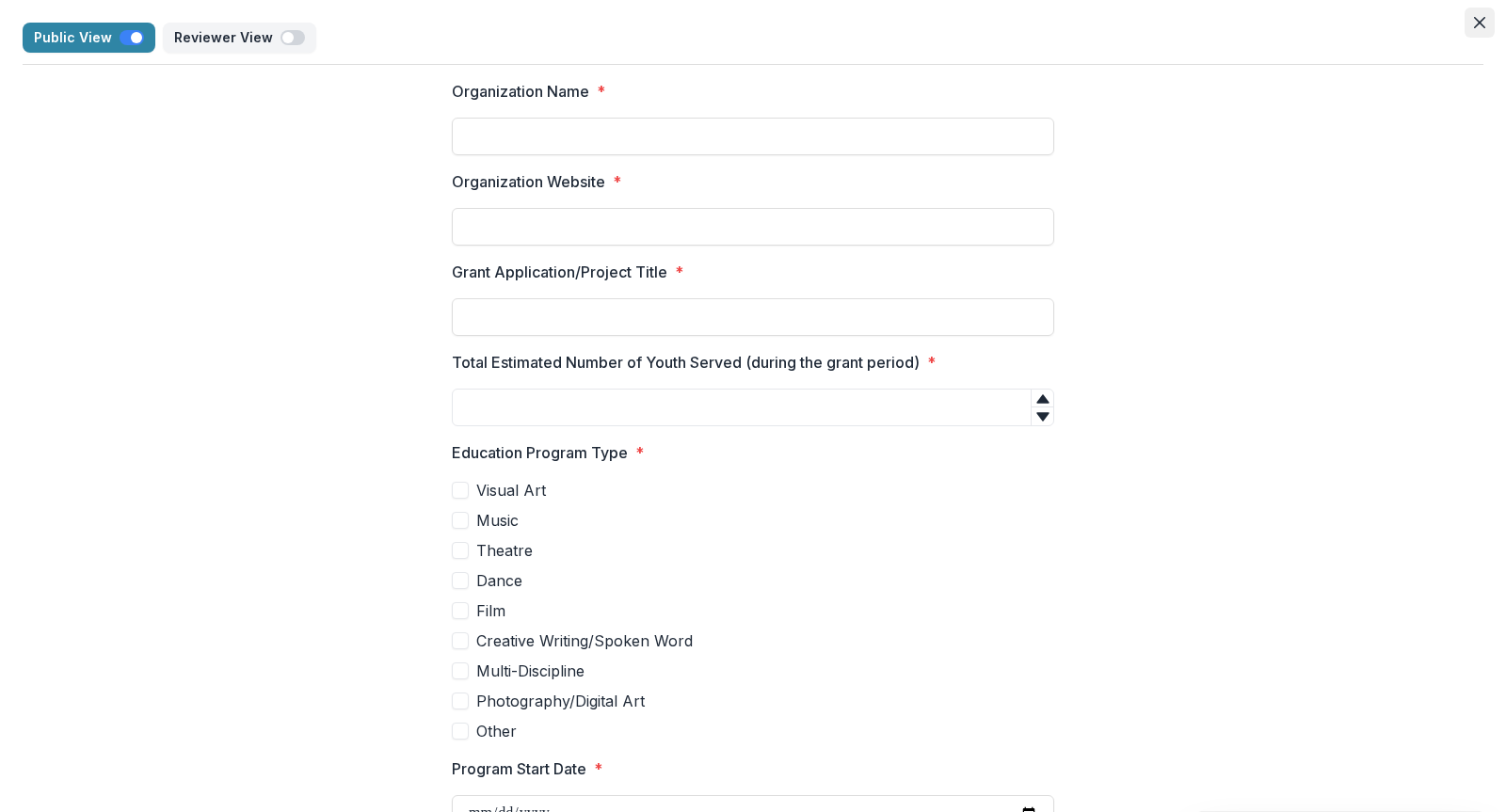 click 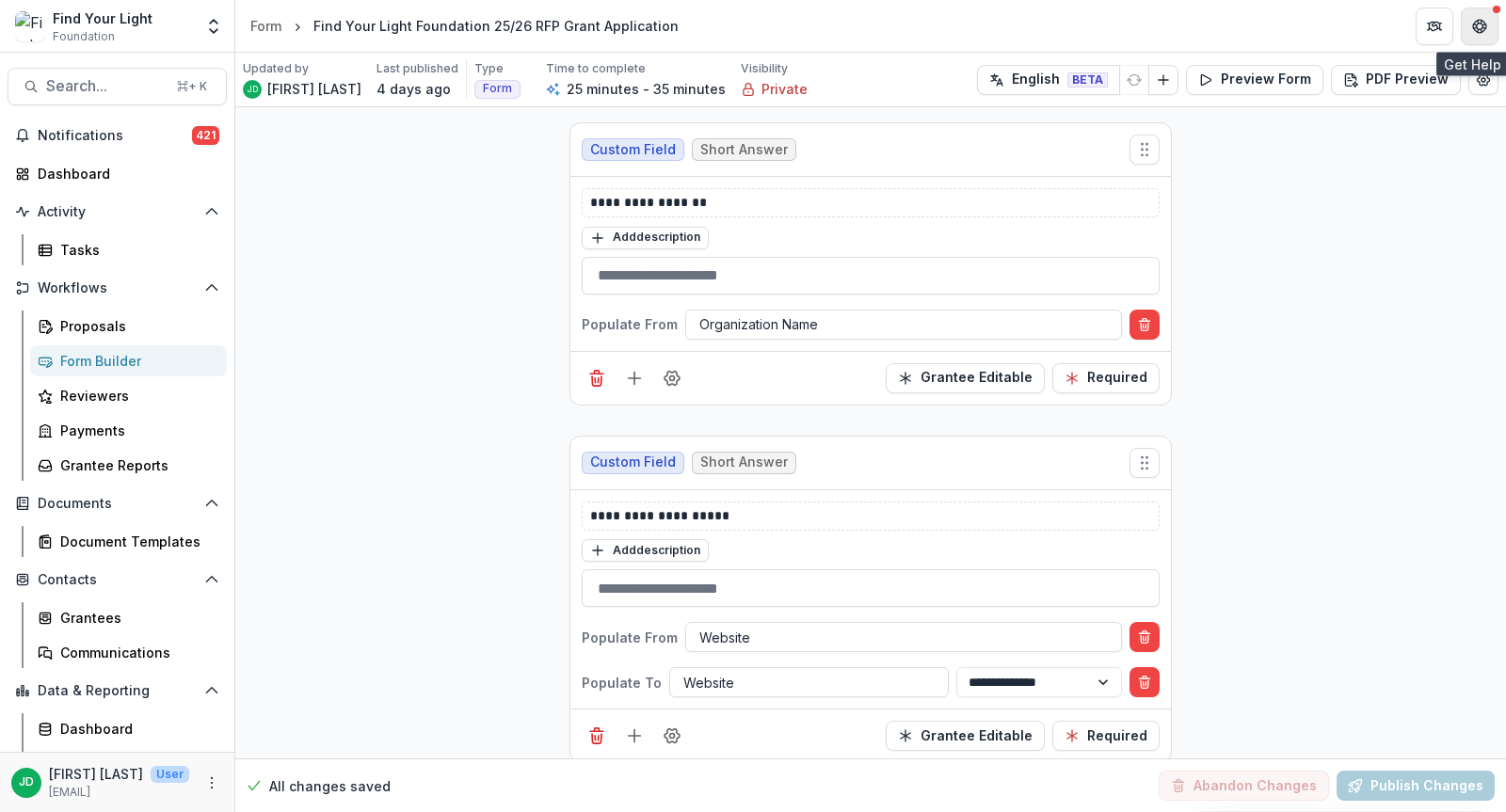 click 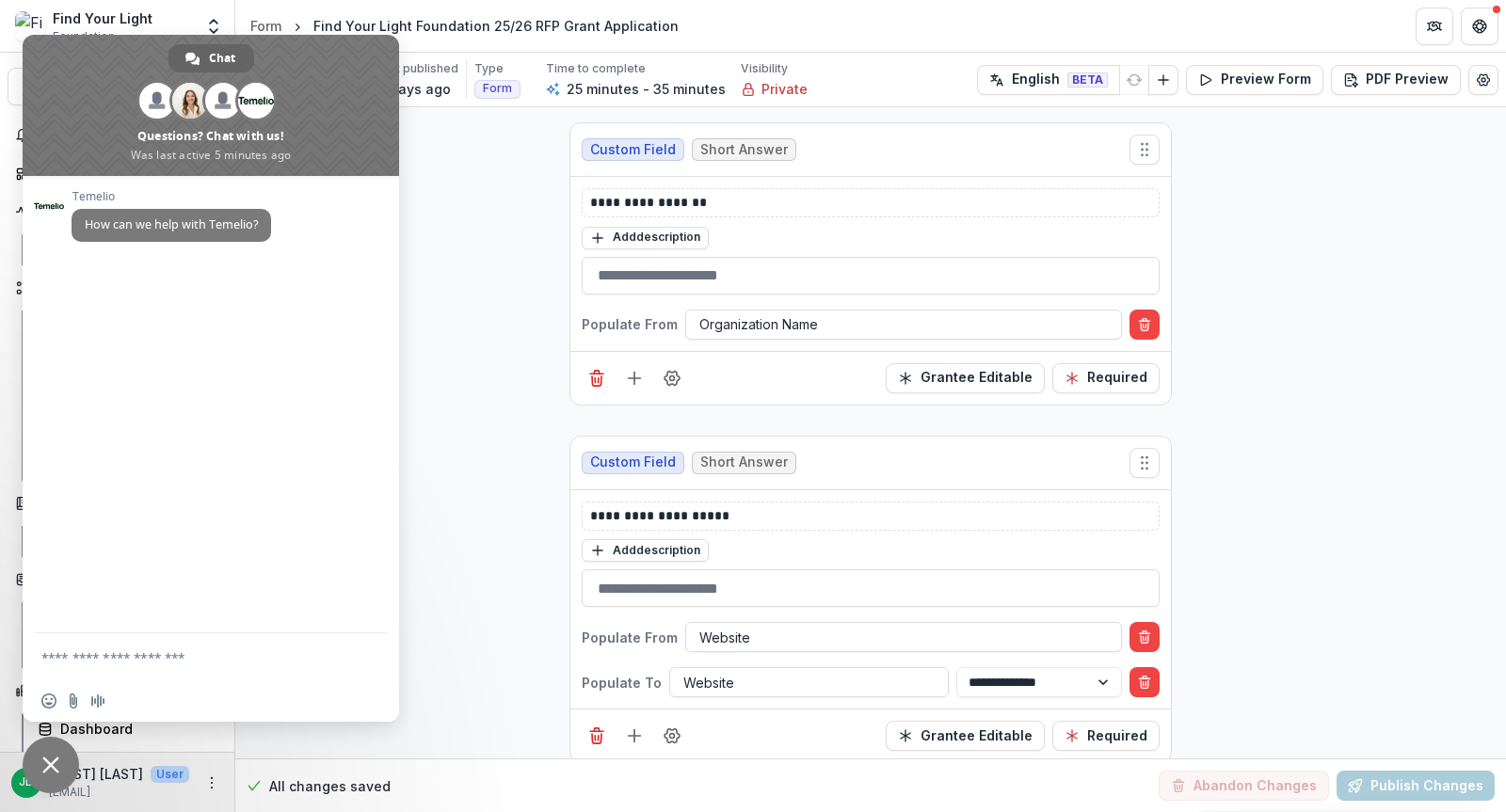 click at bounding box center [51, 765] 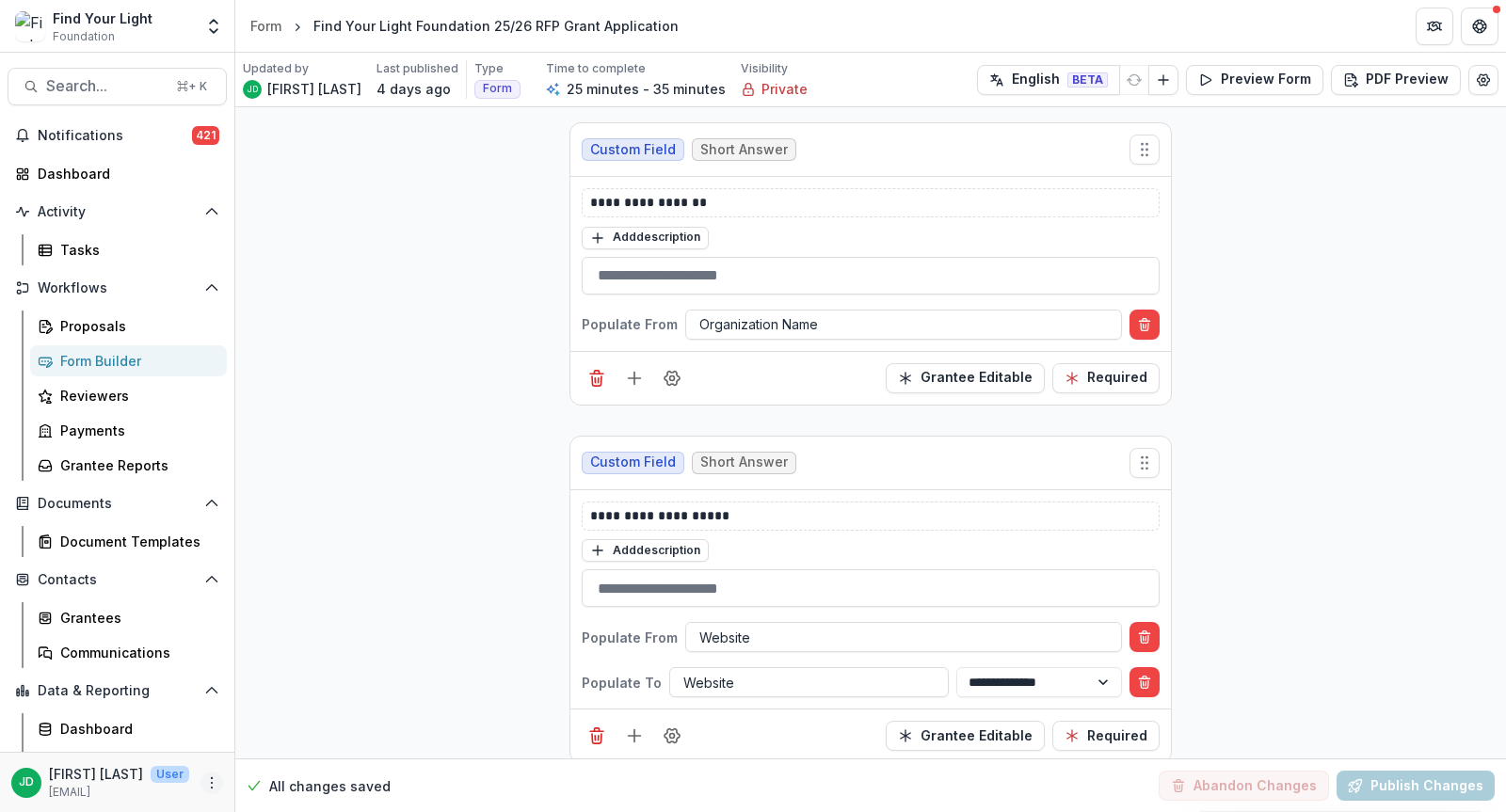 click 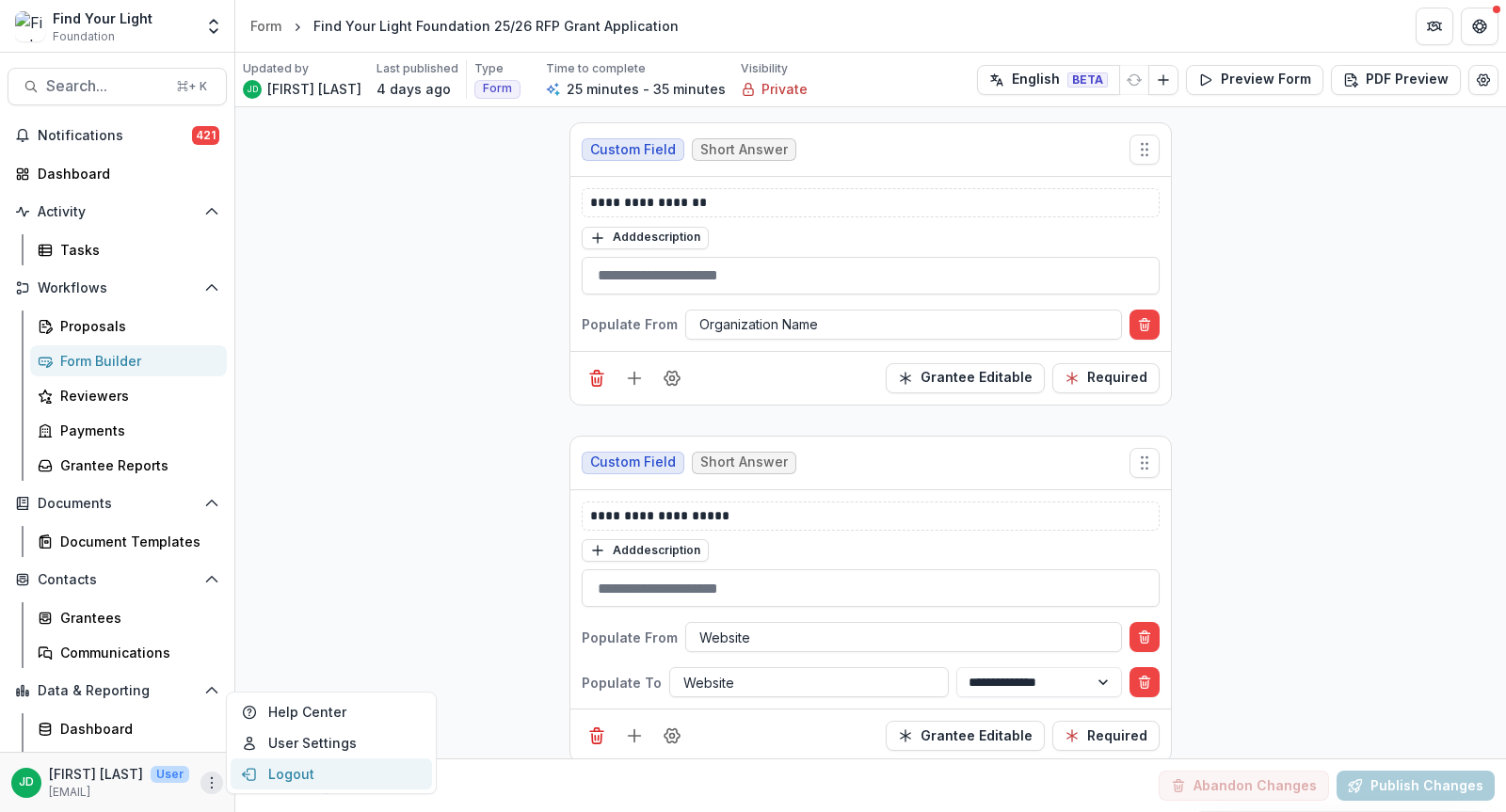 click on "Logout" at bounding box center [331, 773] 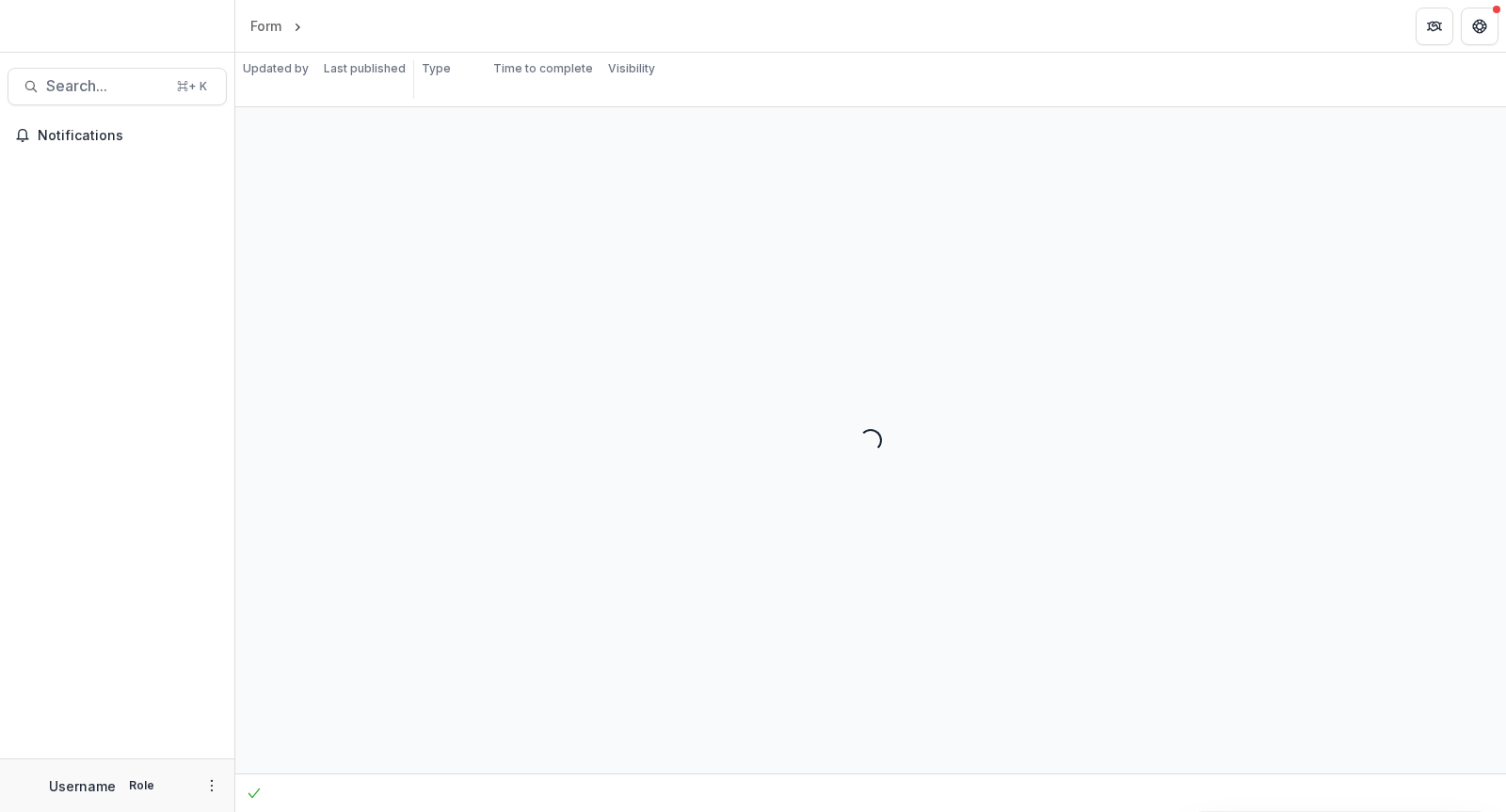 scroll, scrollTop: 0, scrollLeft: 0, axis: both 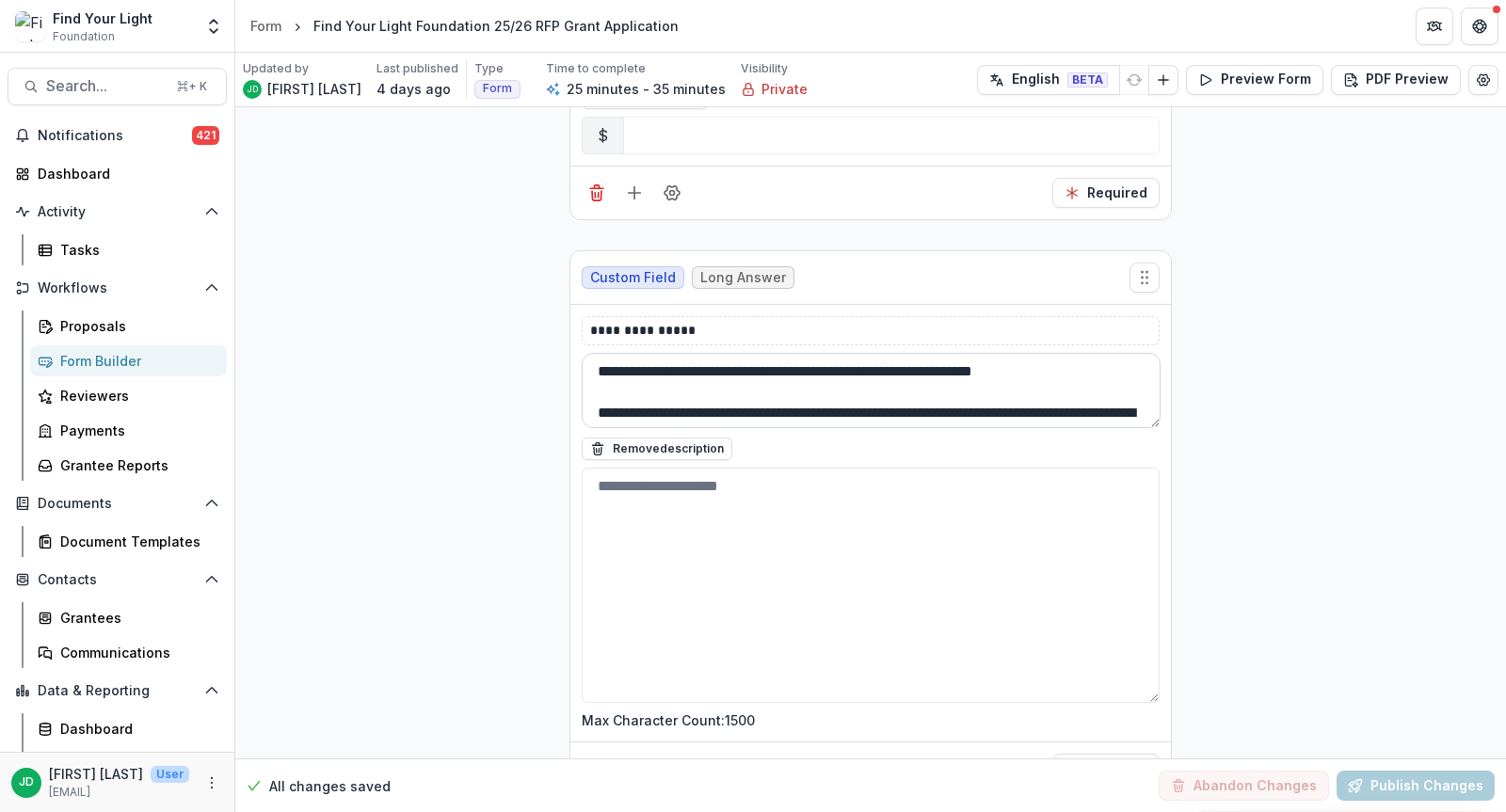 click on "**********" at bounding box center (871, 390) 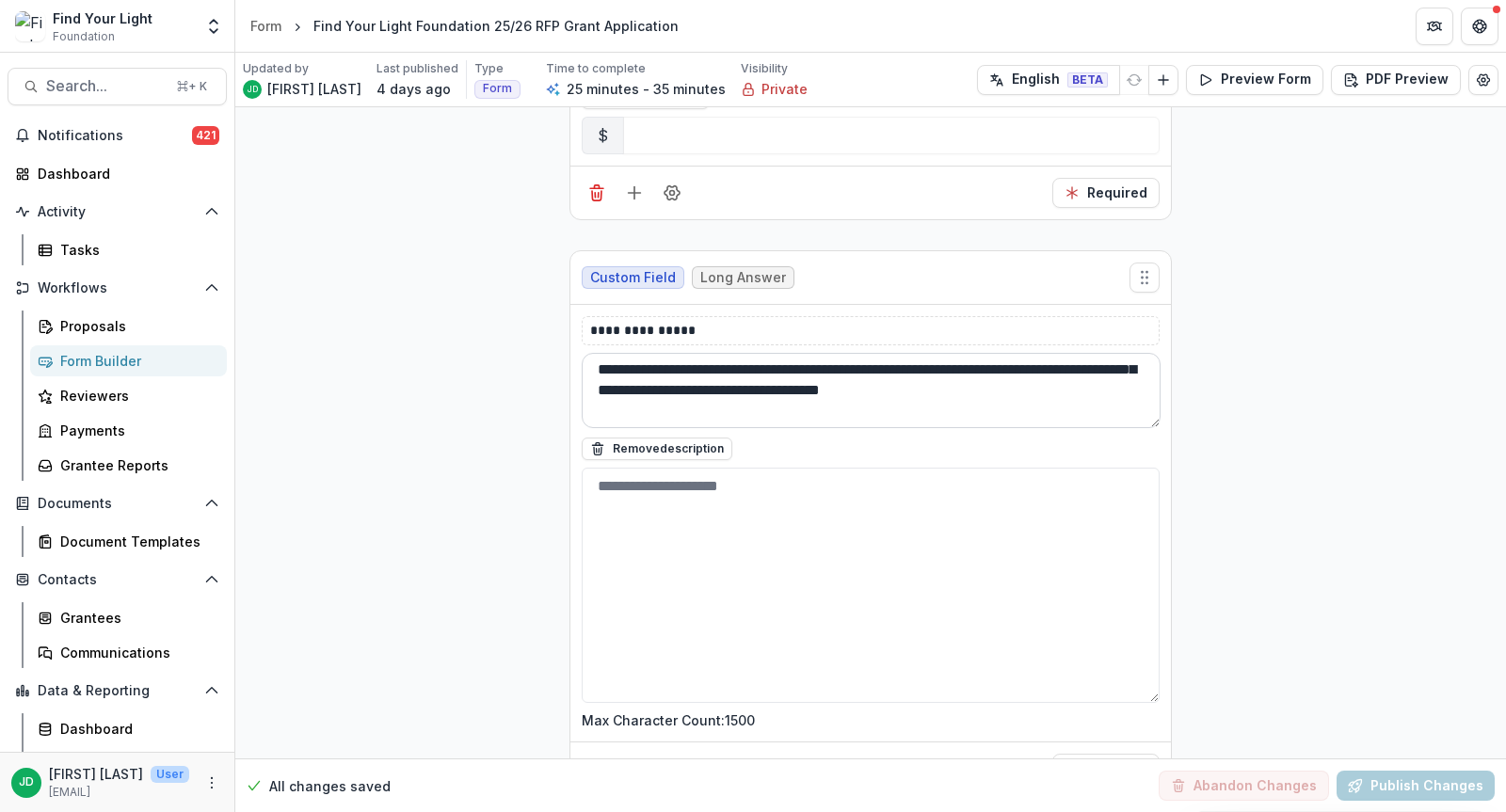scroll, scrollTop: 64, scrollLeft: 0, axis: vertical 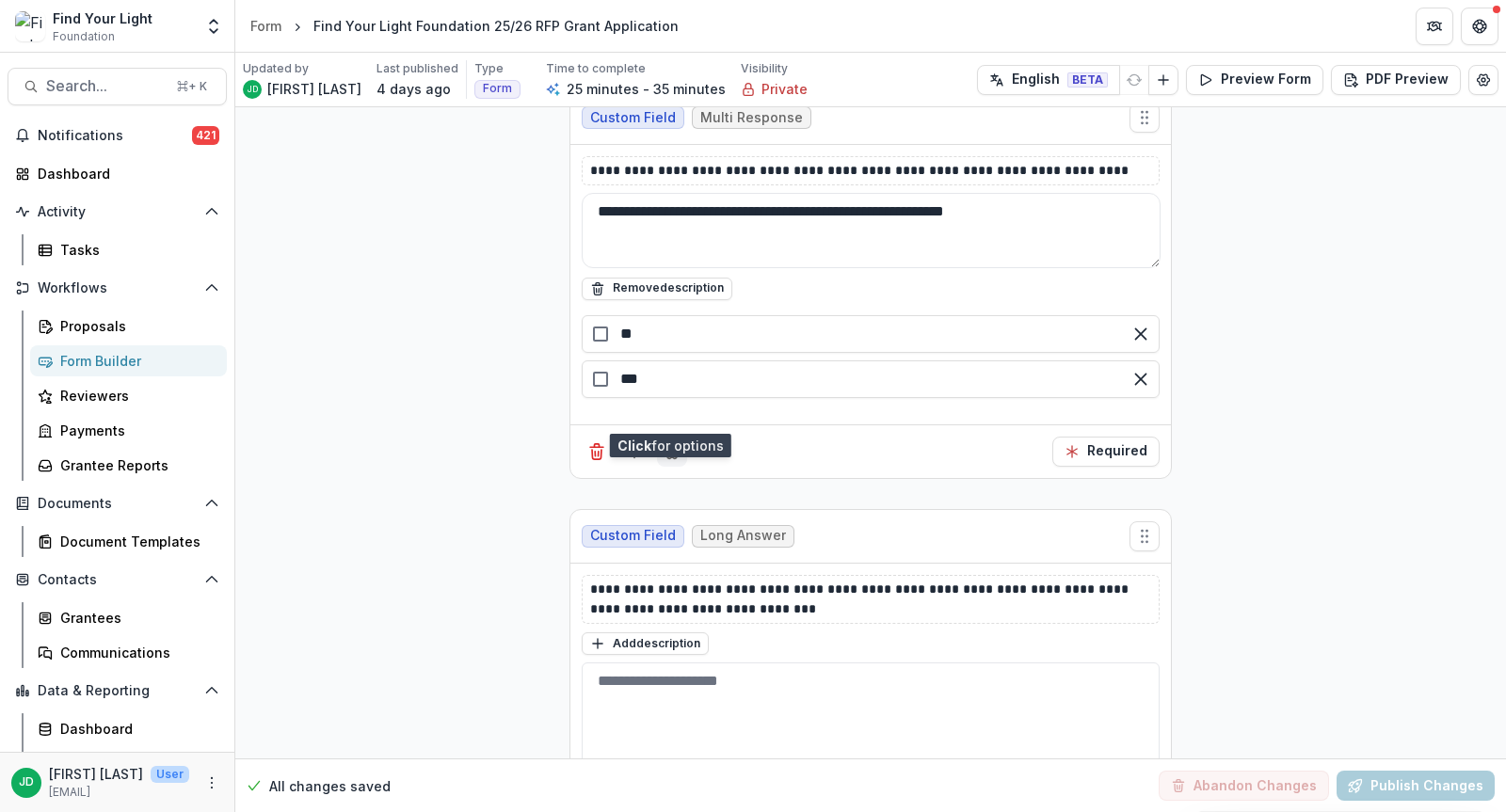 click 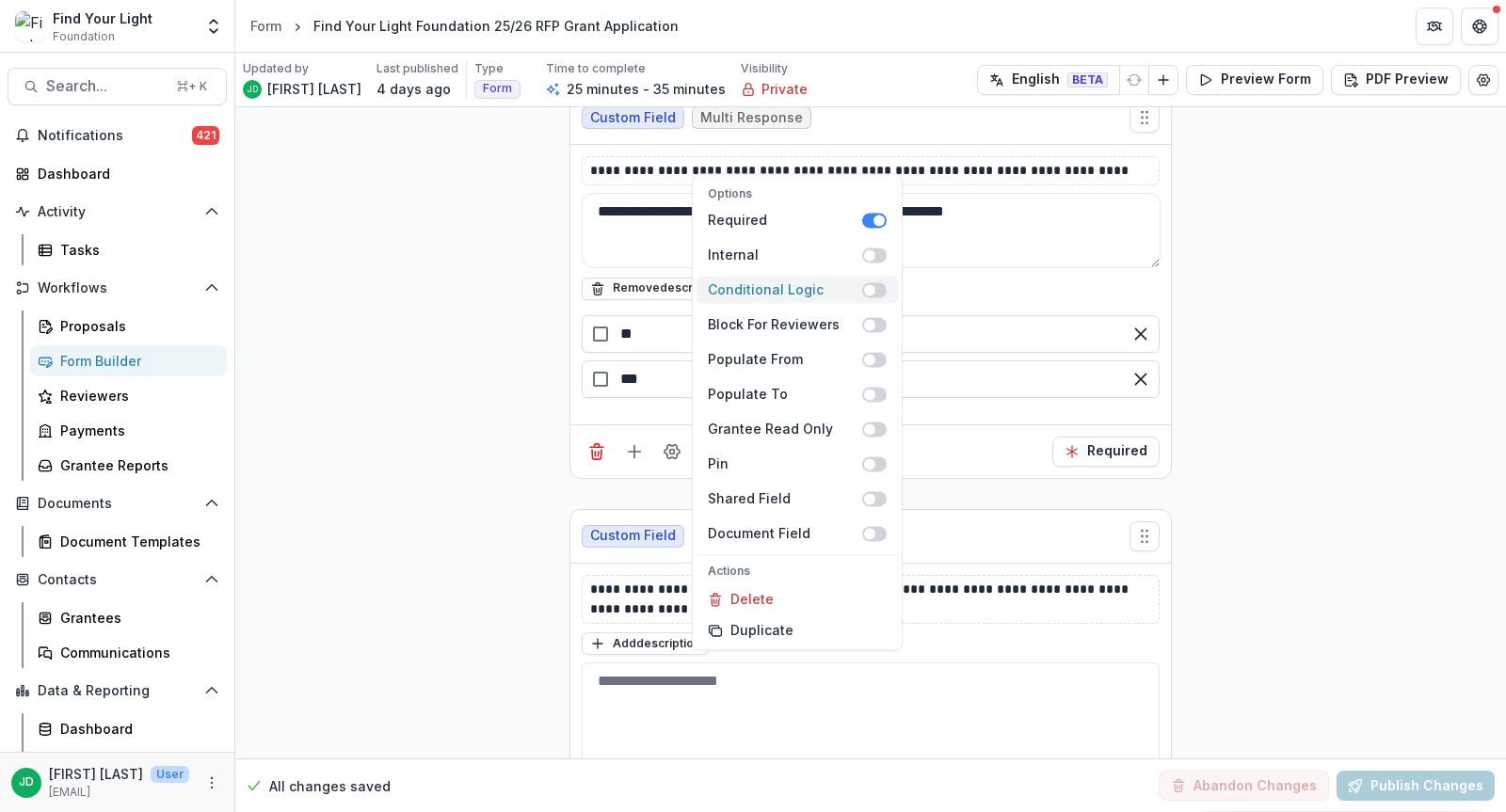 click at bounding box center [874, 290] 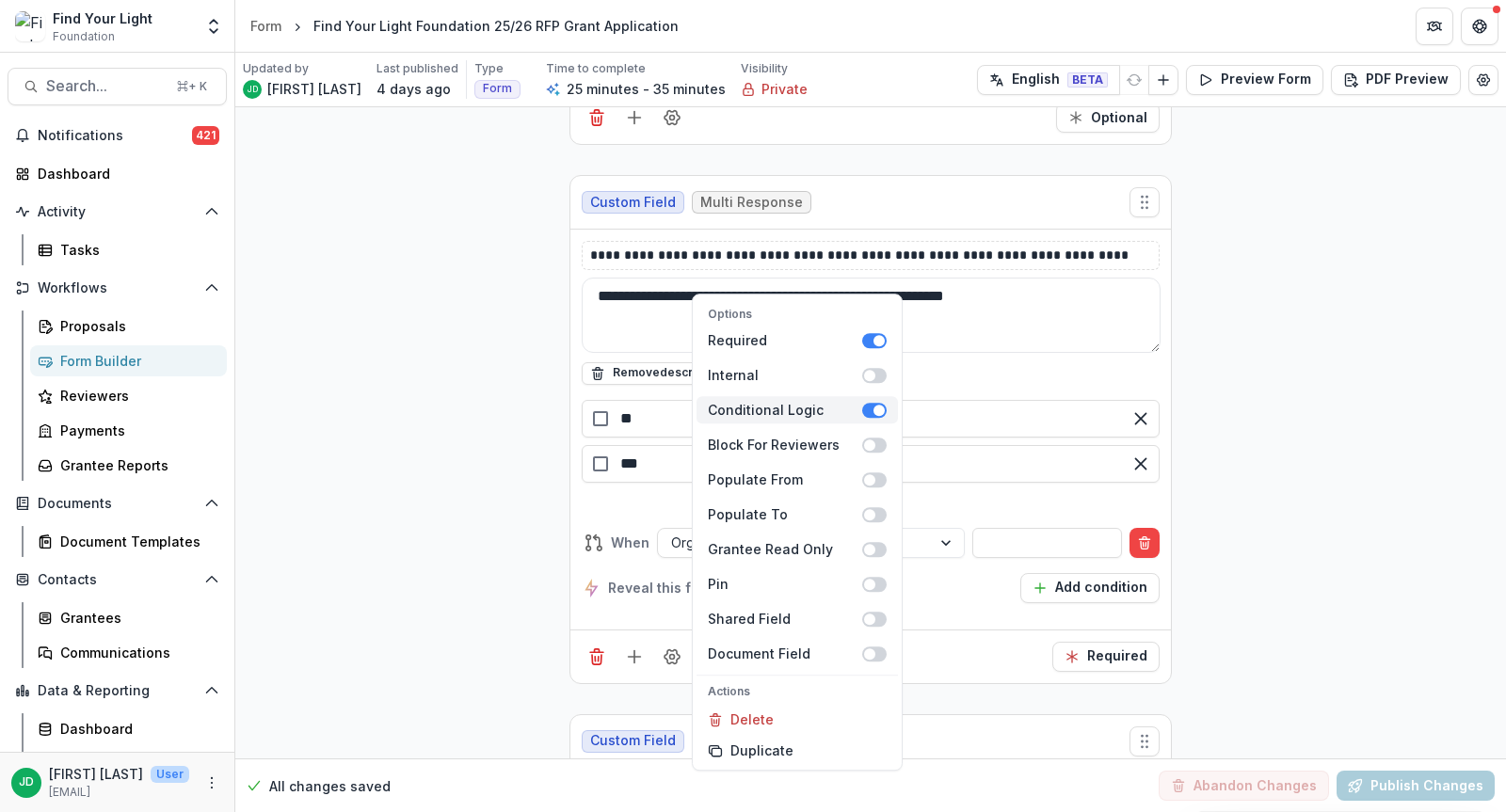 scroll, scrollTop: 5484, scrollLeft: 0, axis: vertical 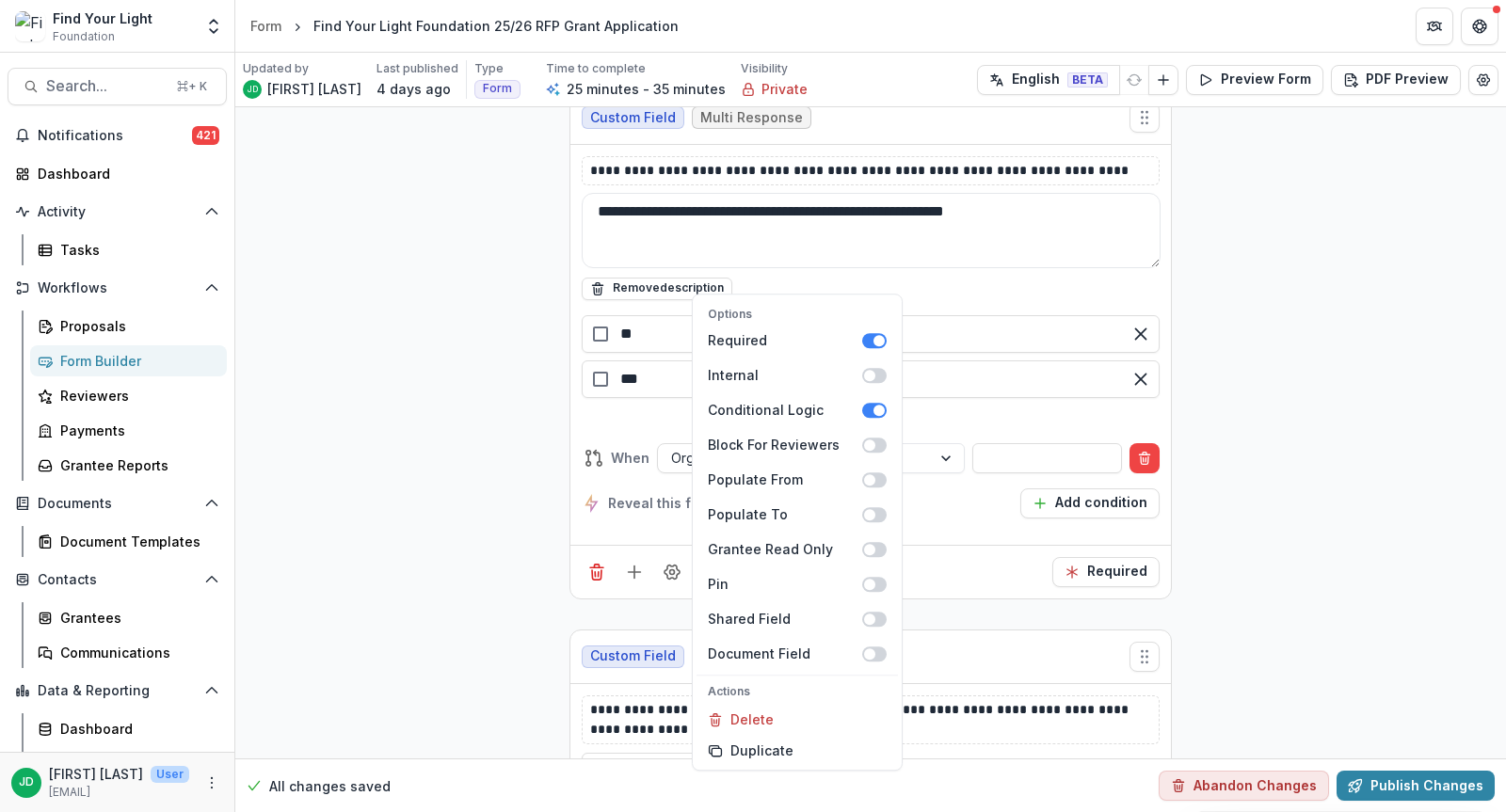 click on "**********" at bounding box center (871, -1456) 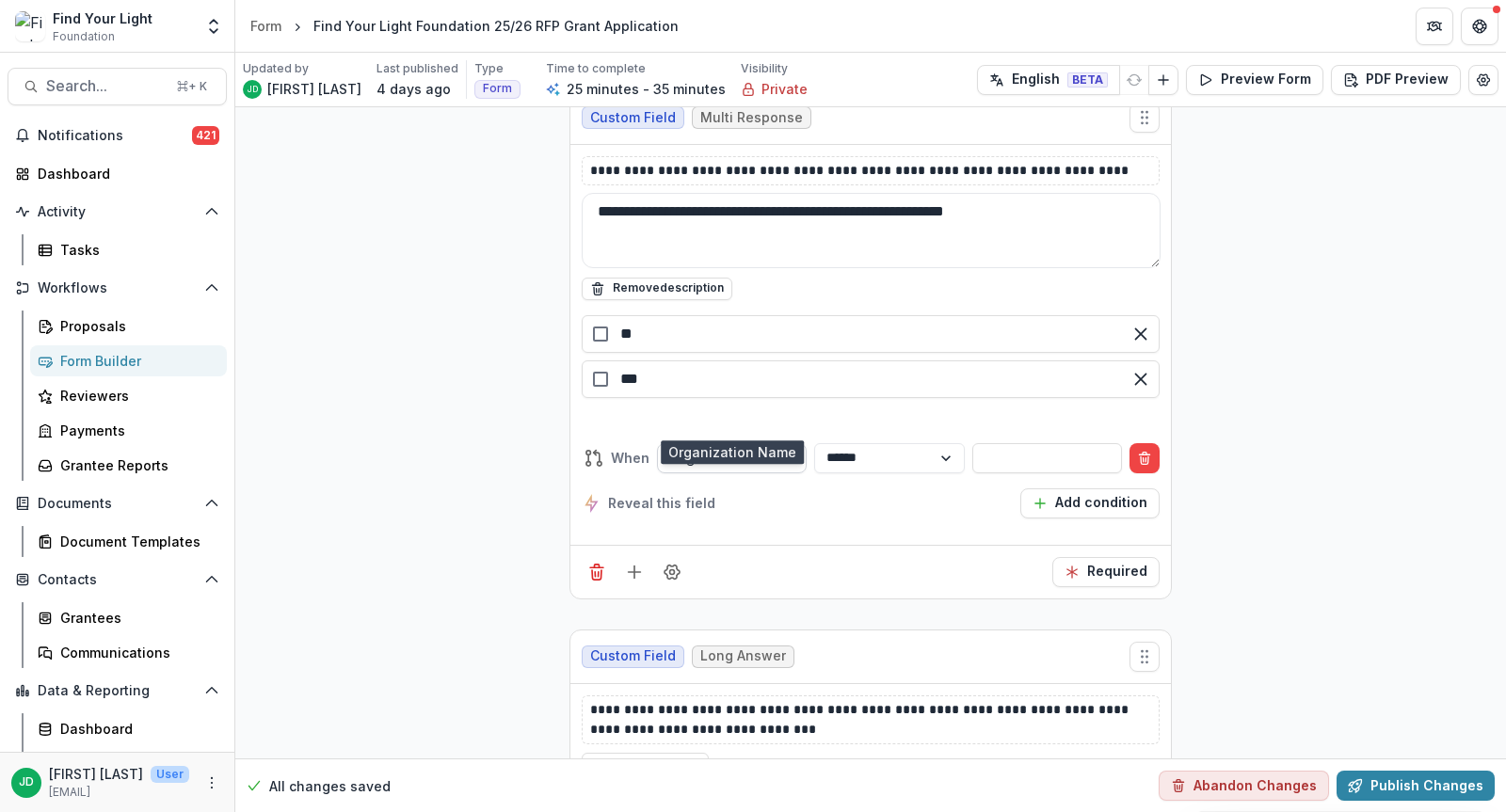click on "Organization Name" at bounding box center [714, 457] 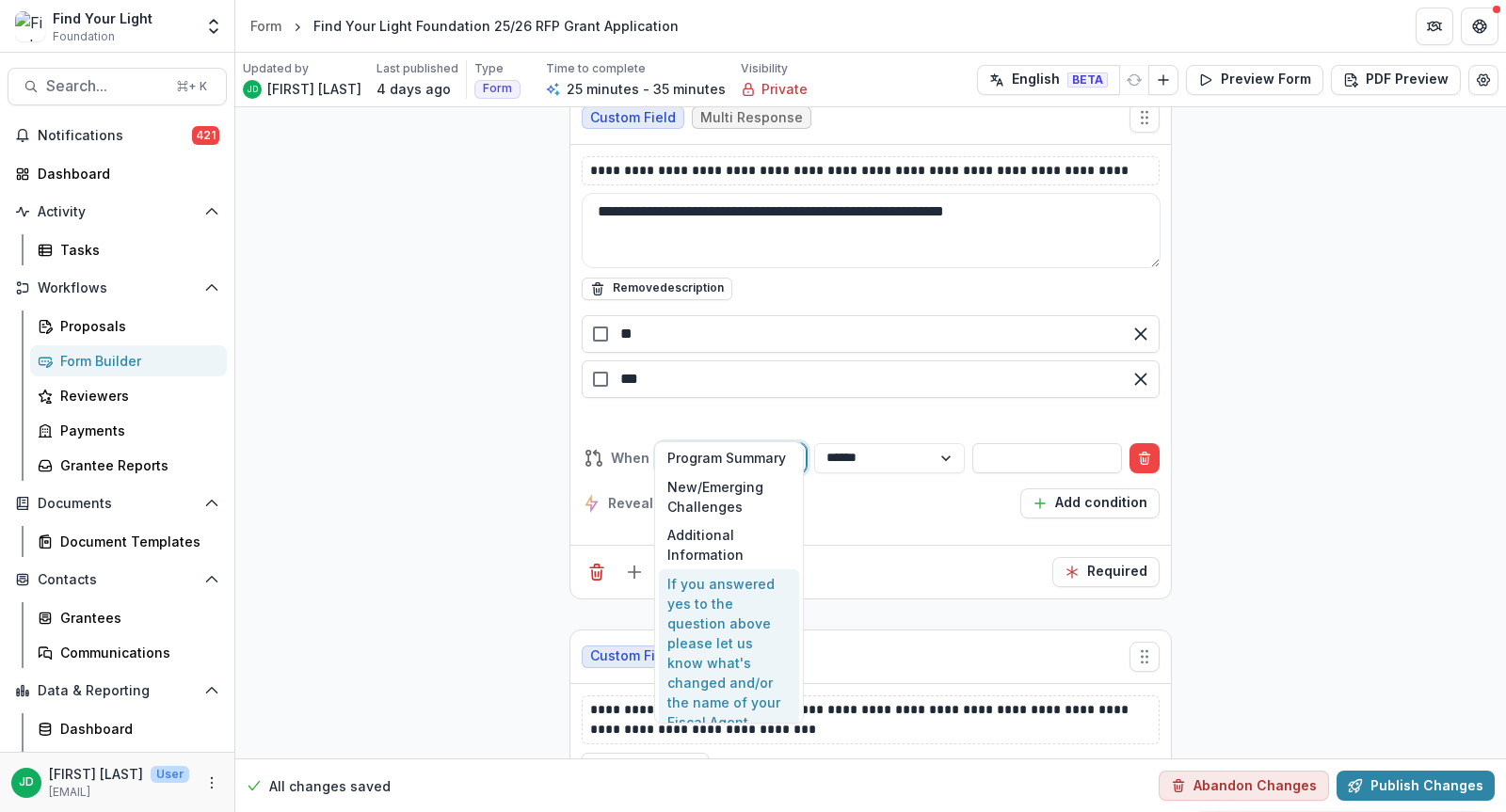 scroll, scrollTop: 555, scrollLeft: 0, axis: vertical 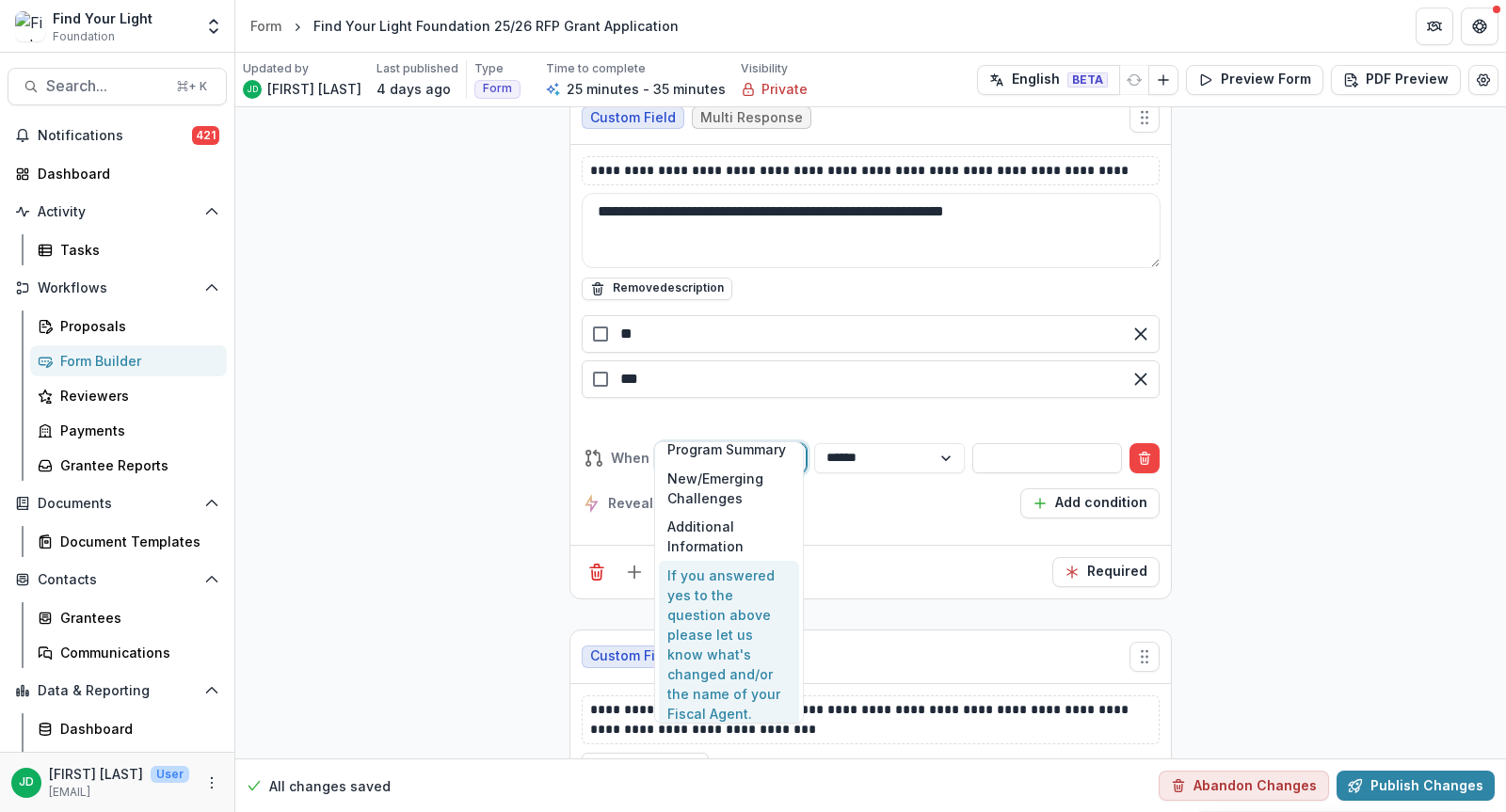 click on "**********" at bounding box center [871, -1456] 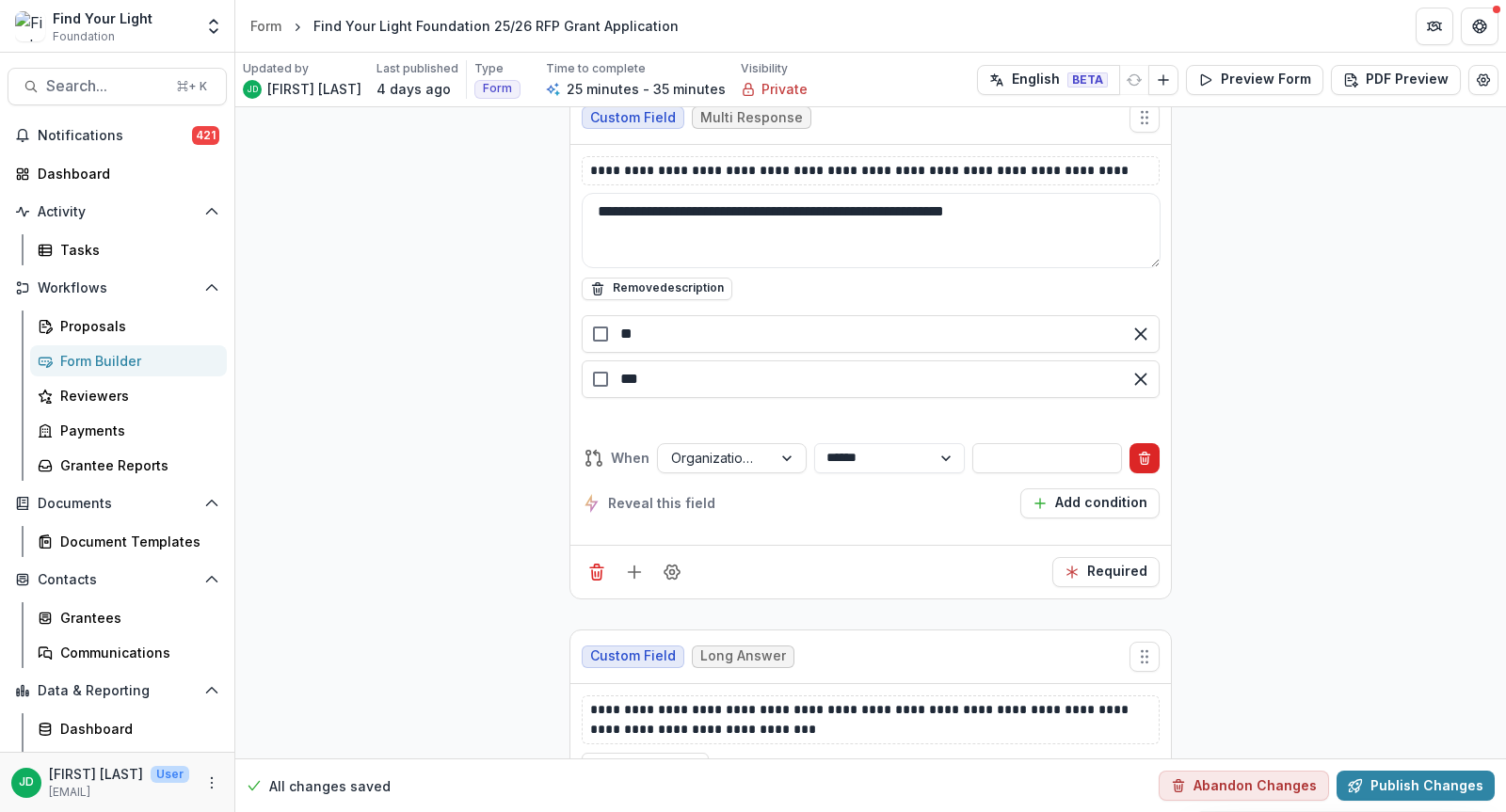 click 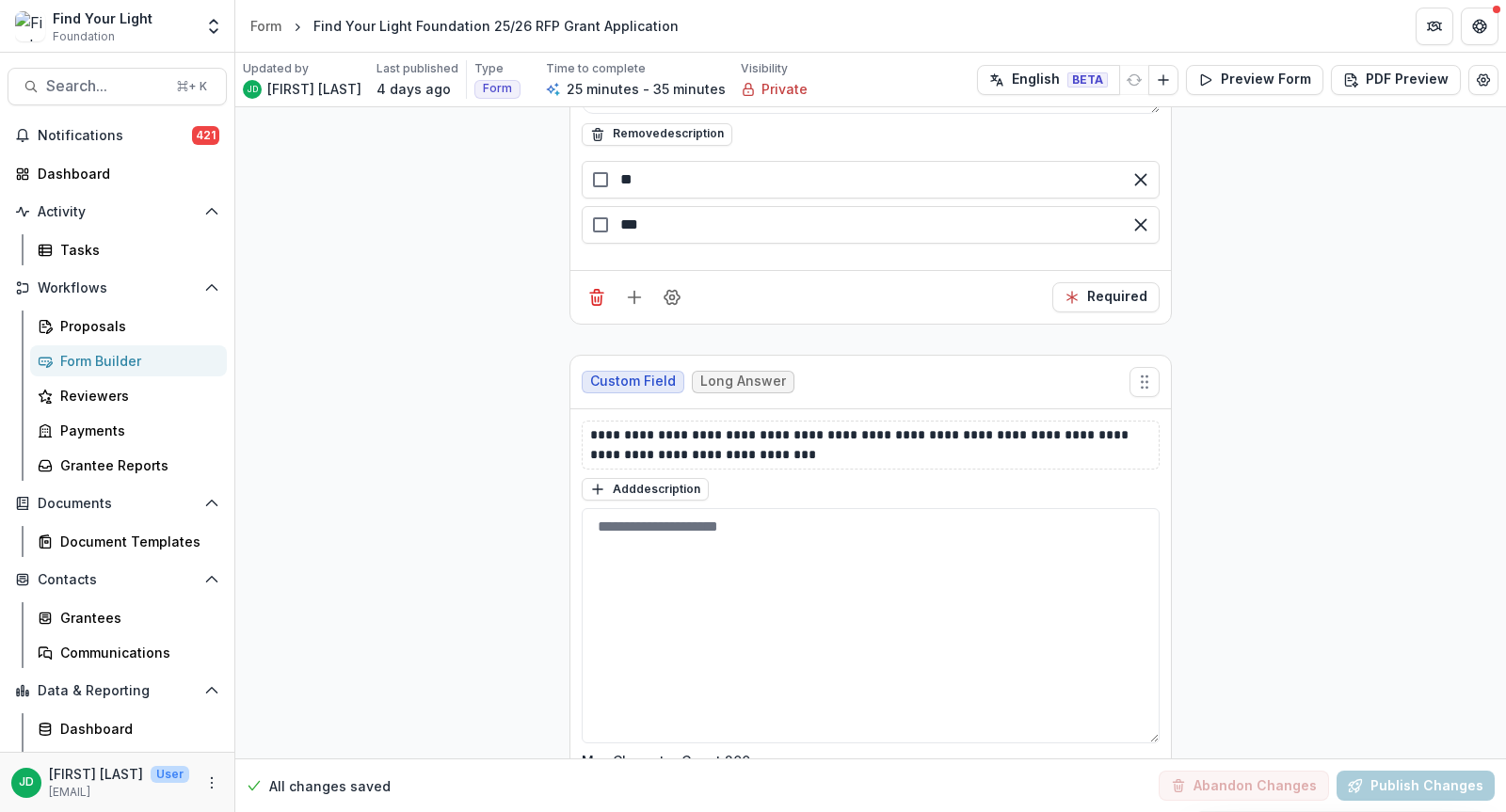 scroll, scrollTop: 5640, scrollLeft: 0, axis: vertical 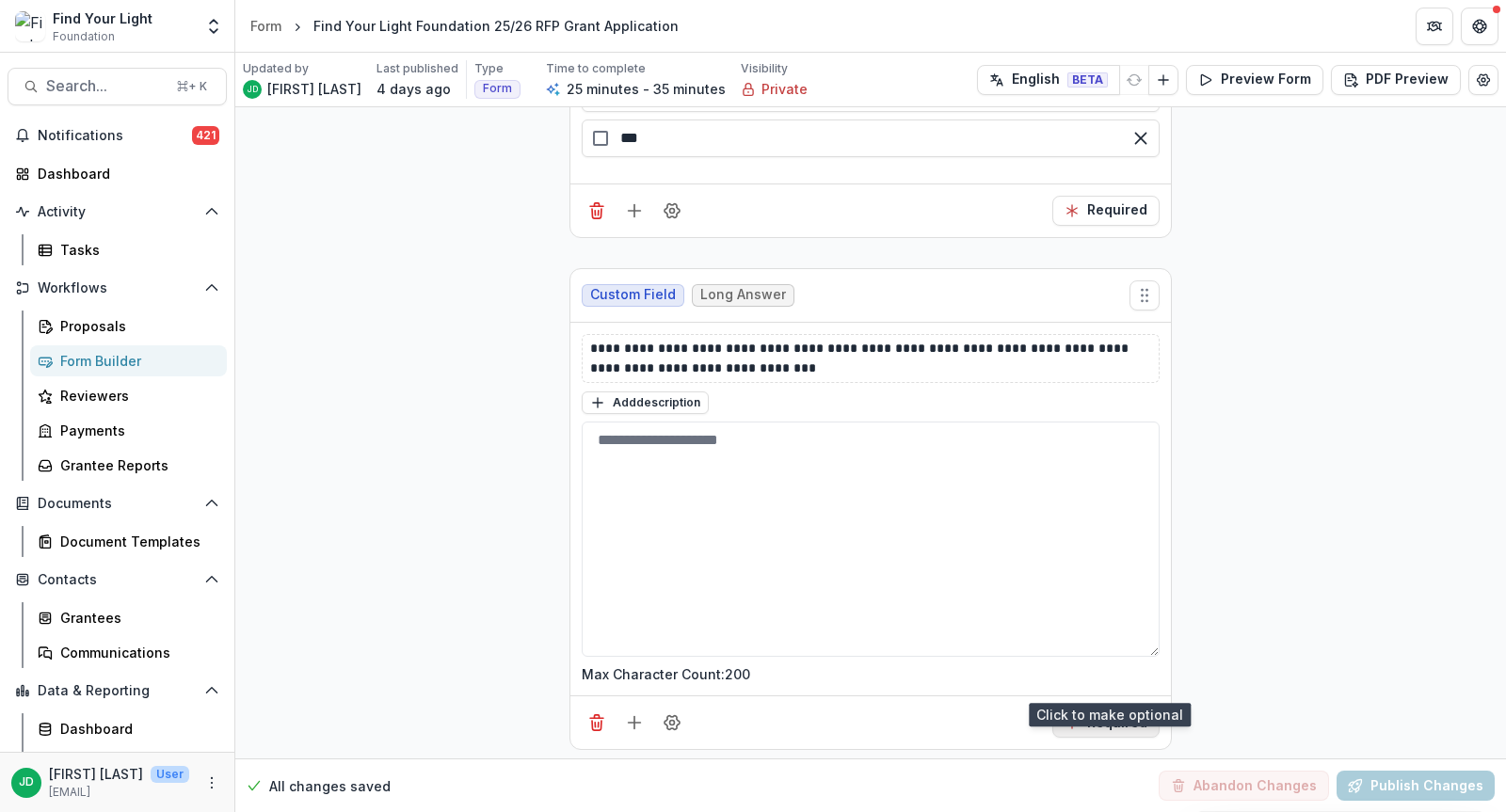click on "Required" at bounding box center [1106, 723] 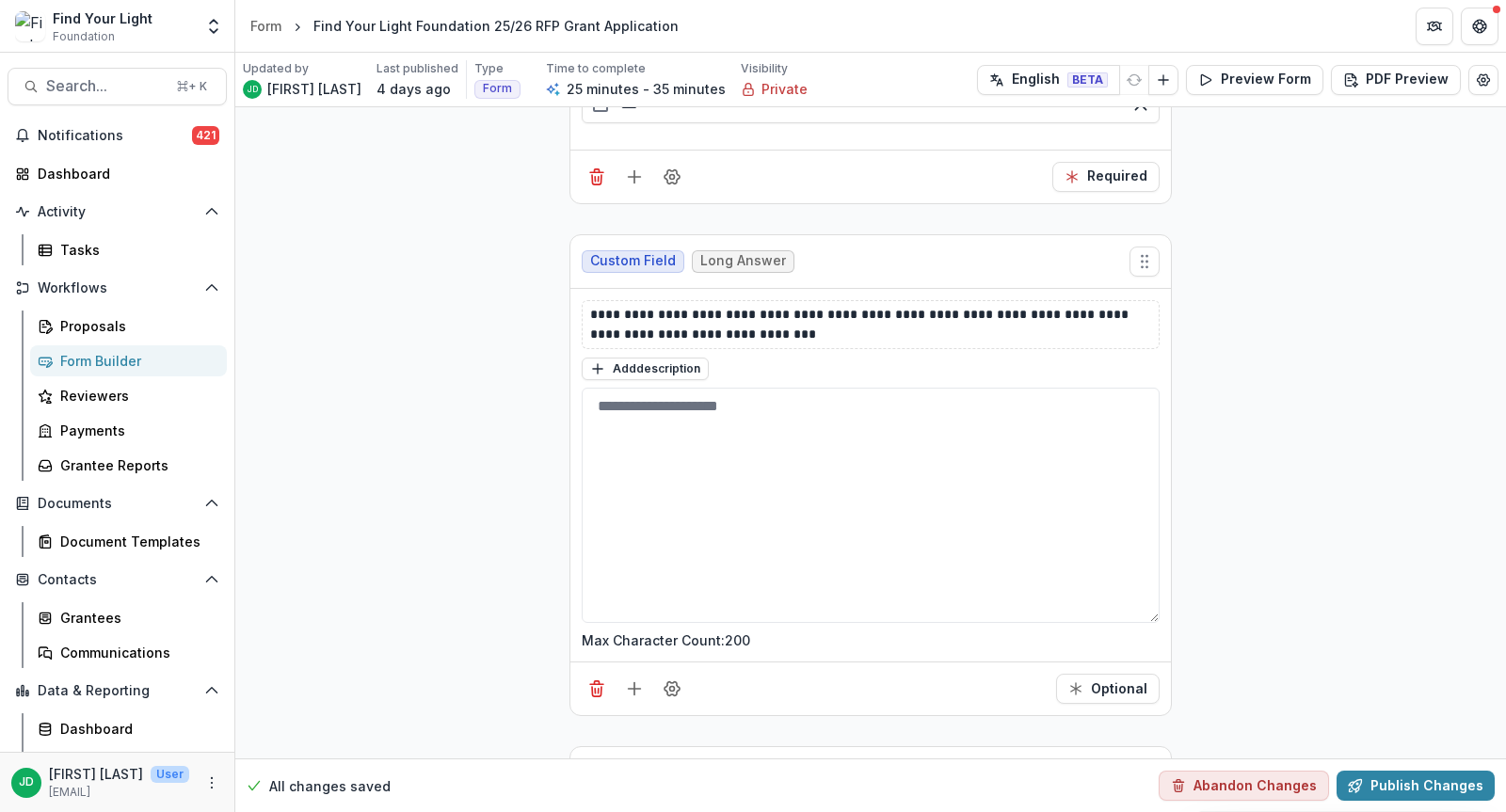 scroll, scrollTop: 5644, scrollLeft: 0, axis: vertical 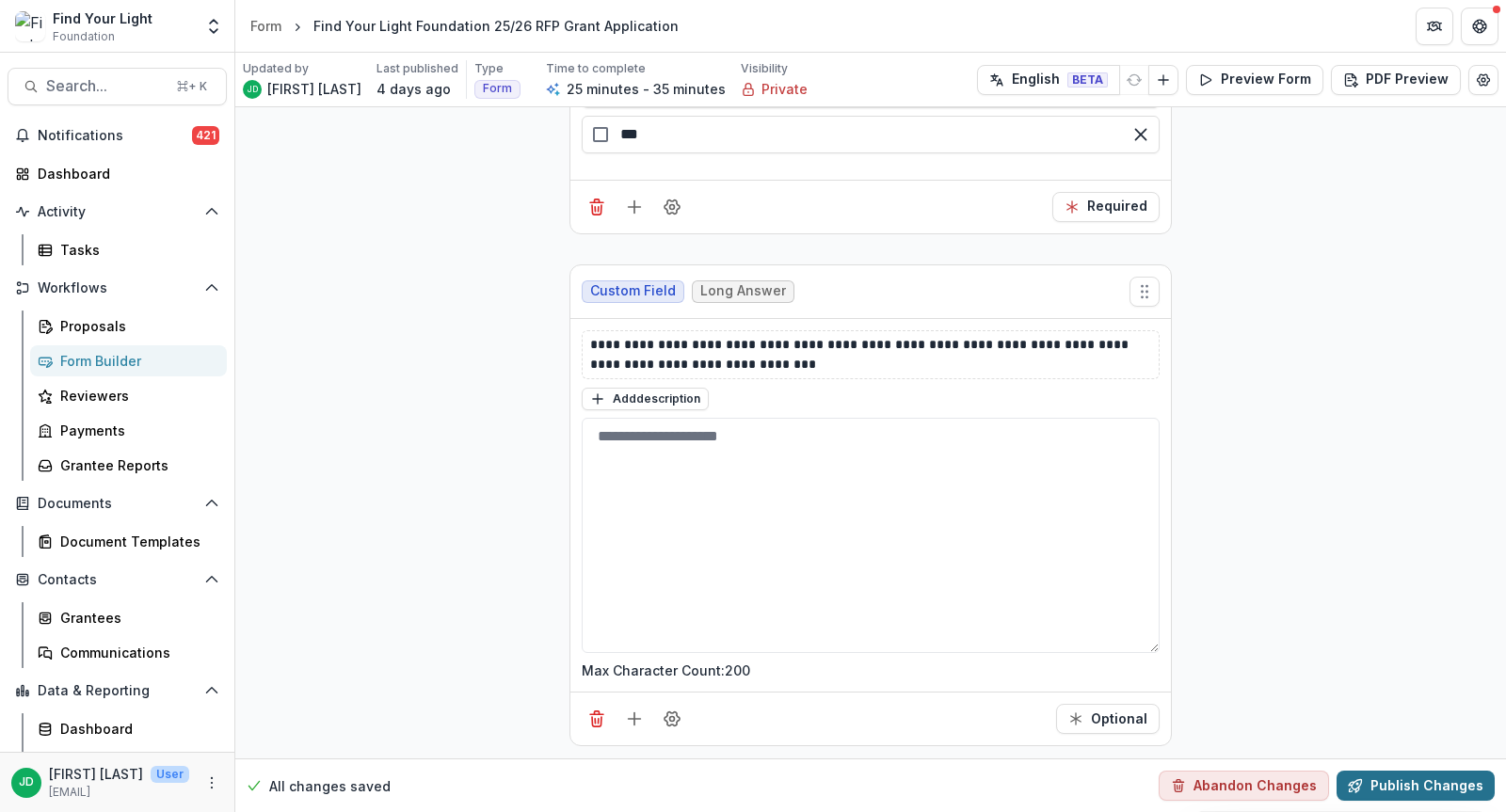 click on "Publish Changes" at bounding box center (1416, 786) 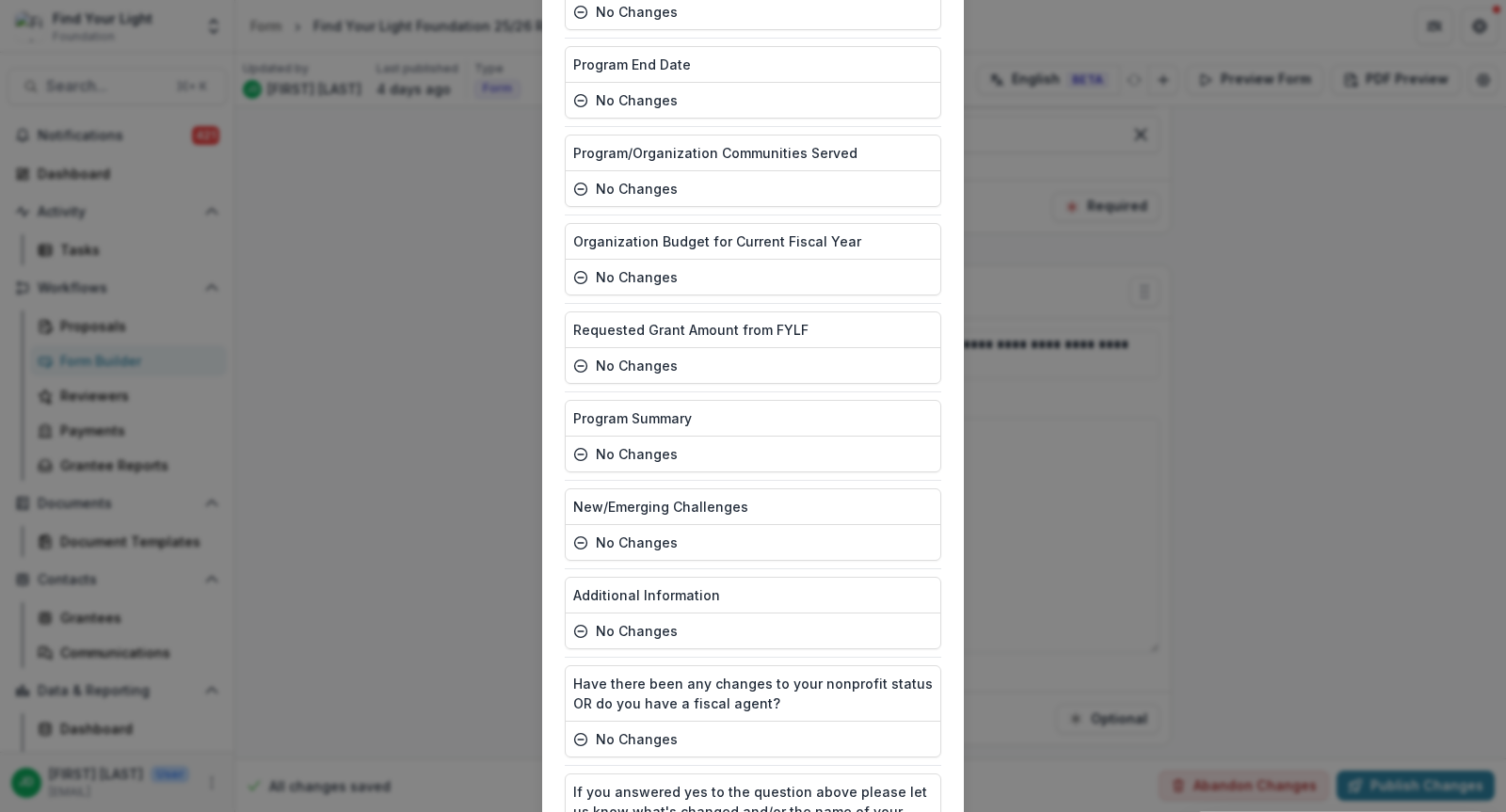 scroll, scrollTop: 1267, scrollLeft: 0, axis: vertical 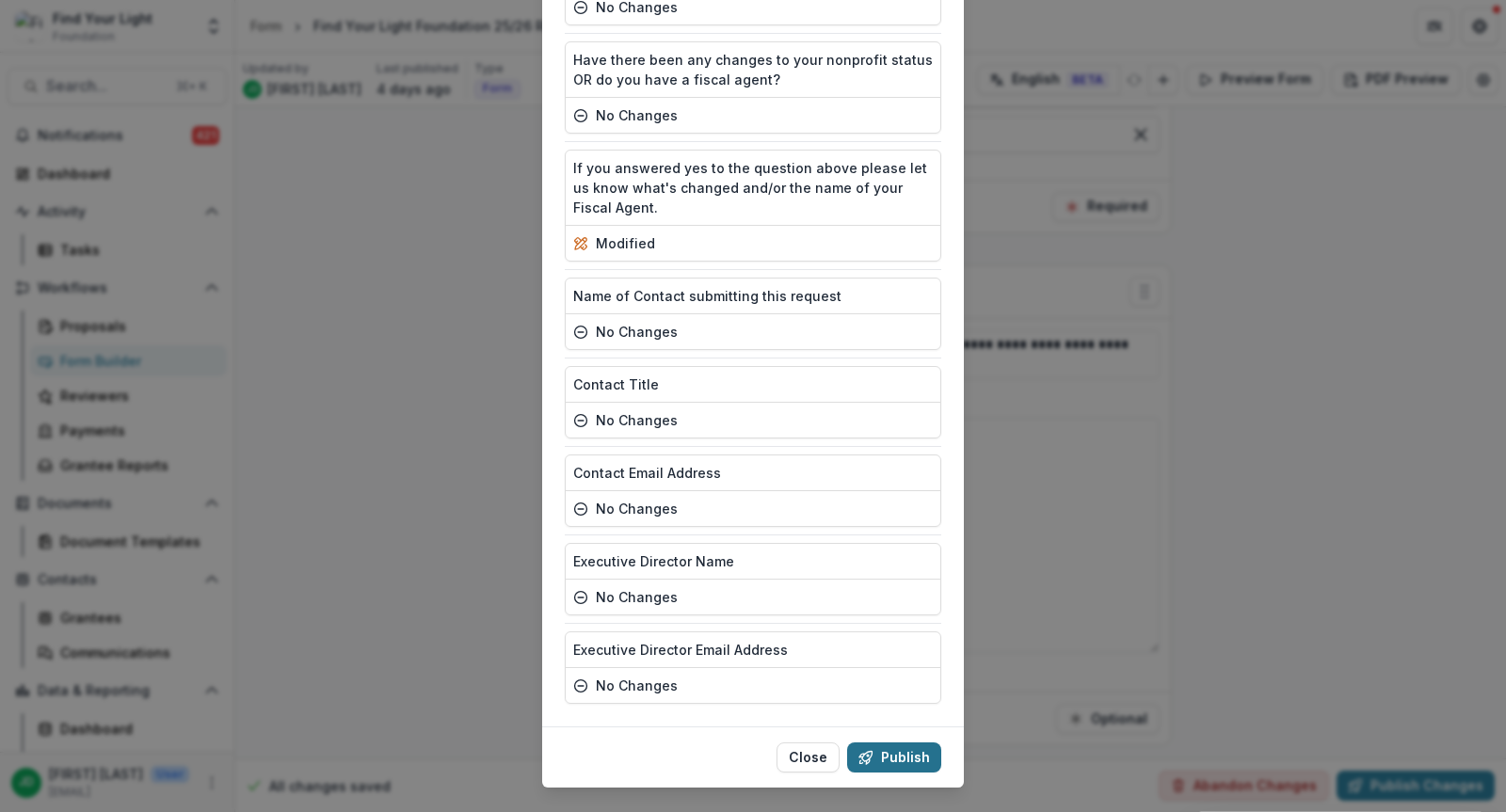 click on "Publish" at bounding box center [894, 757] 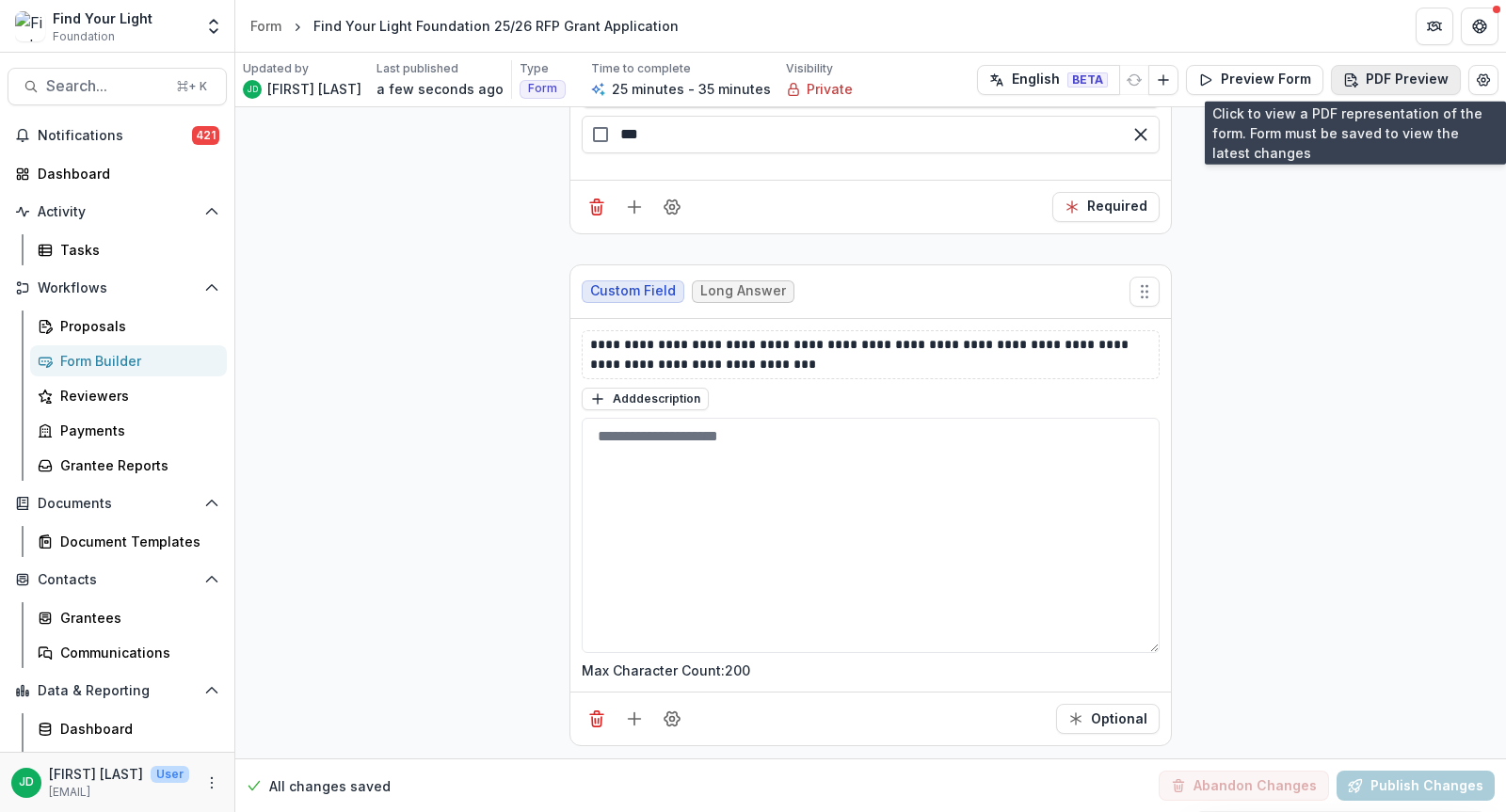 click on "PDF Preview" at bounding box center (1396, 80) 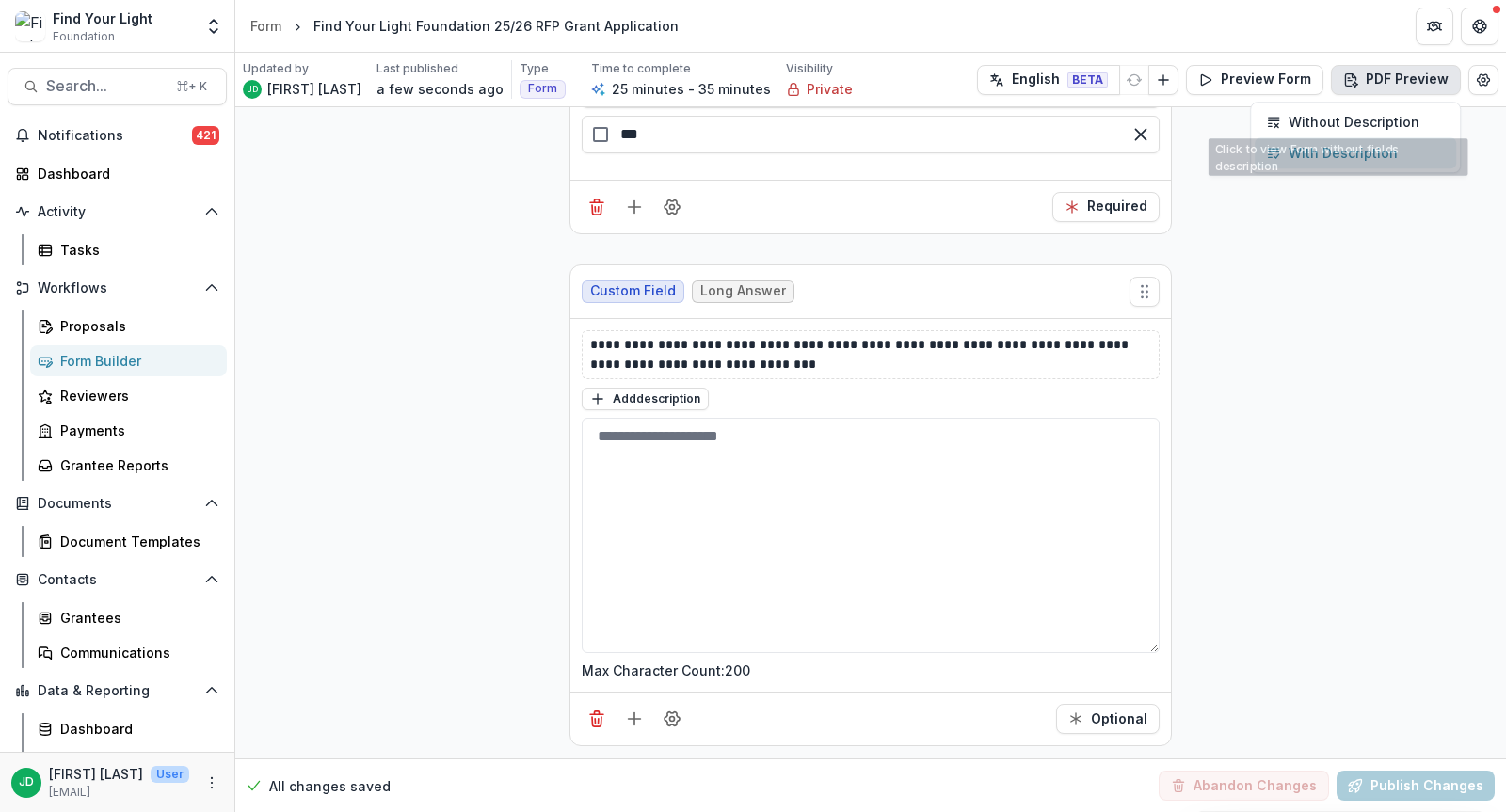 click on "With Description" at bounding box center [1355, 152] 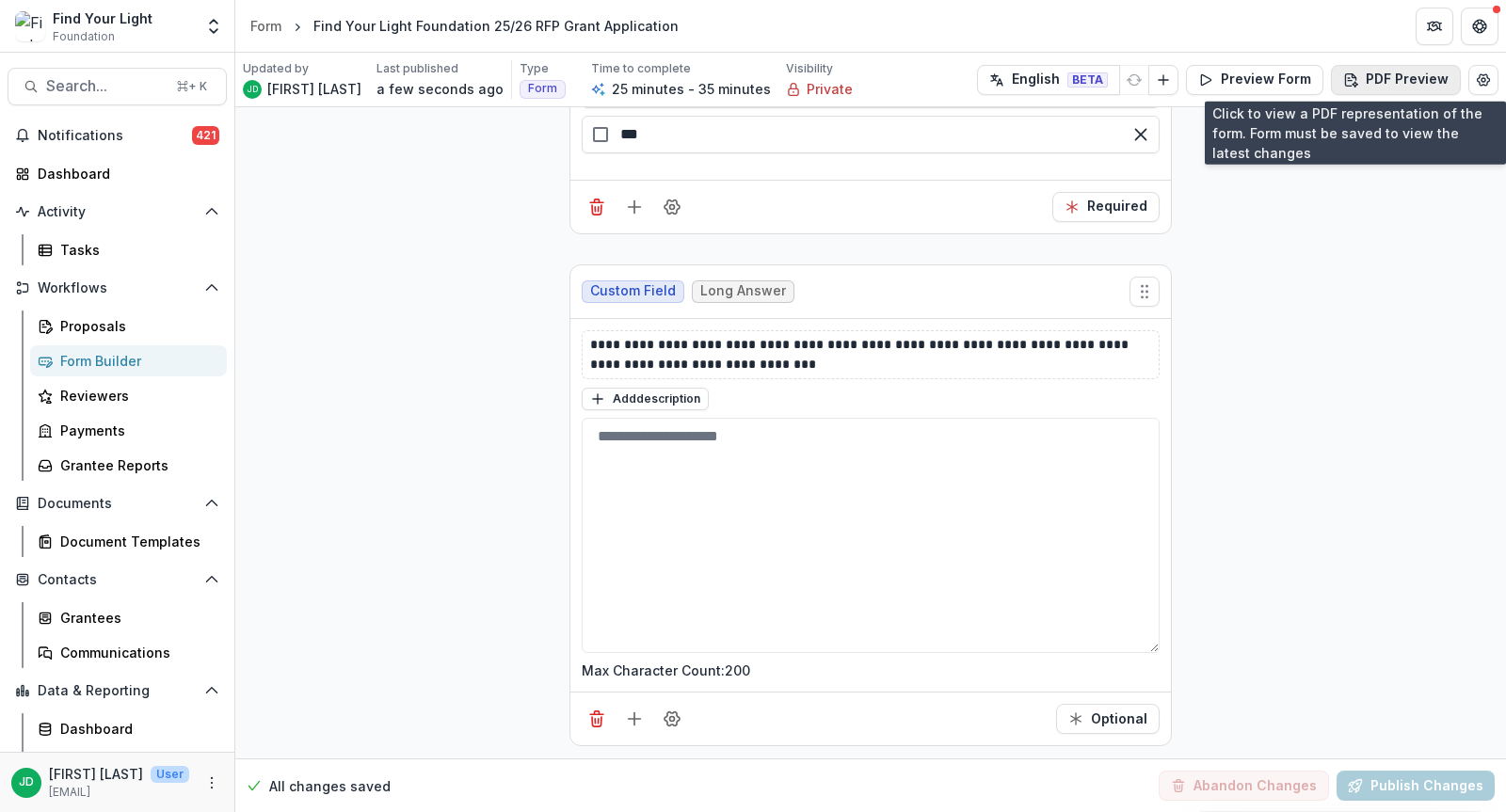 click on "PDF Preview" at bounding box center [1396, 80] 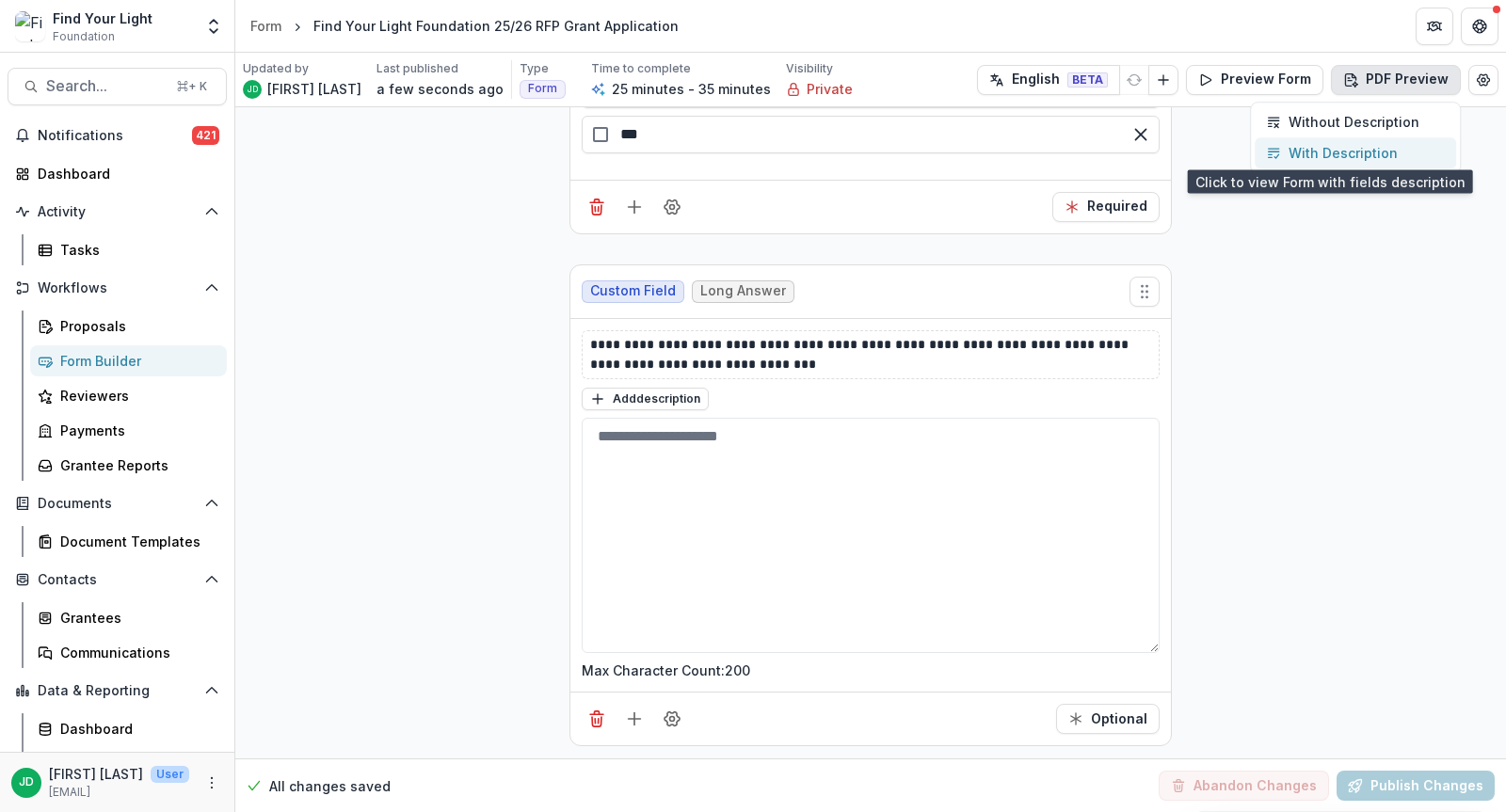 click on "With Description" at bounding box center (1343, 152) 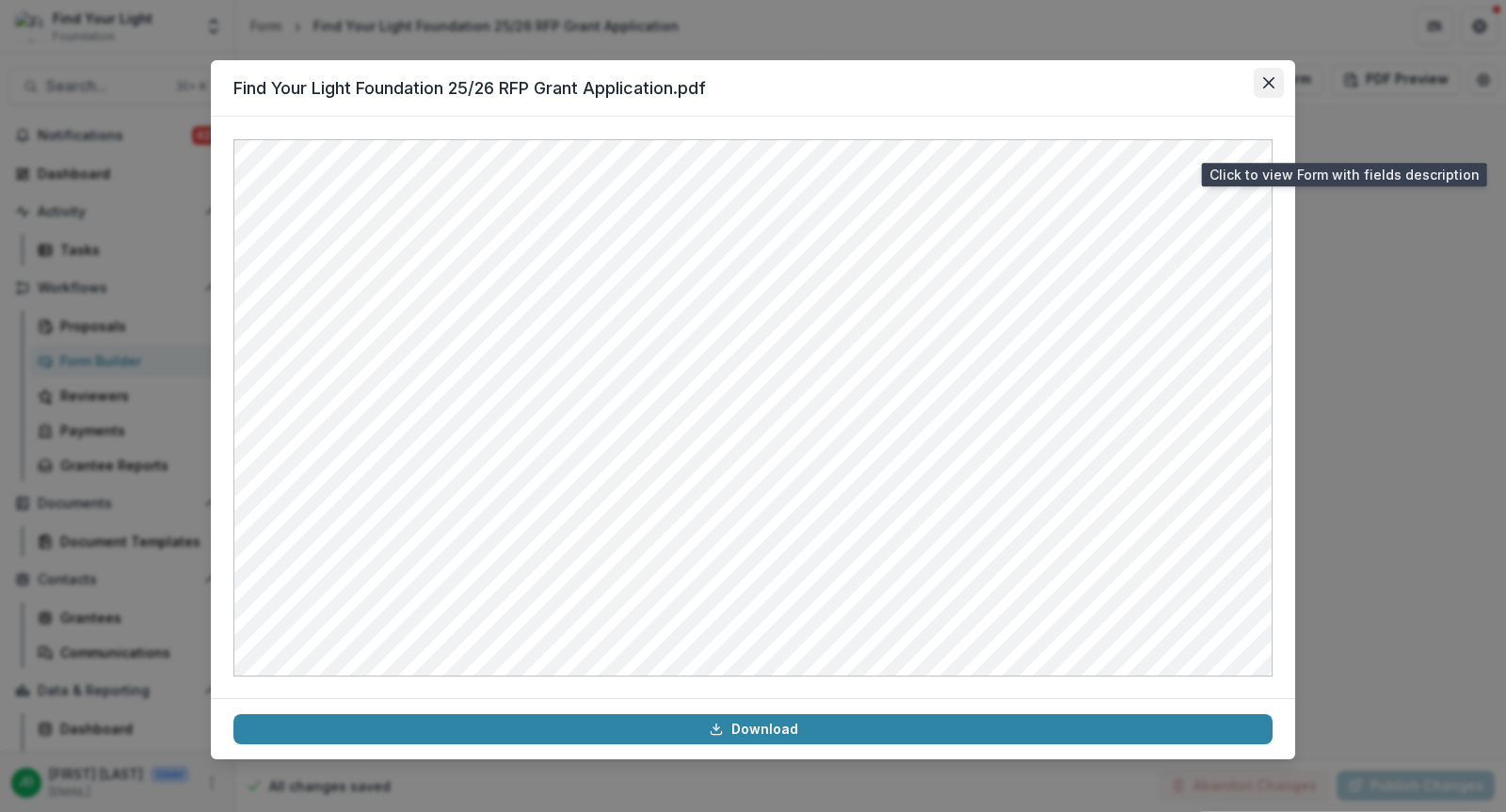 click at bounding box center (1269, 83) 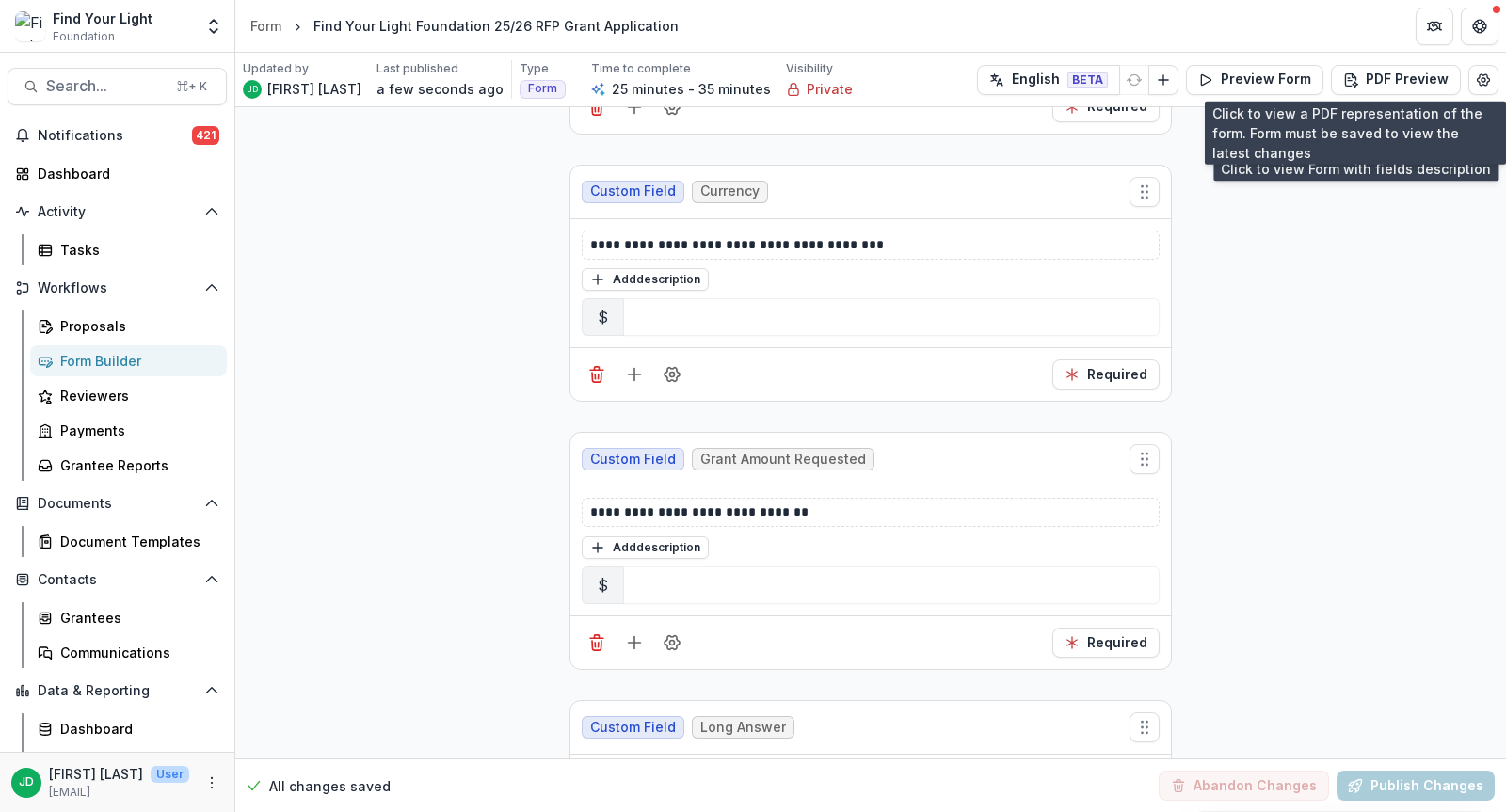 scroll, scrollTop: 3060, scrollLeft: 0, axis: vertical 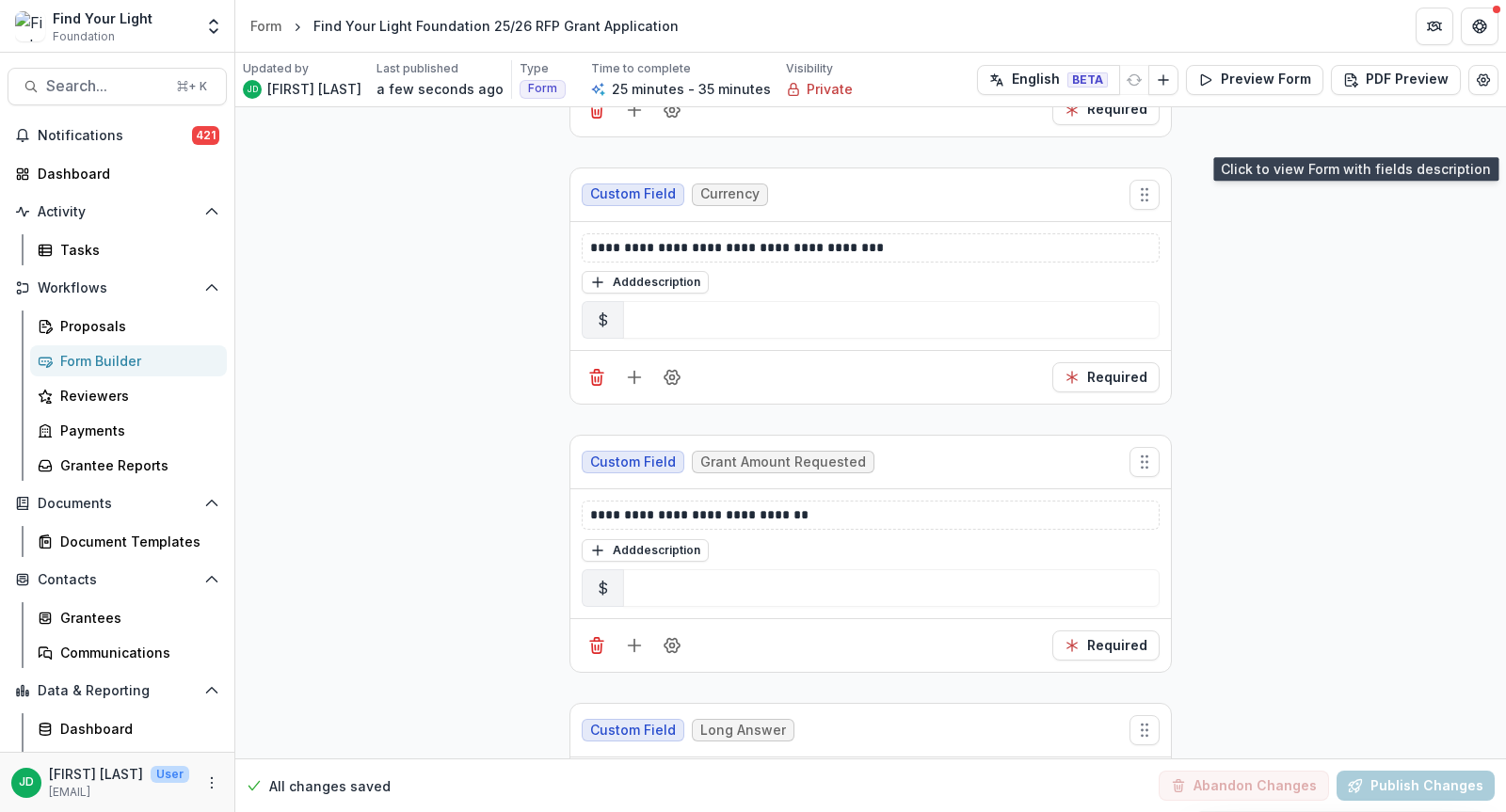 click on "Currency" at bounding box center (729, 194) 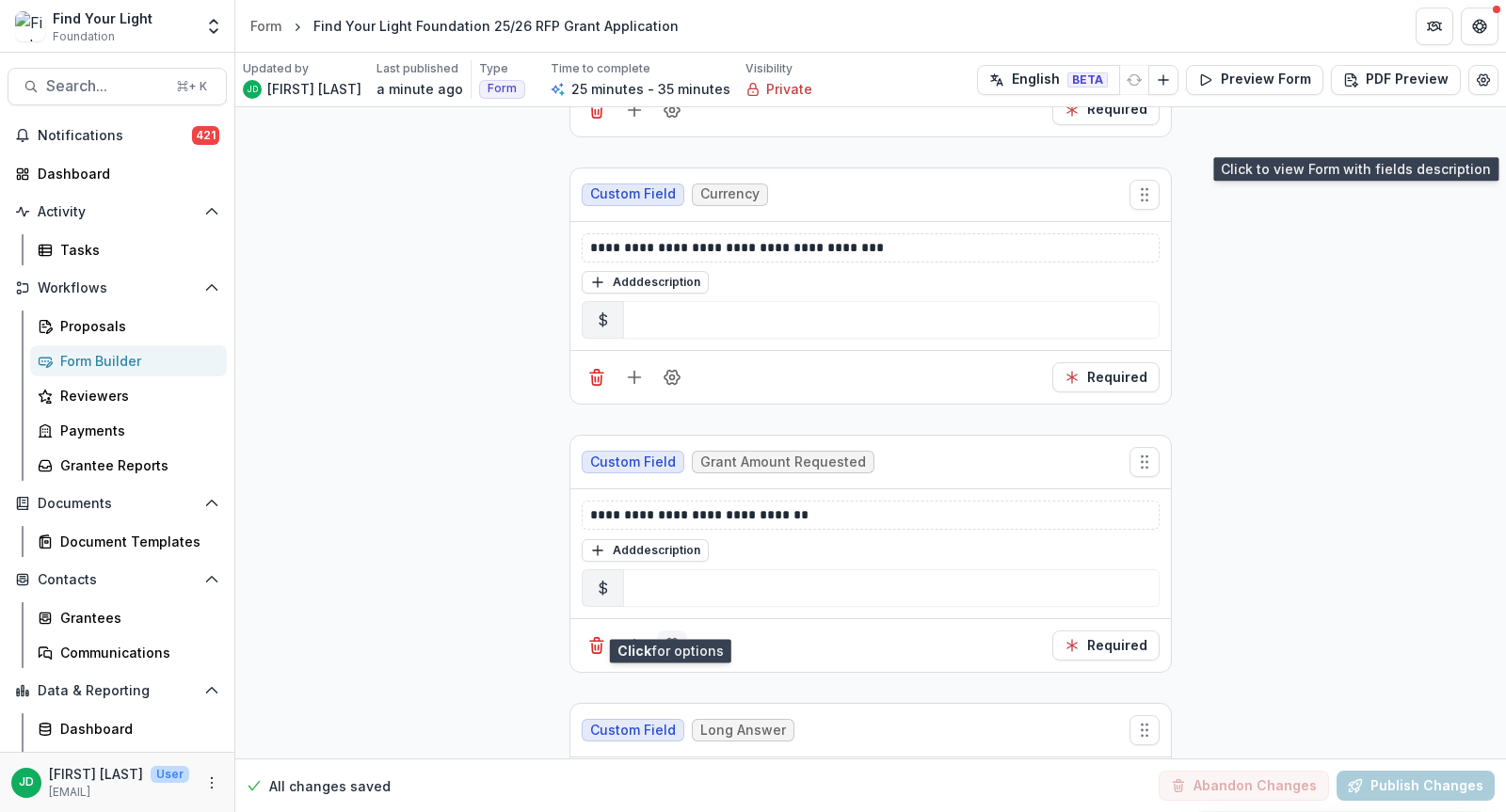 click 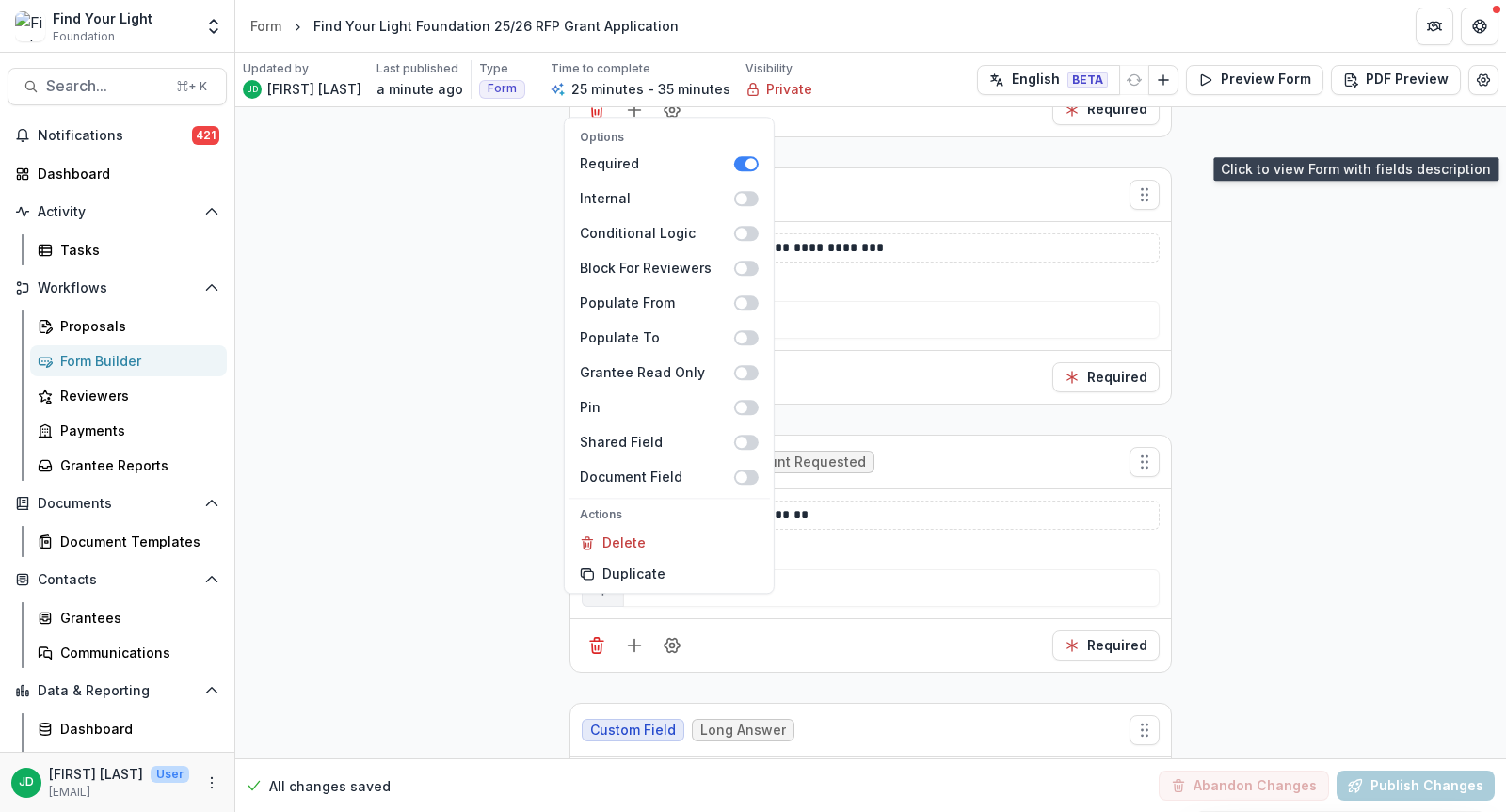 click on "**********" at bounding box center [871, 866] 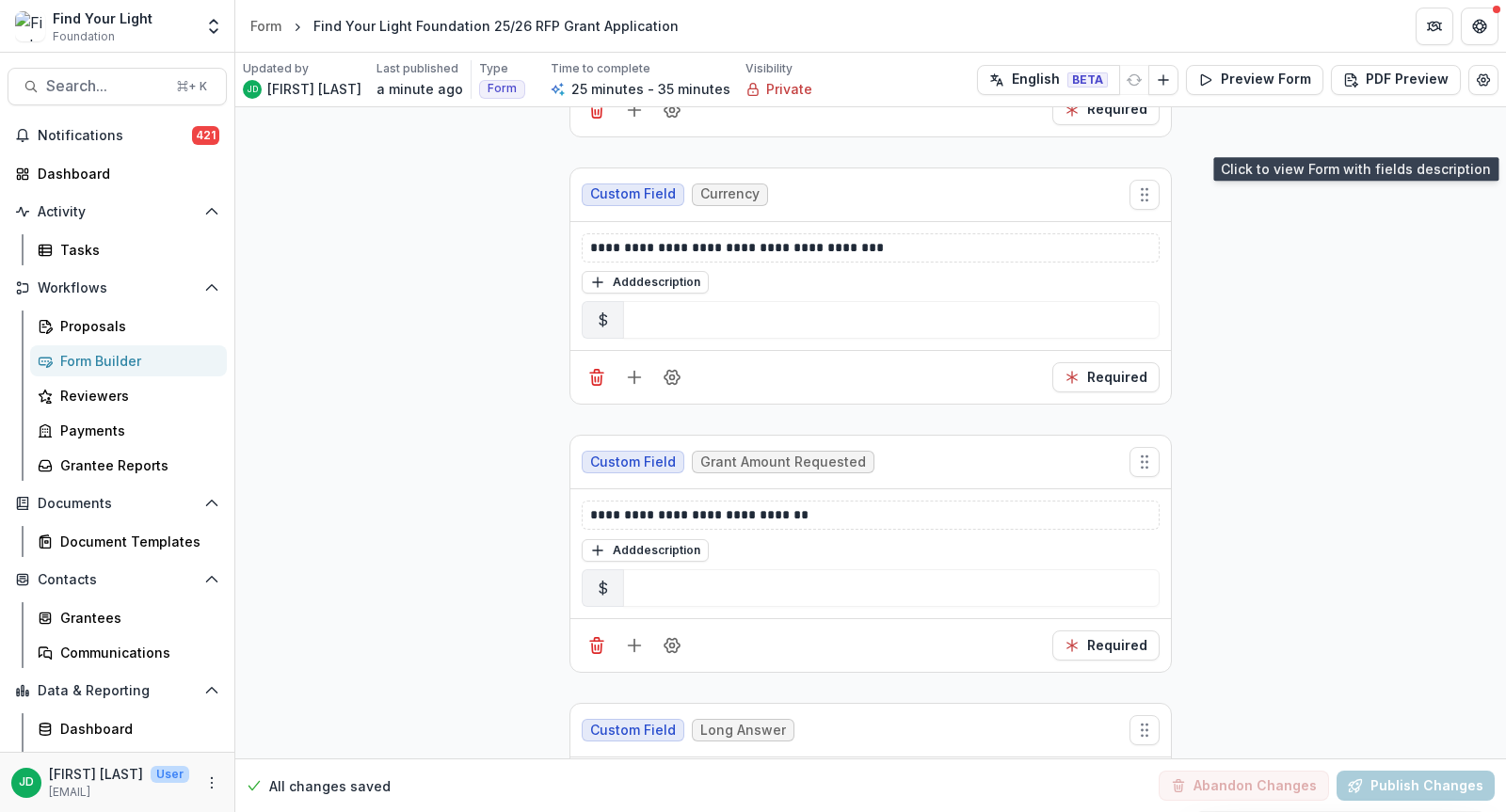 click on "Currency" at bounding box center (729, 194) 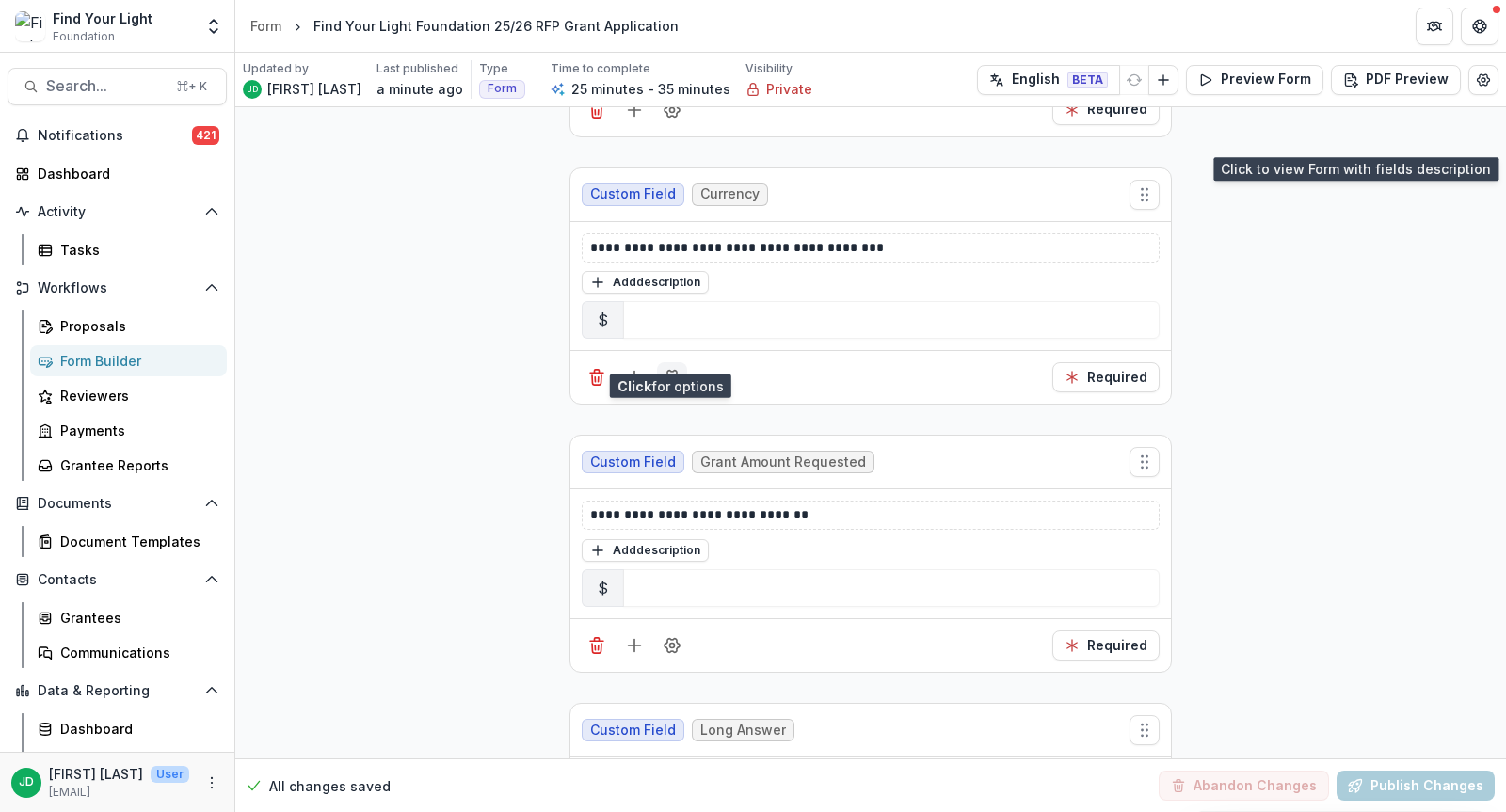 click 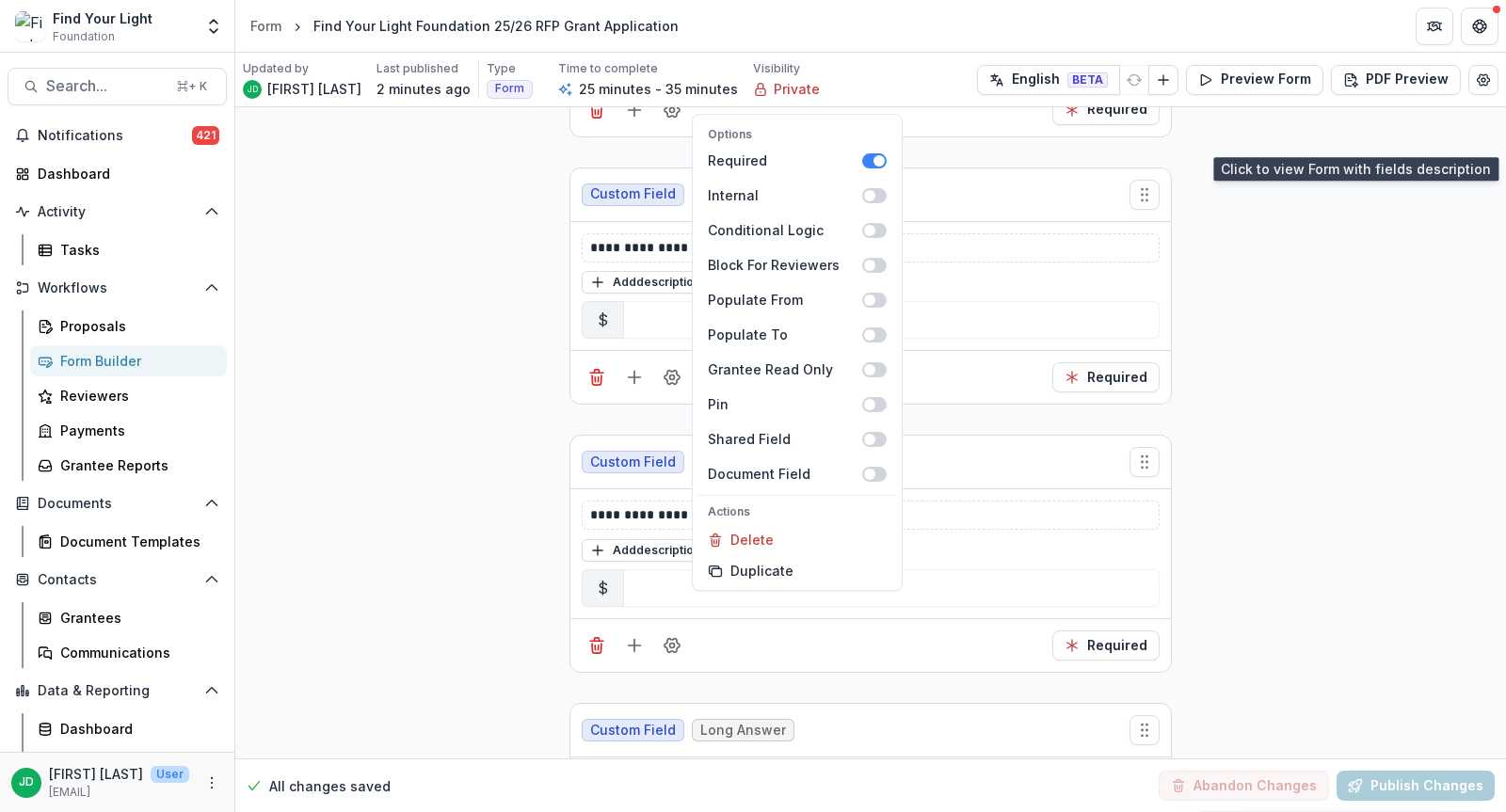 click on "**********" at bounding box center [871, 866] 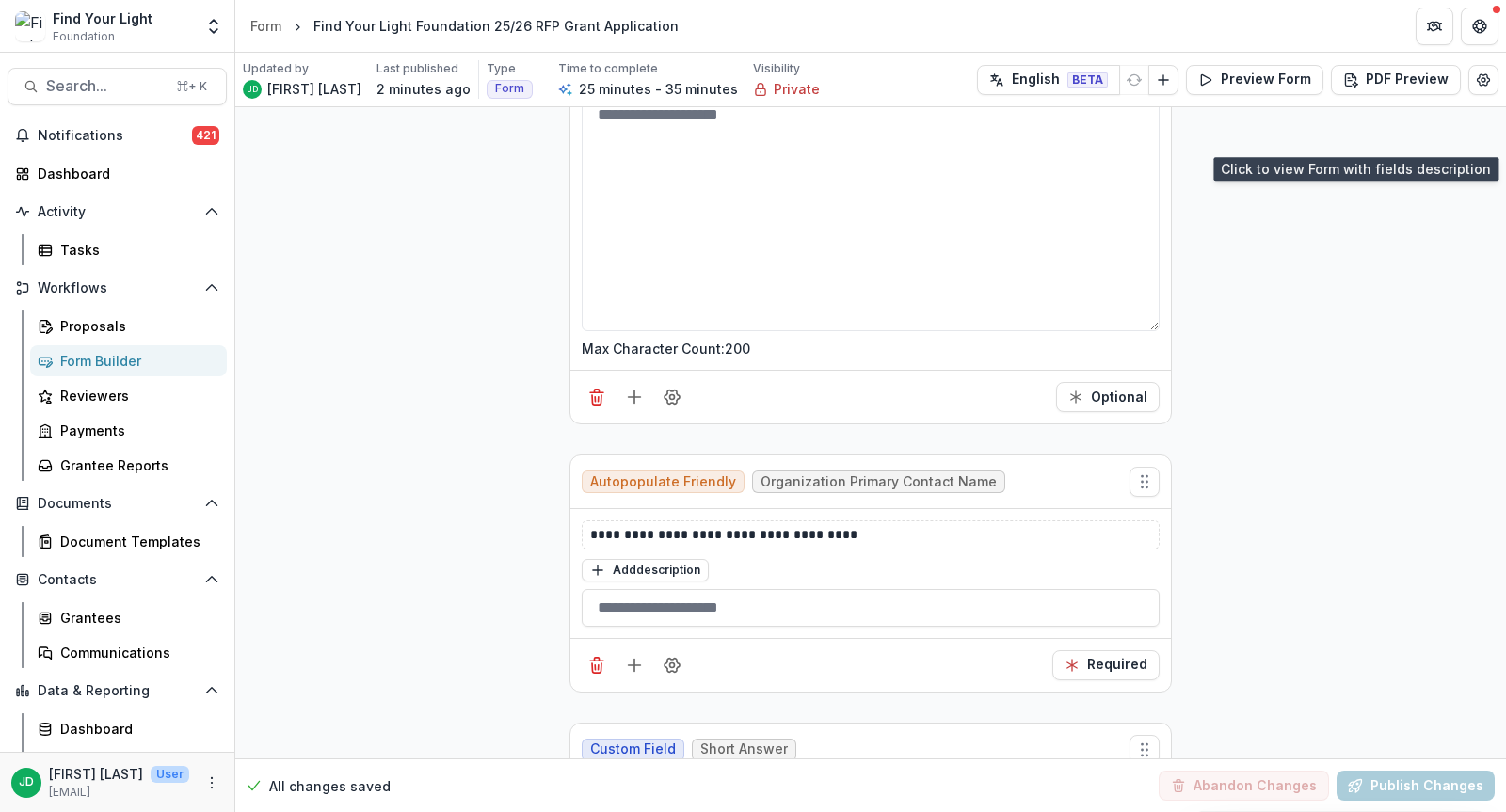 scroll, scrollTop: 5977, scrollLeft: 0, axis: vertical 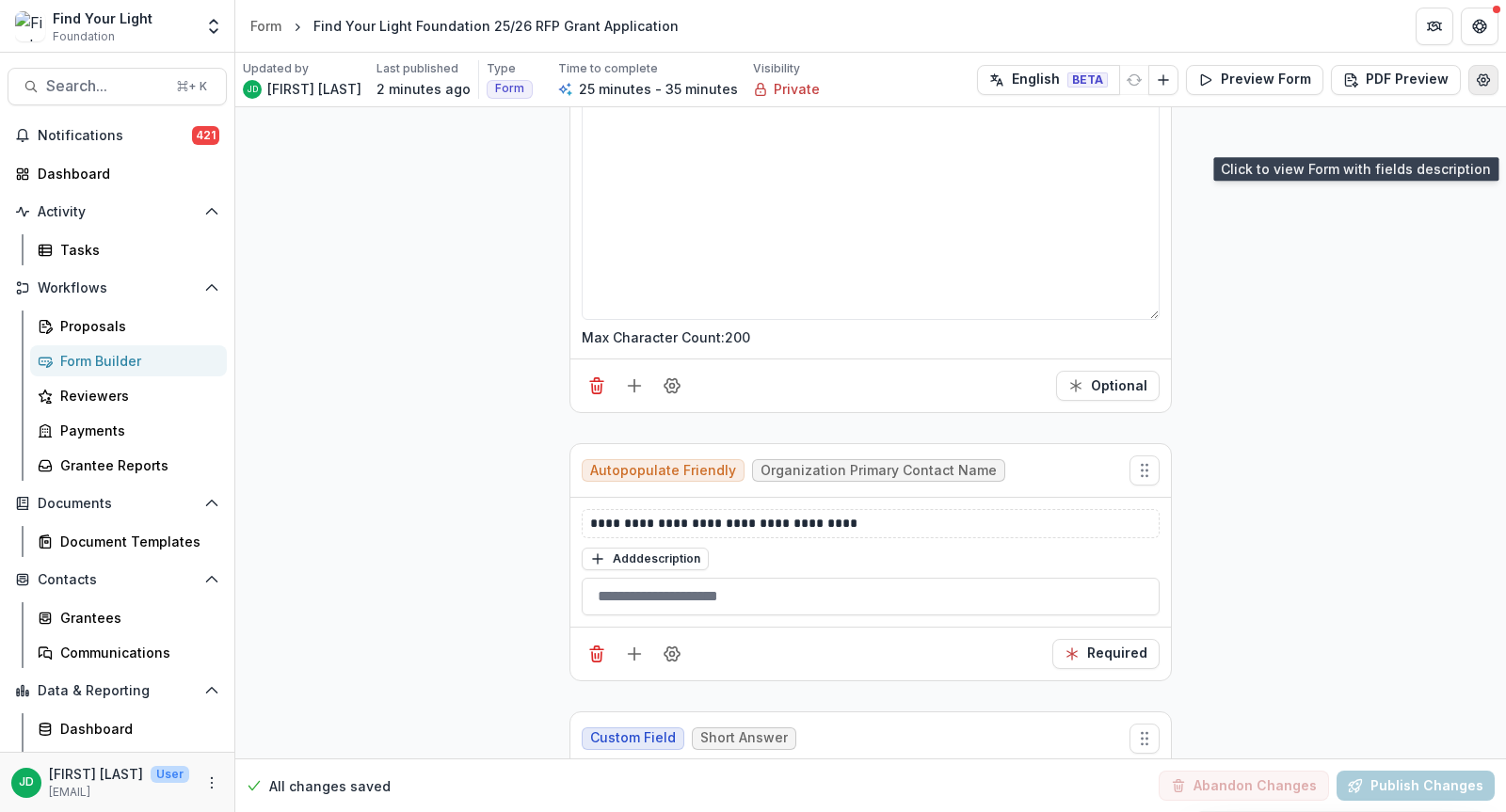 click 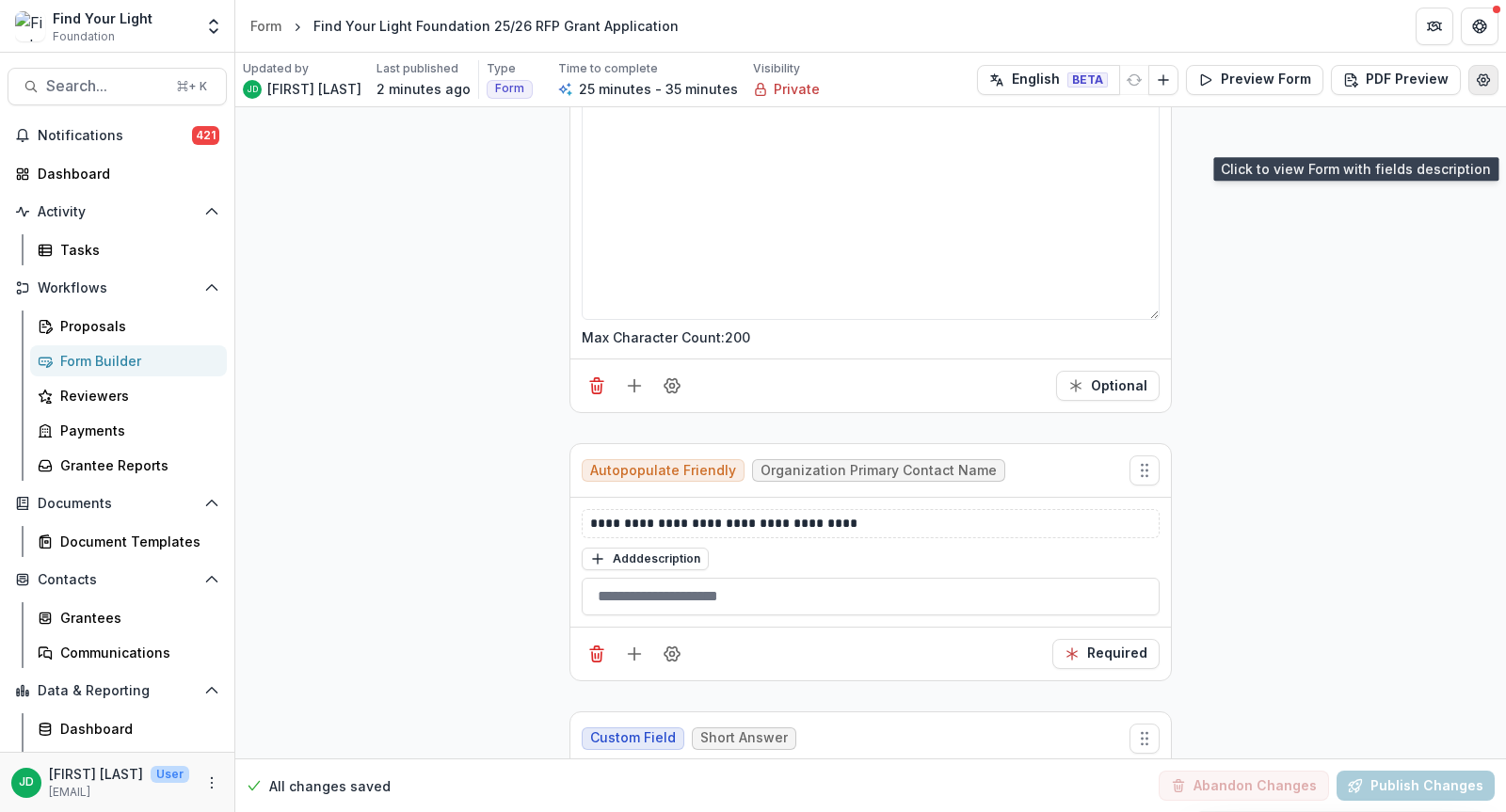 select on "*******" 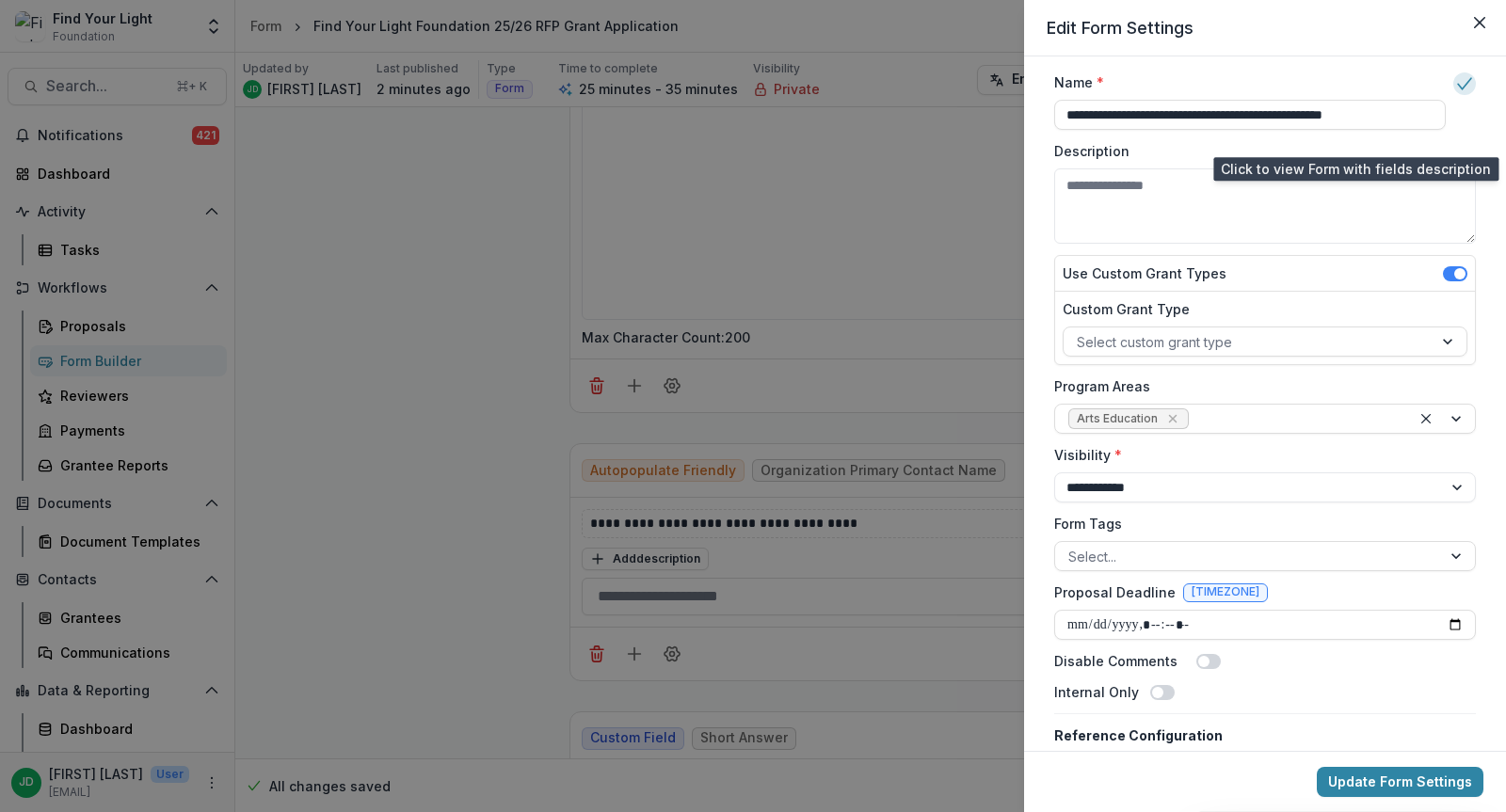 scroll, scrollTop: 0, scrollLeft: 0, axis: both 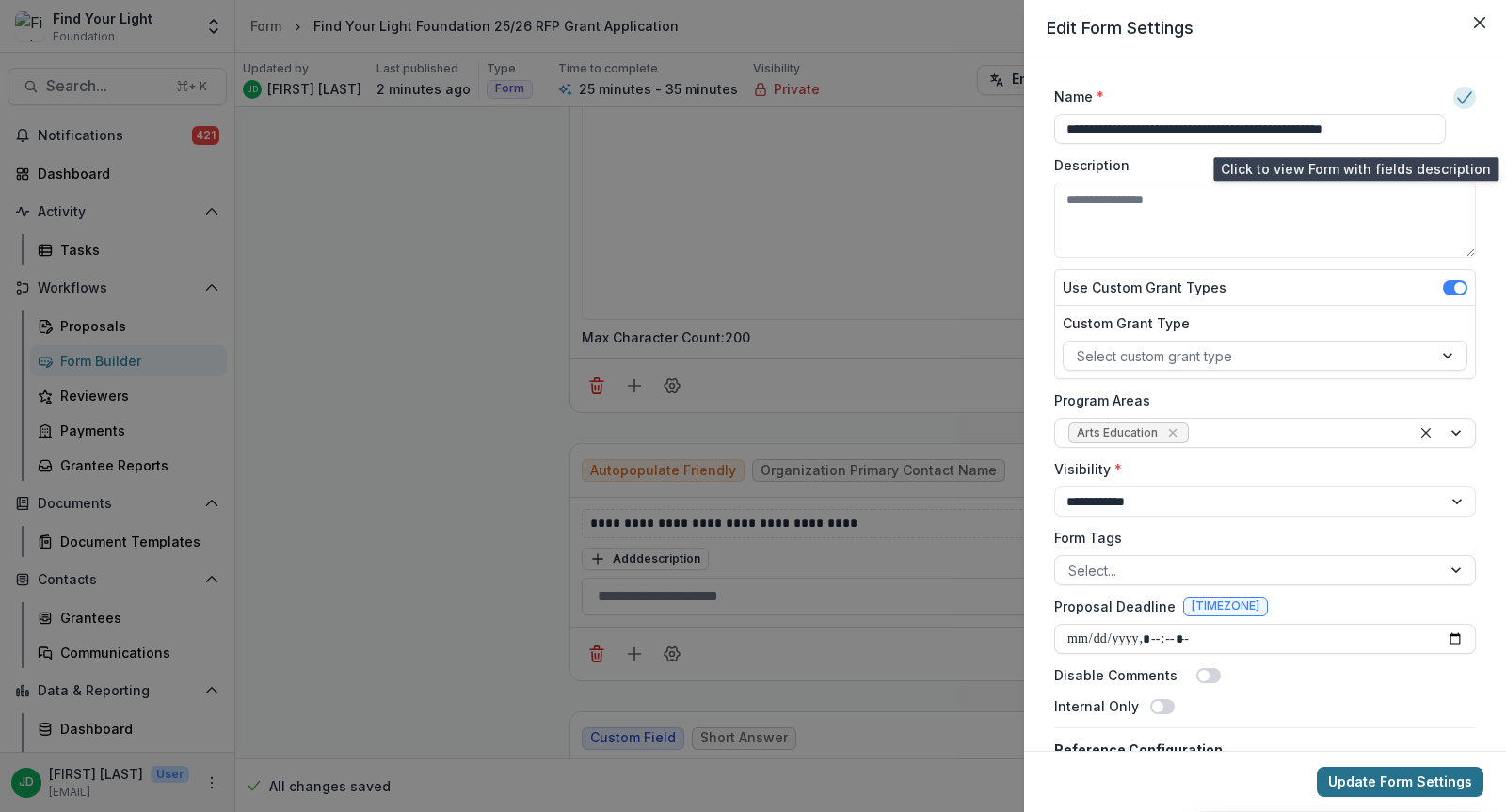 click on "Update Form Settings" at bounding box center [1400, 782] 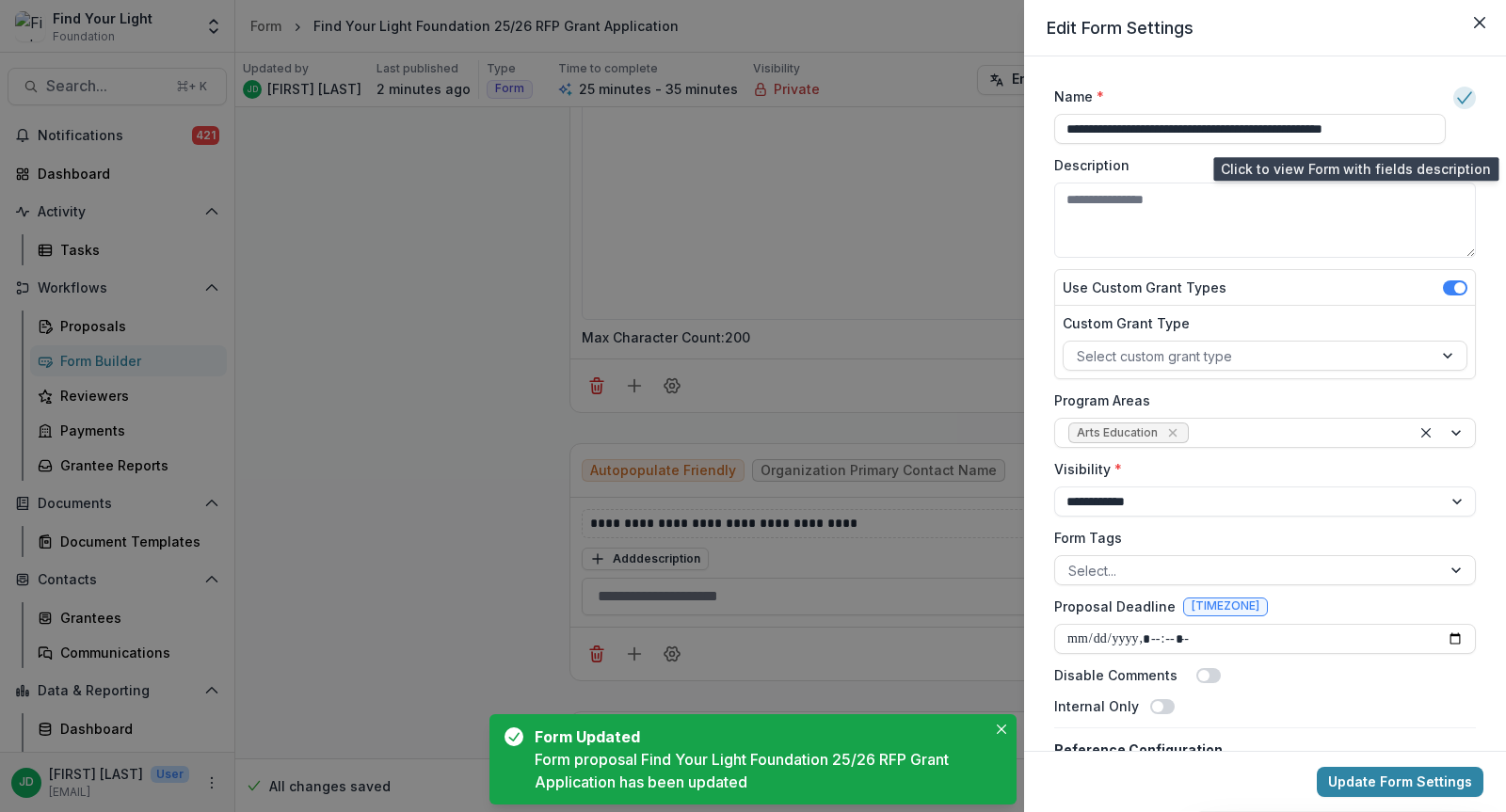 click on "**********" at bounding box center [753, 406] 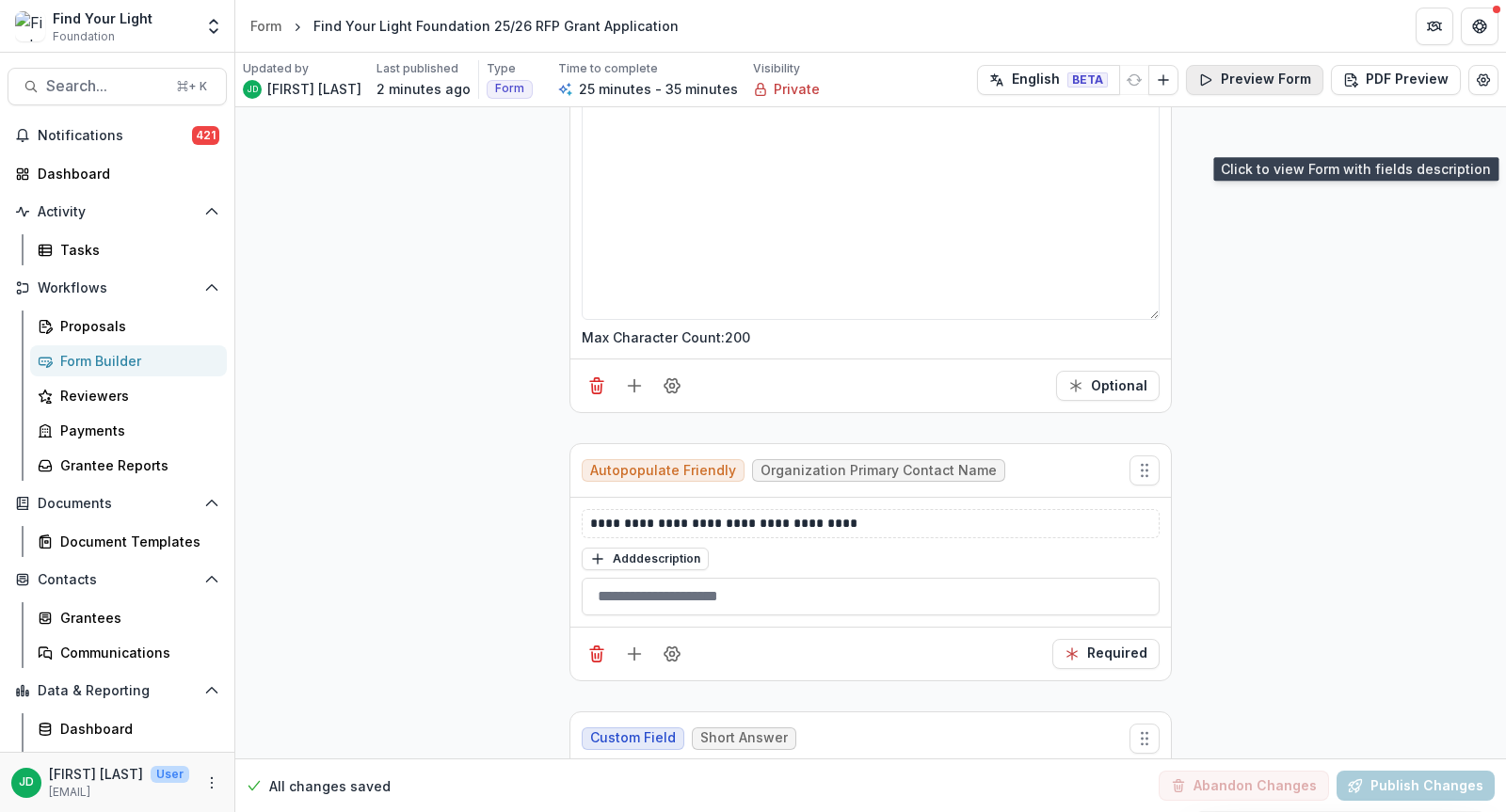 click on "Preview Form" at bounding box center [1255, 80] 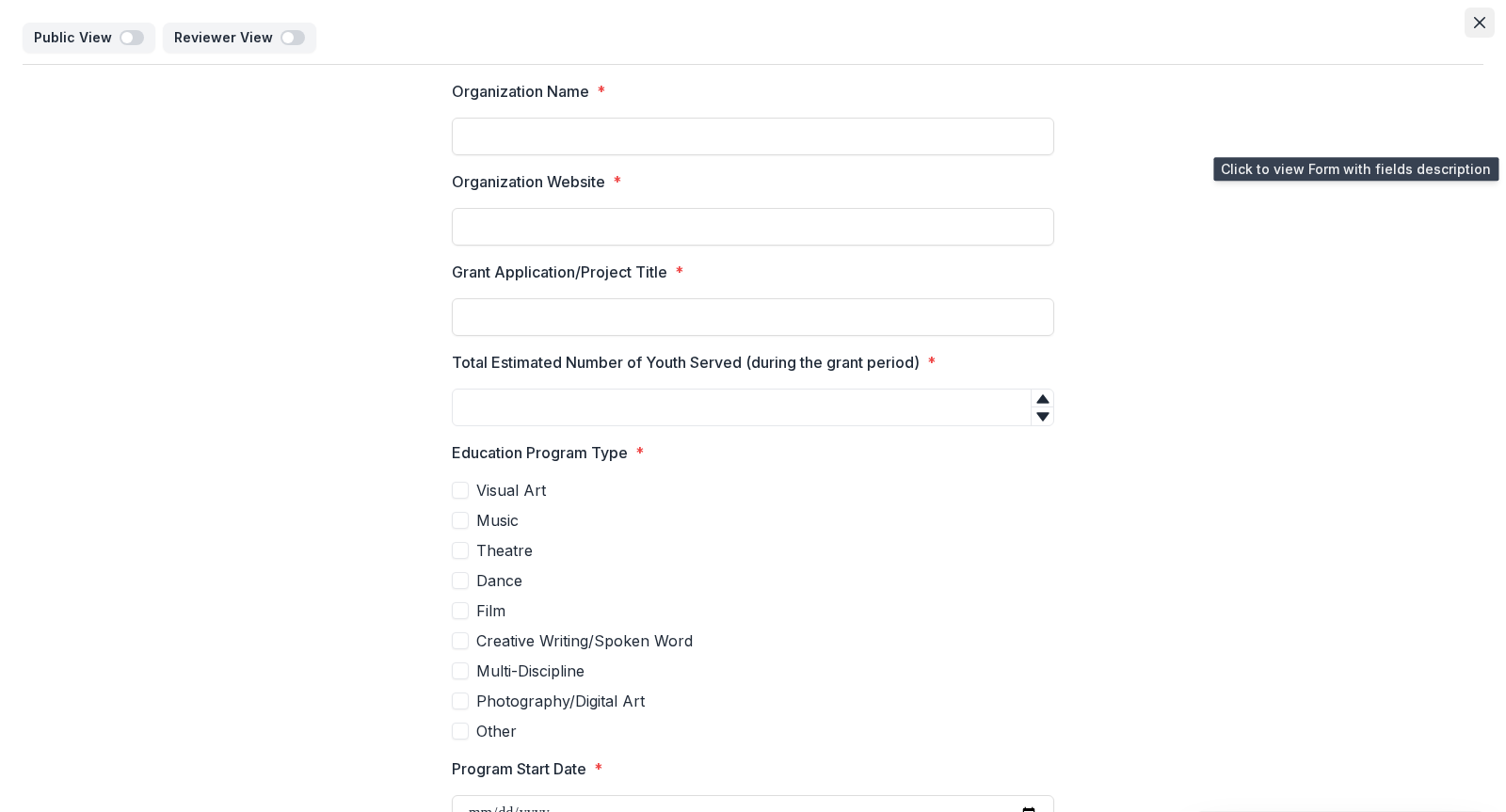 click at bounding box center (1480, 23) 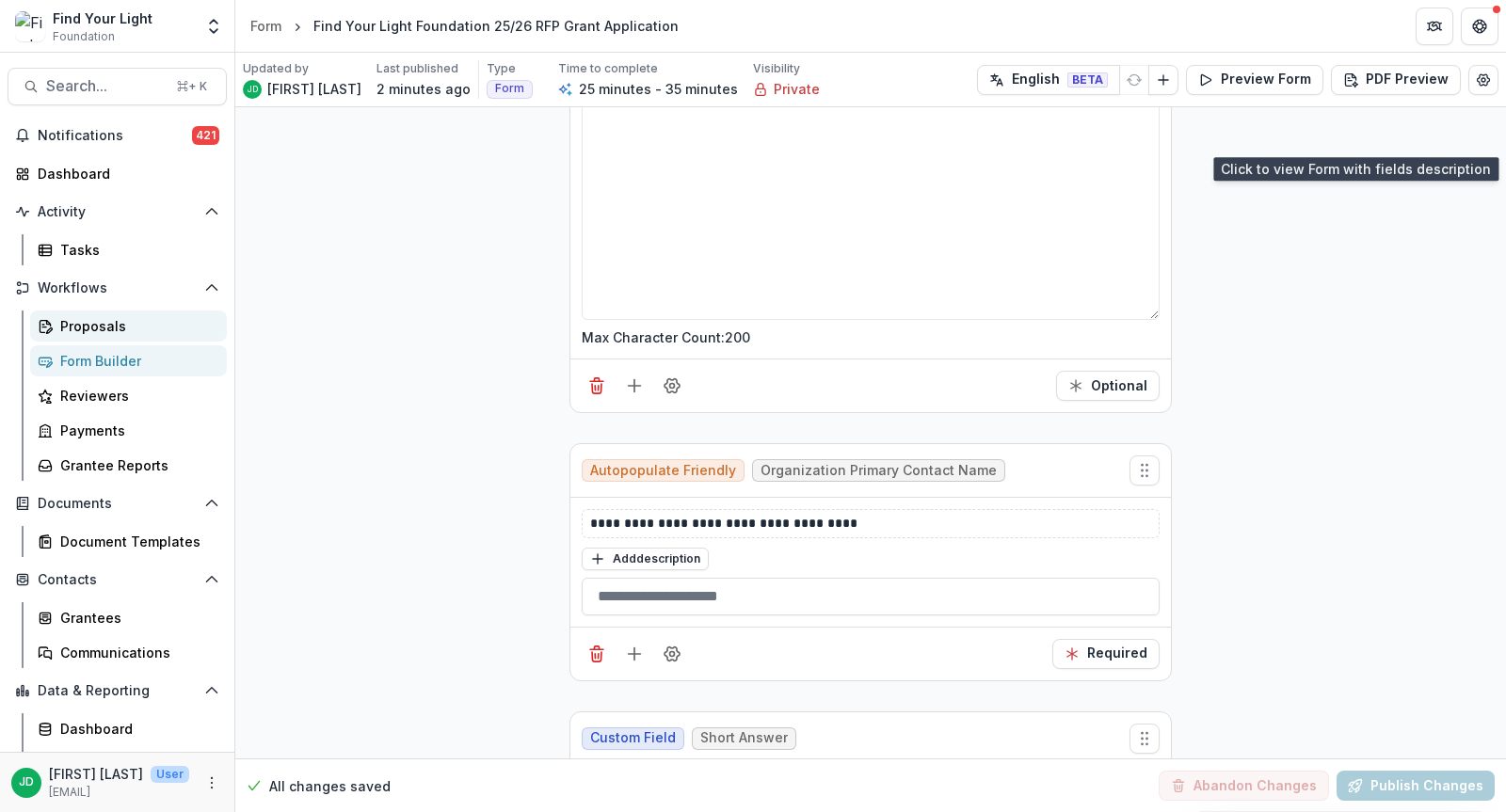 click on "Proposals" at bounding box center (136, 326) 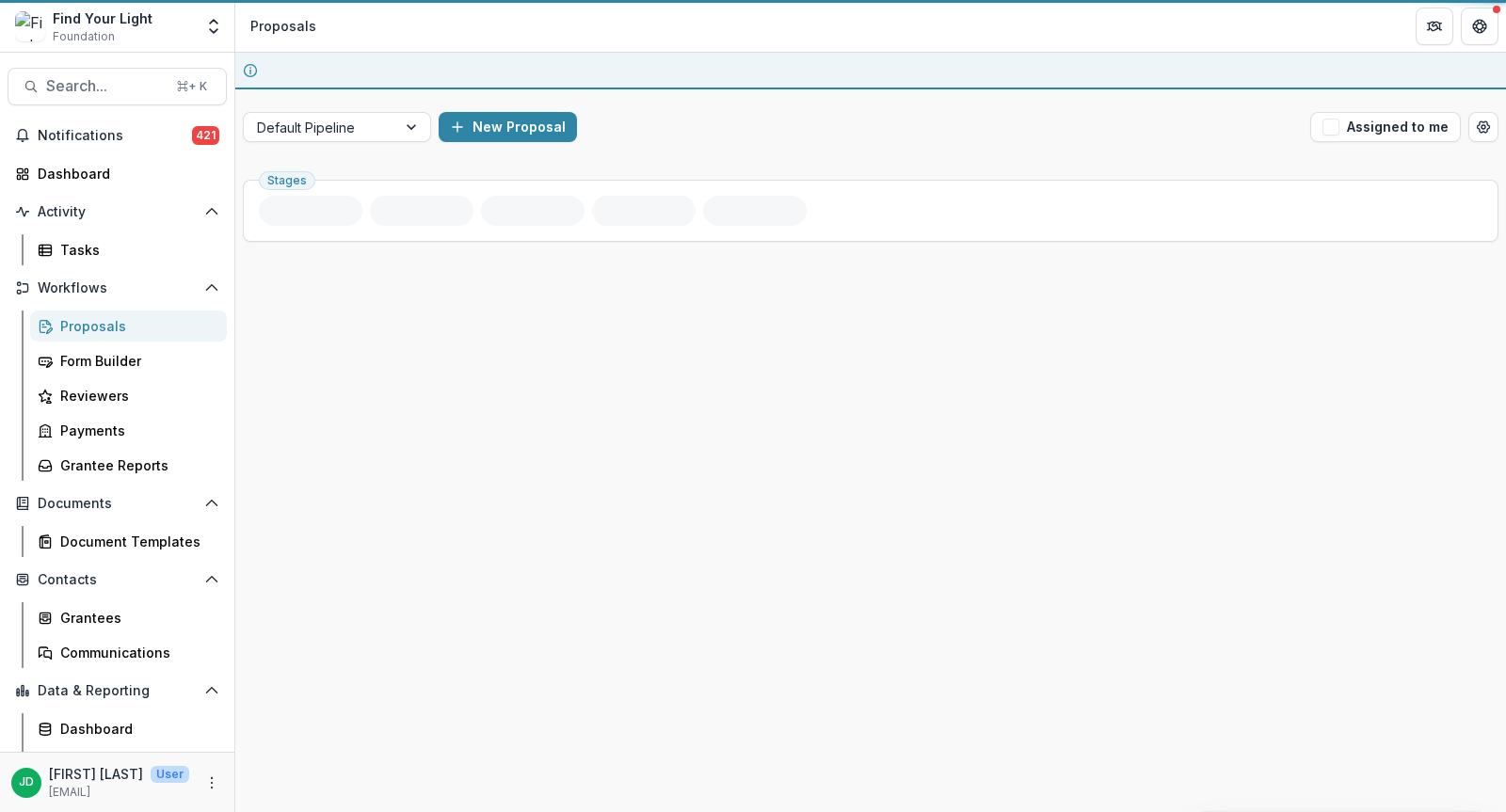 scroll, scrollTop: 0, scrollLeft: 0, axis: both 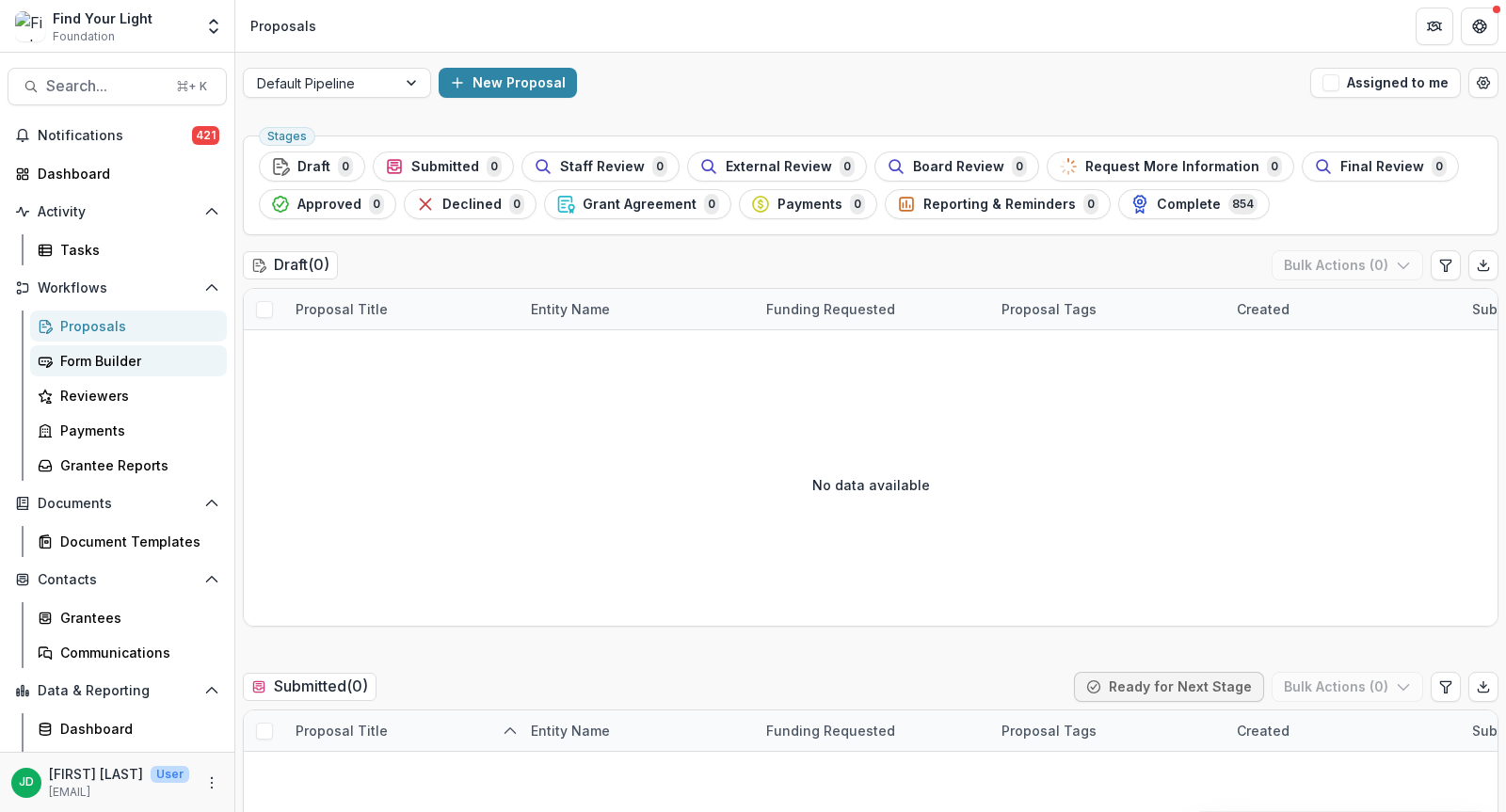 click on "Form Builder" at bounding box center (136, 360) 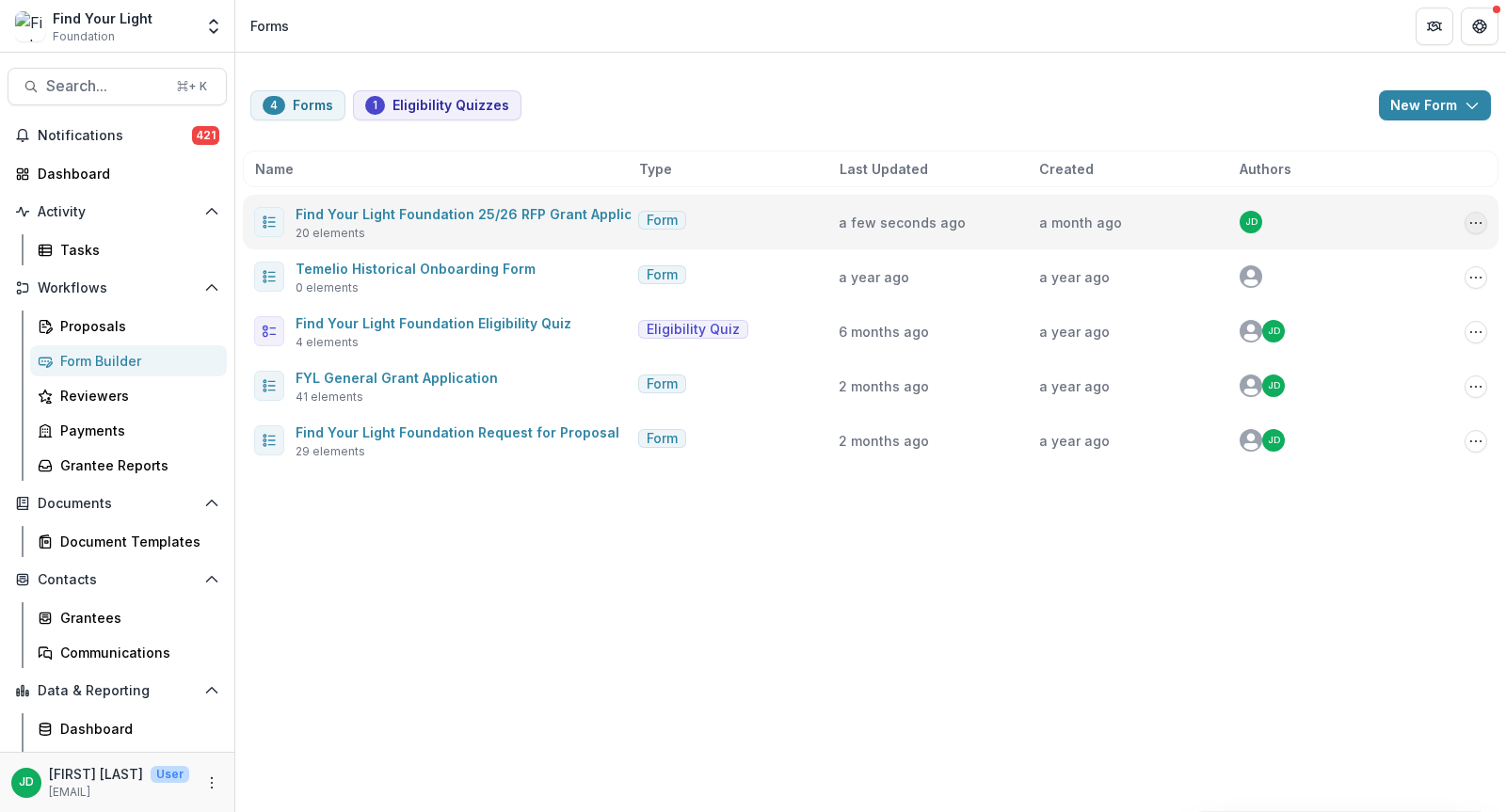 click 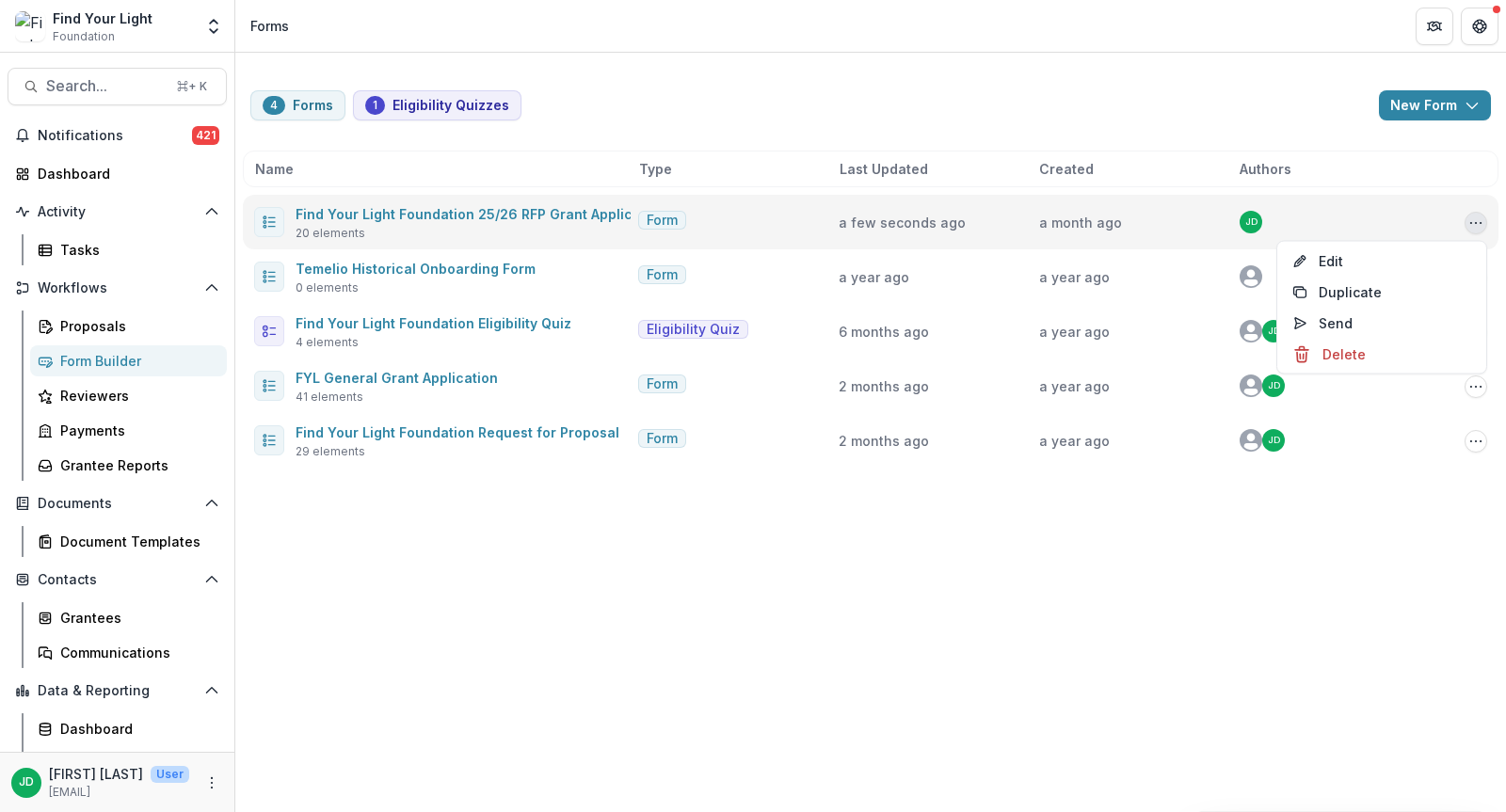 click 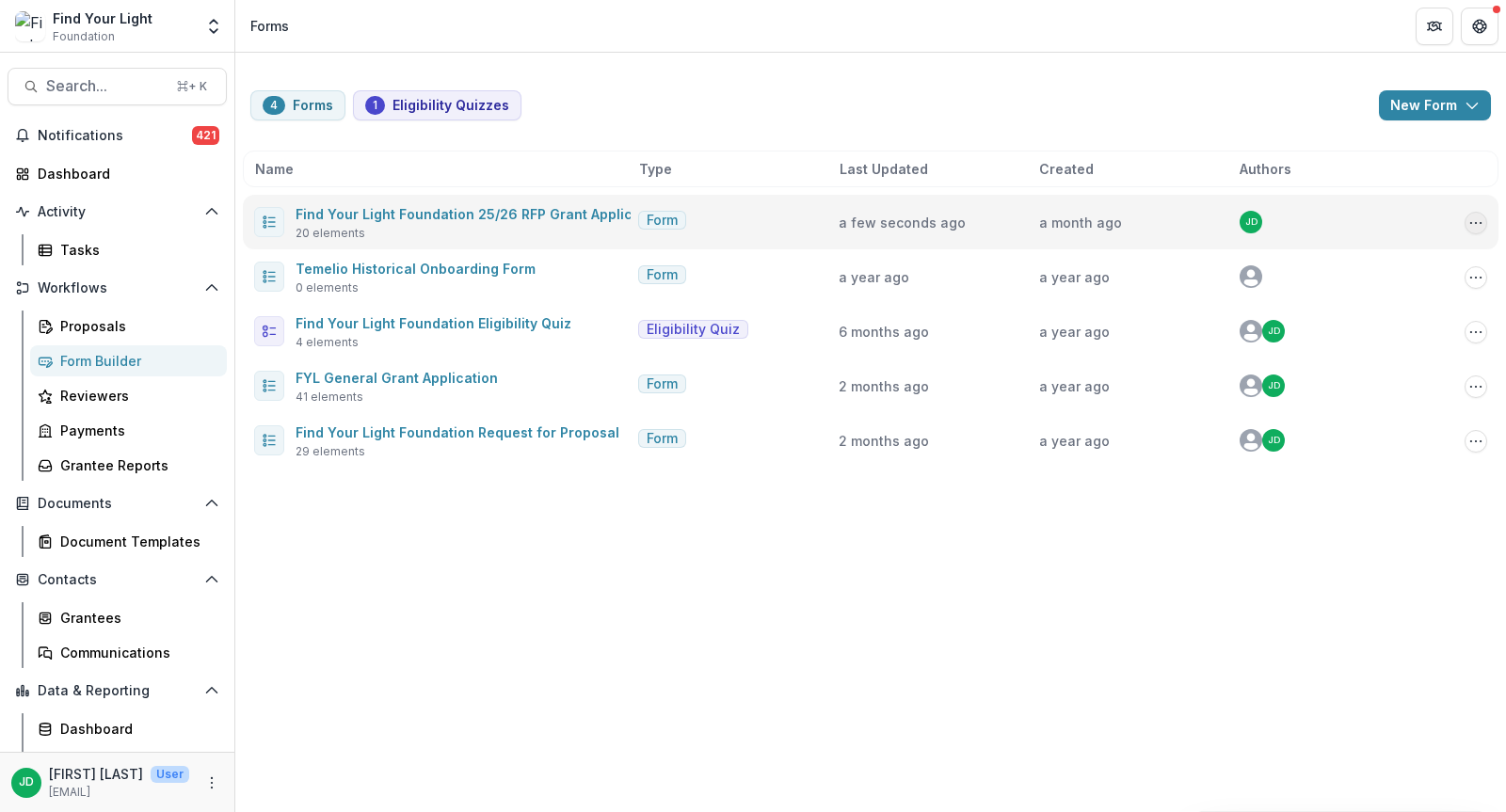 click 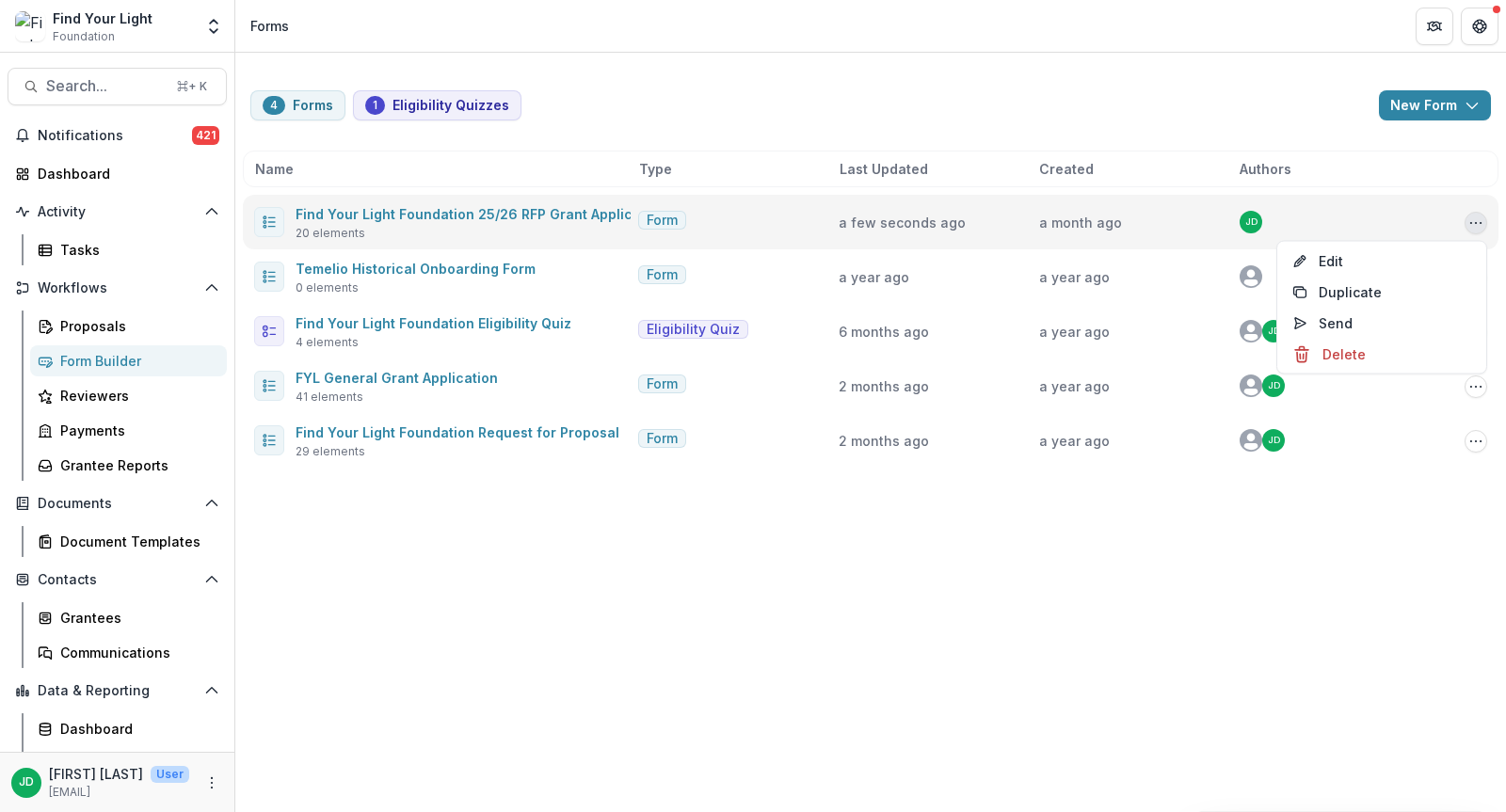 click 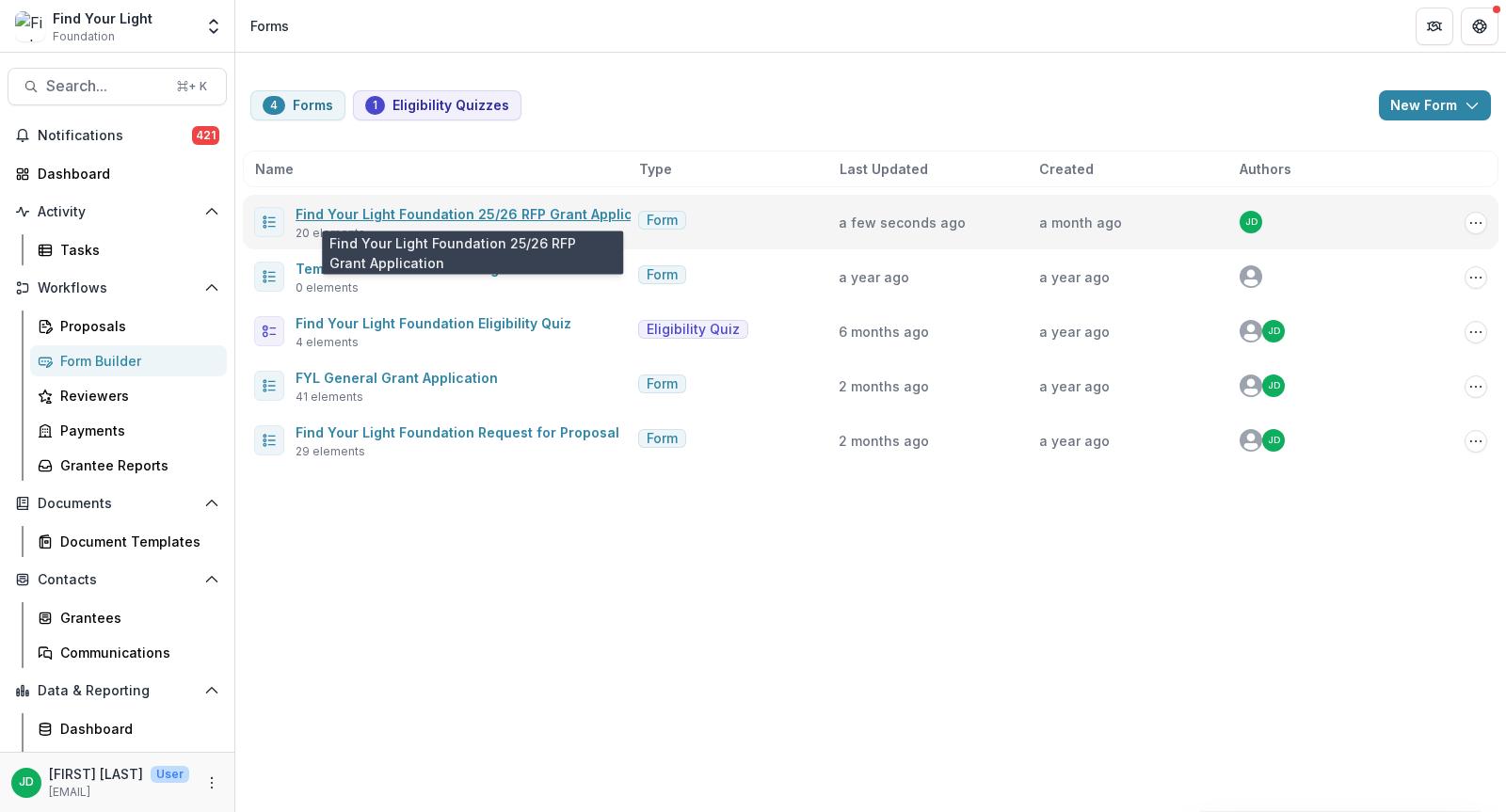 click on "Find Your Light Foundation 25/26 RFP Grant Application" at bounding box center [481, 214] 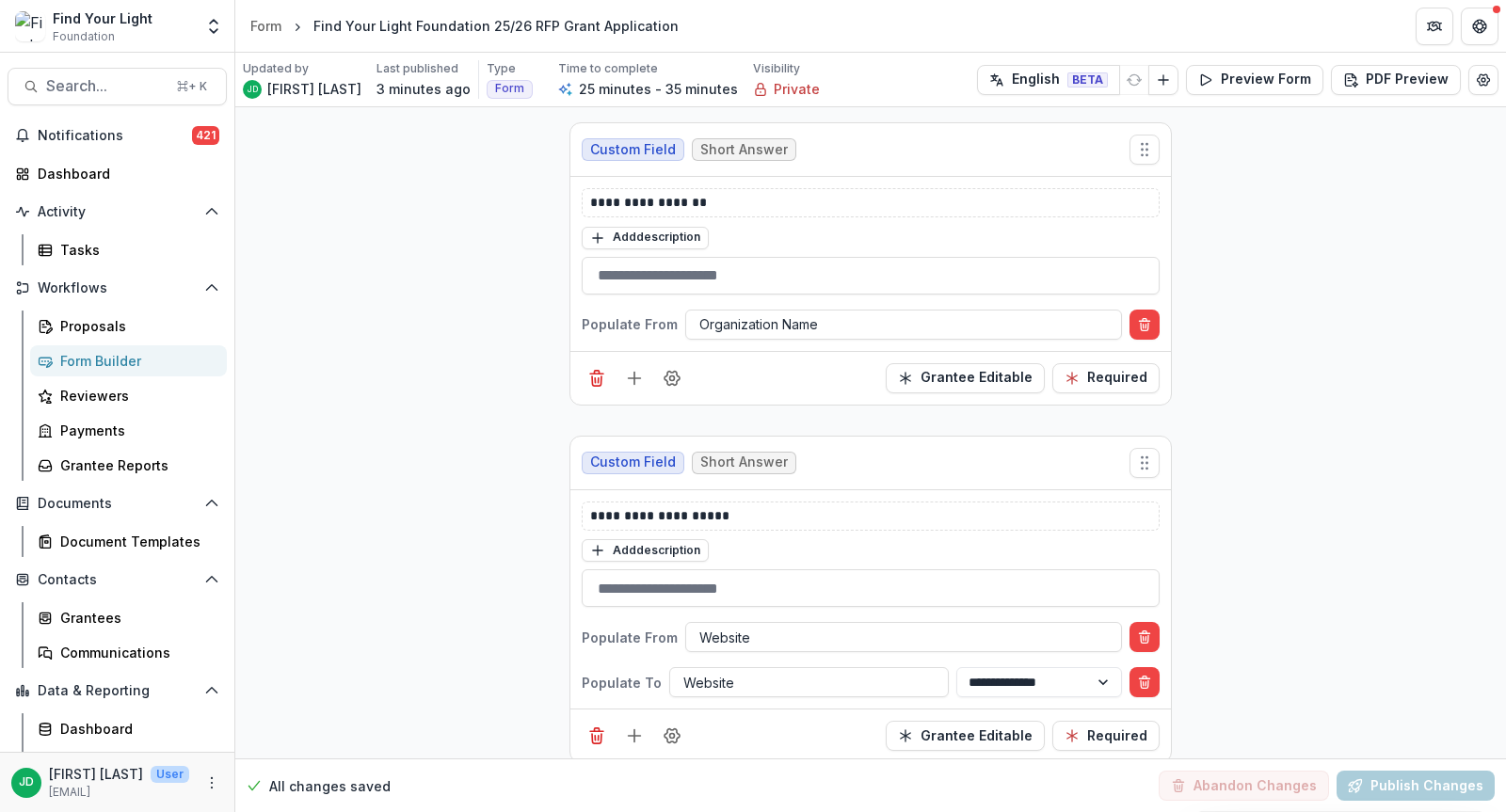 click on "Updated by JD Jeffrey Dollinger Last published 3 minutes ago Type Form Time to complete 25 minutes - 35 minutes Visibility Private English   BETA Preview Form PDF Preview Without Description With Description" at bounding box center (871, 80) 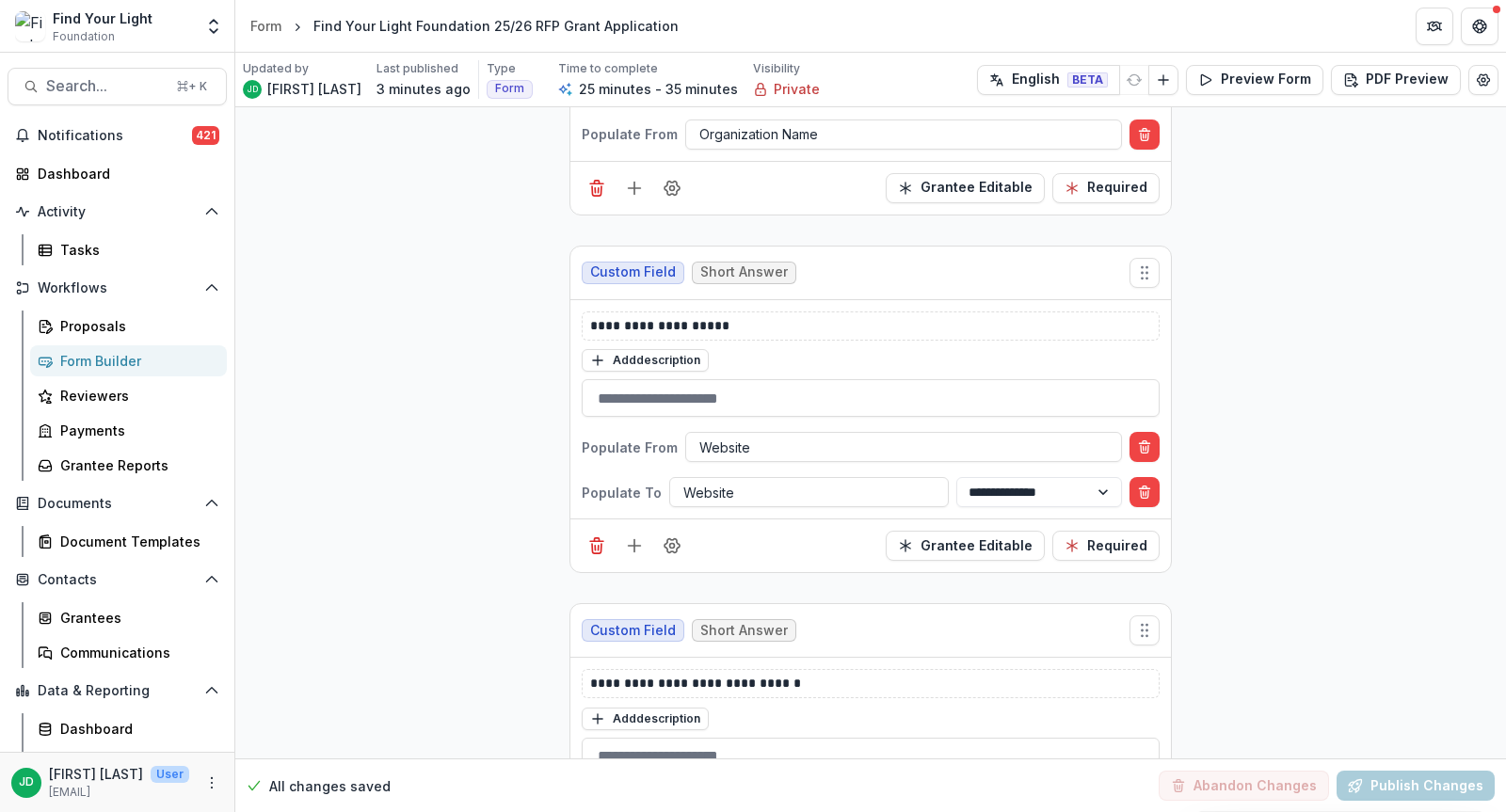 scroll, scrollTop: 0, scrollLeft: 0, axis: both 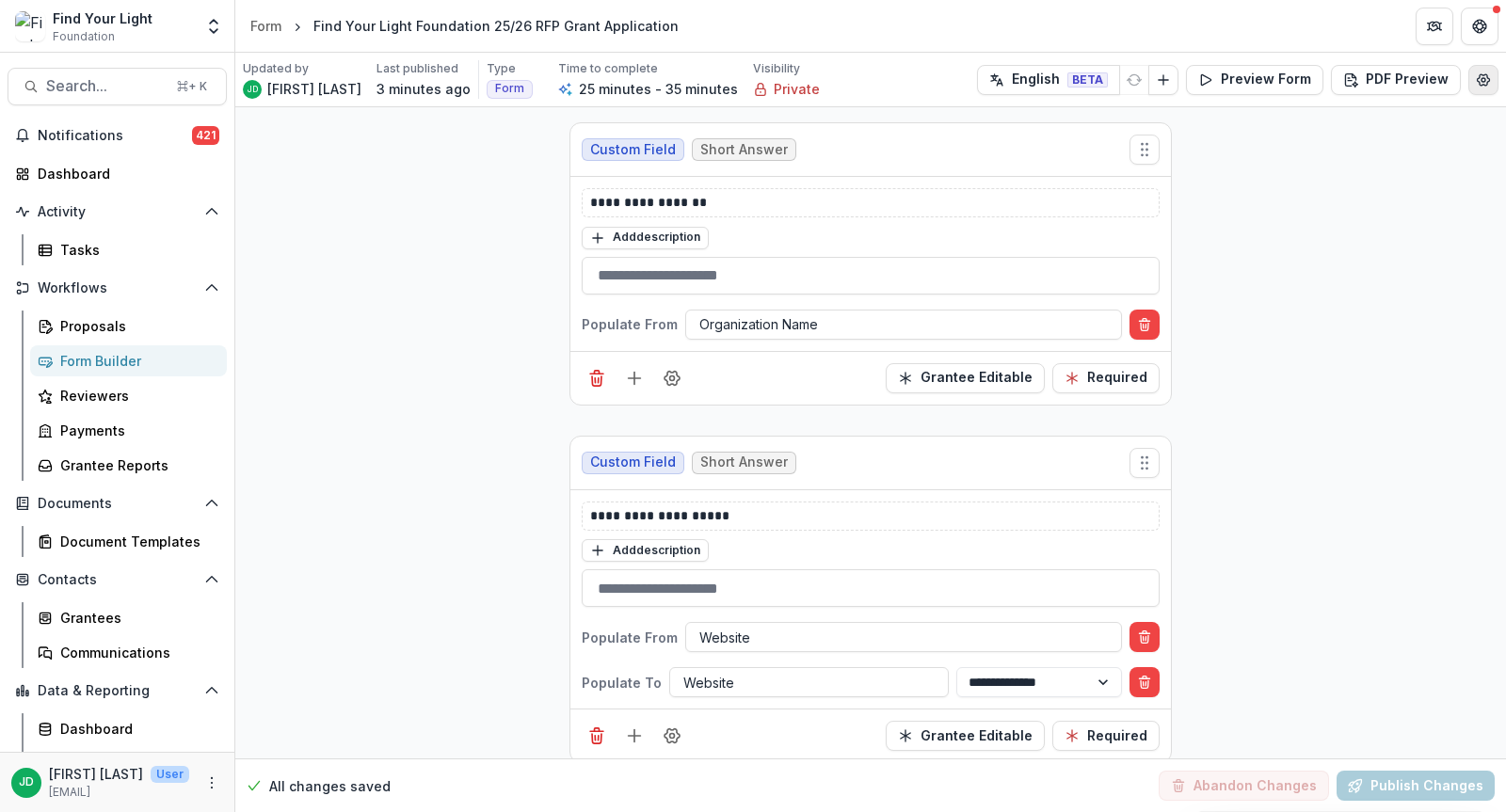 click at bounding box center (1483, 80) 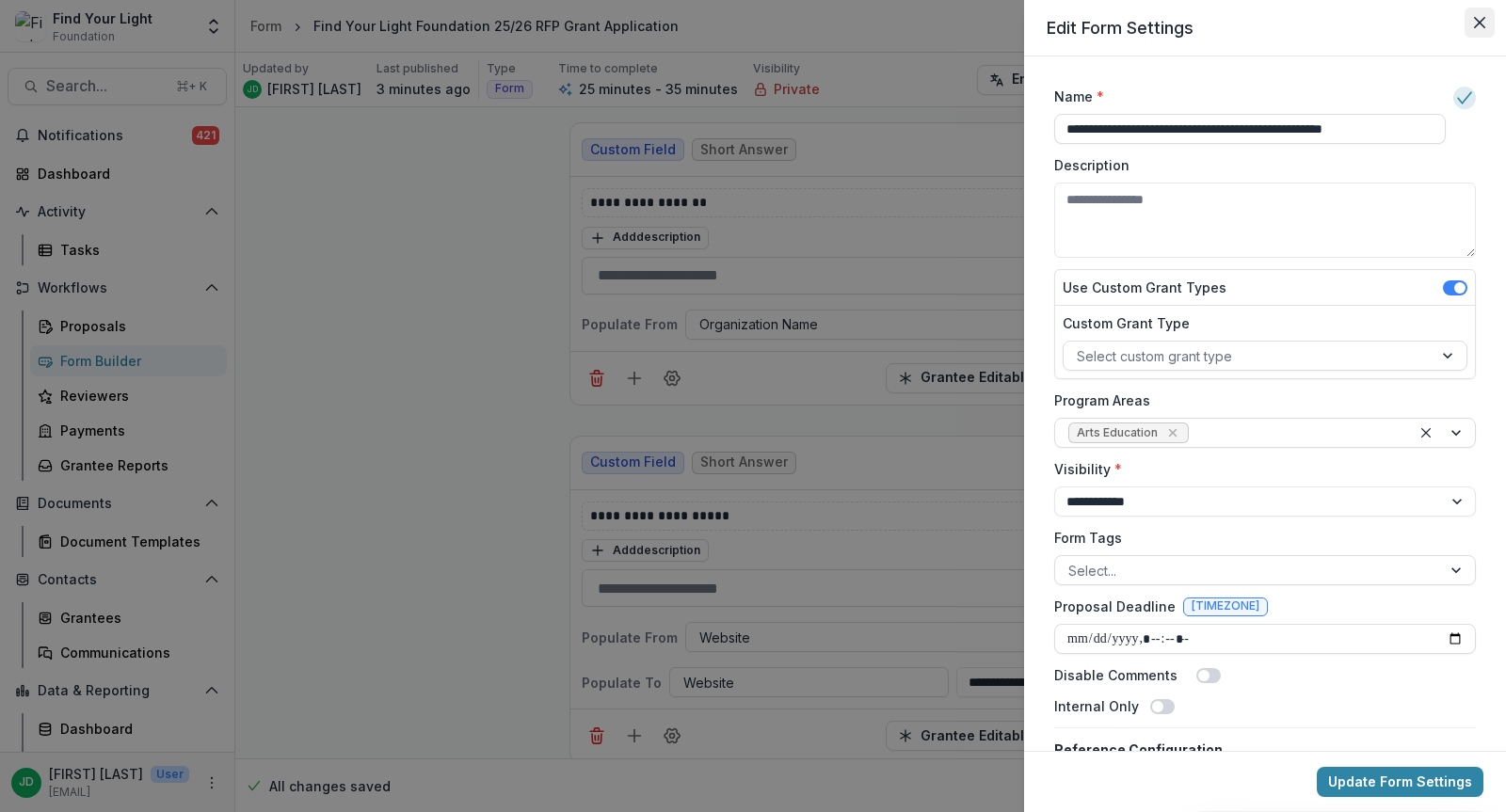click 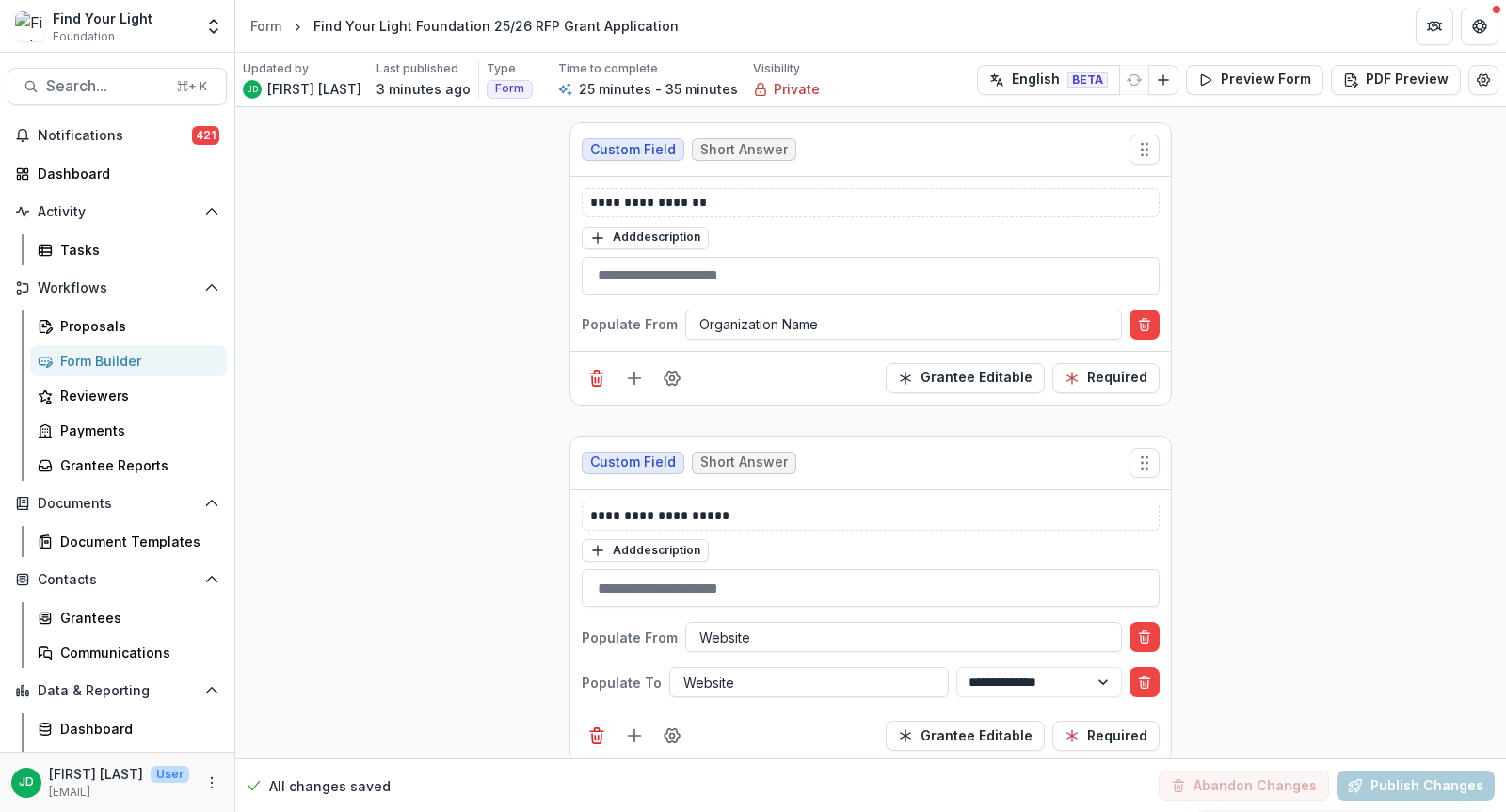 click on "**********" at bounding box center [871, 3925] 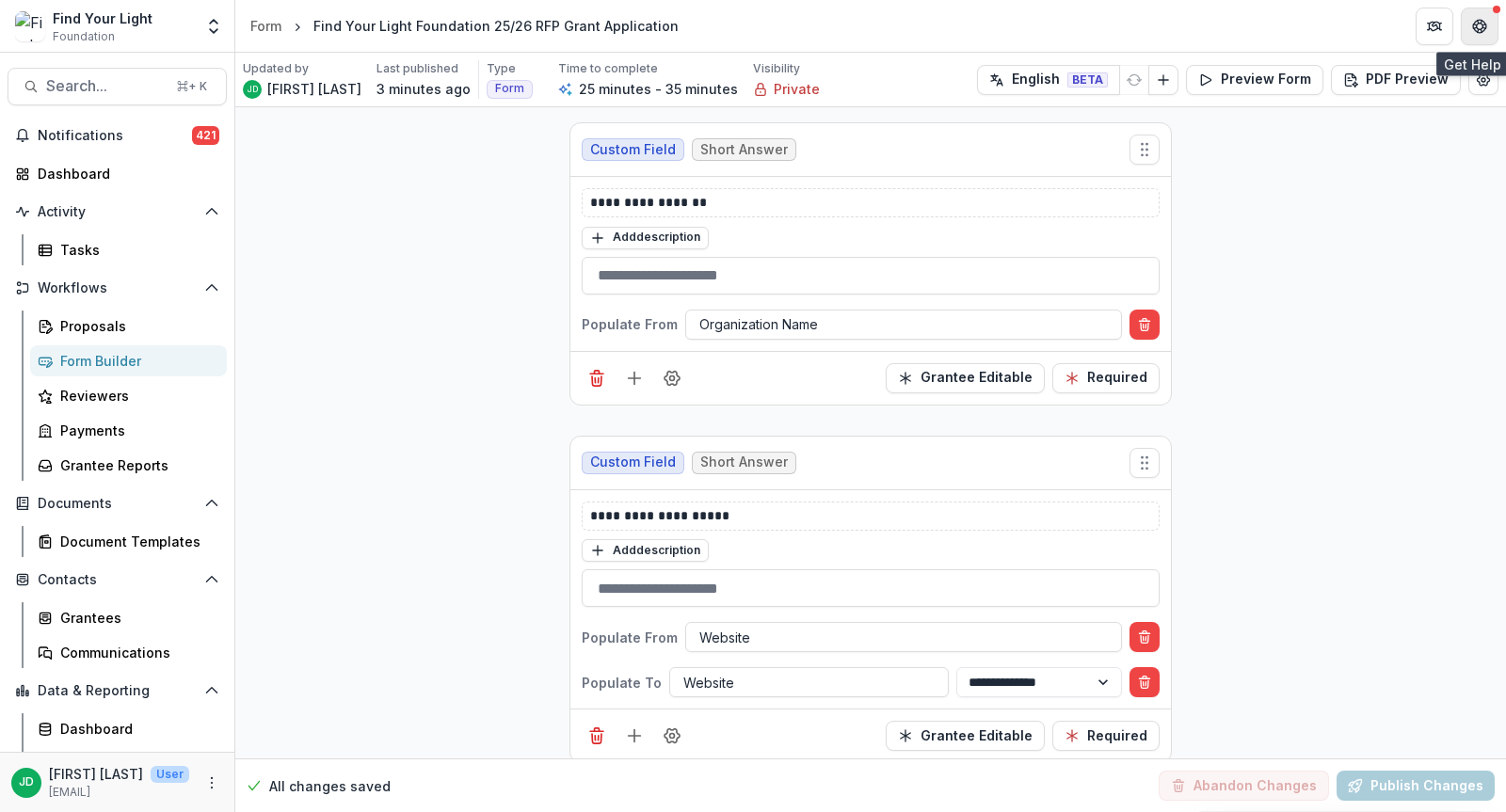 click 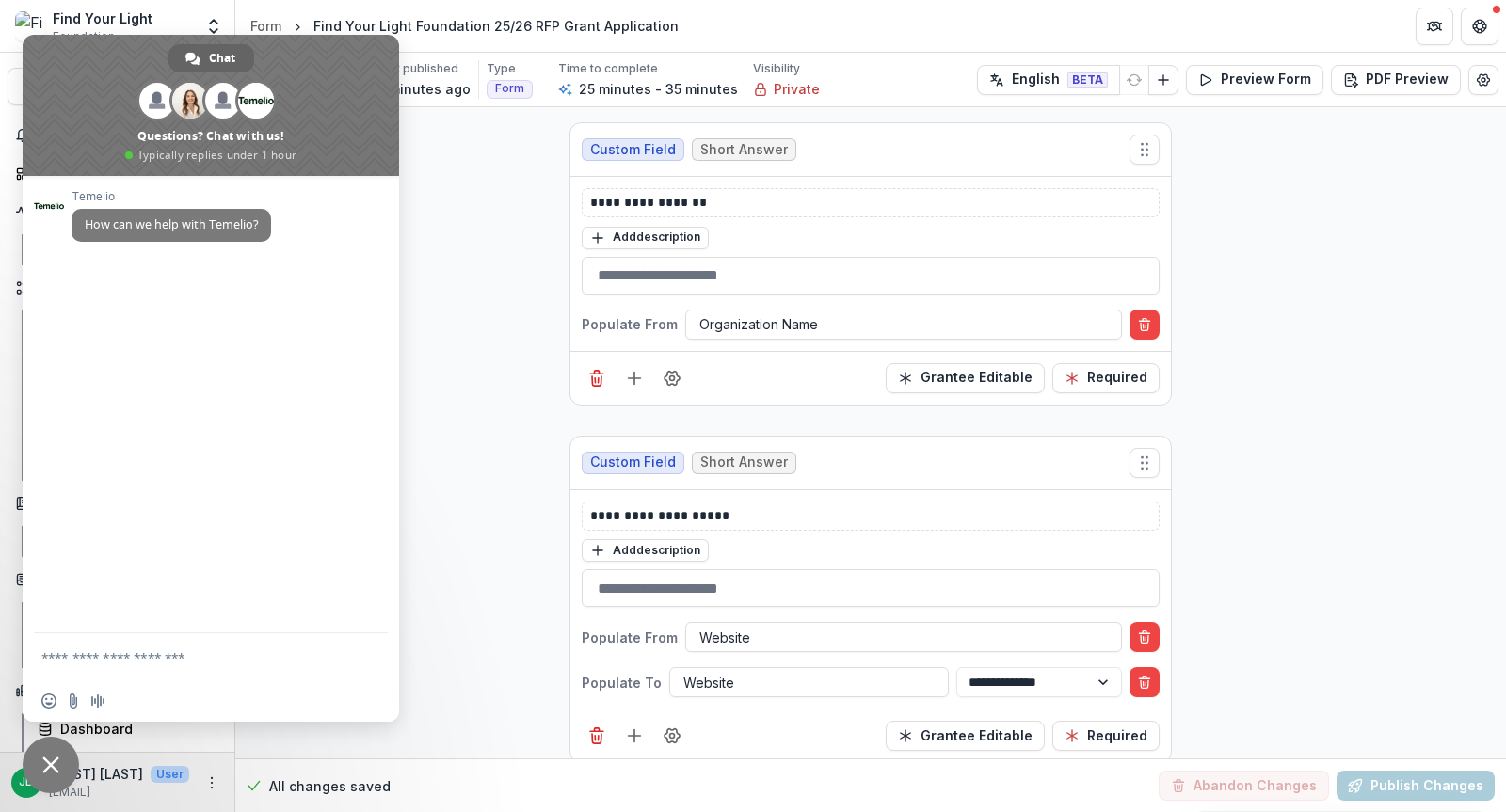 click at bounding box center (51, 765) 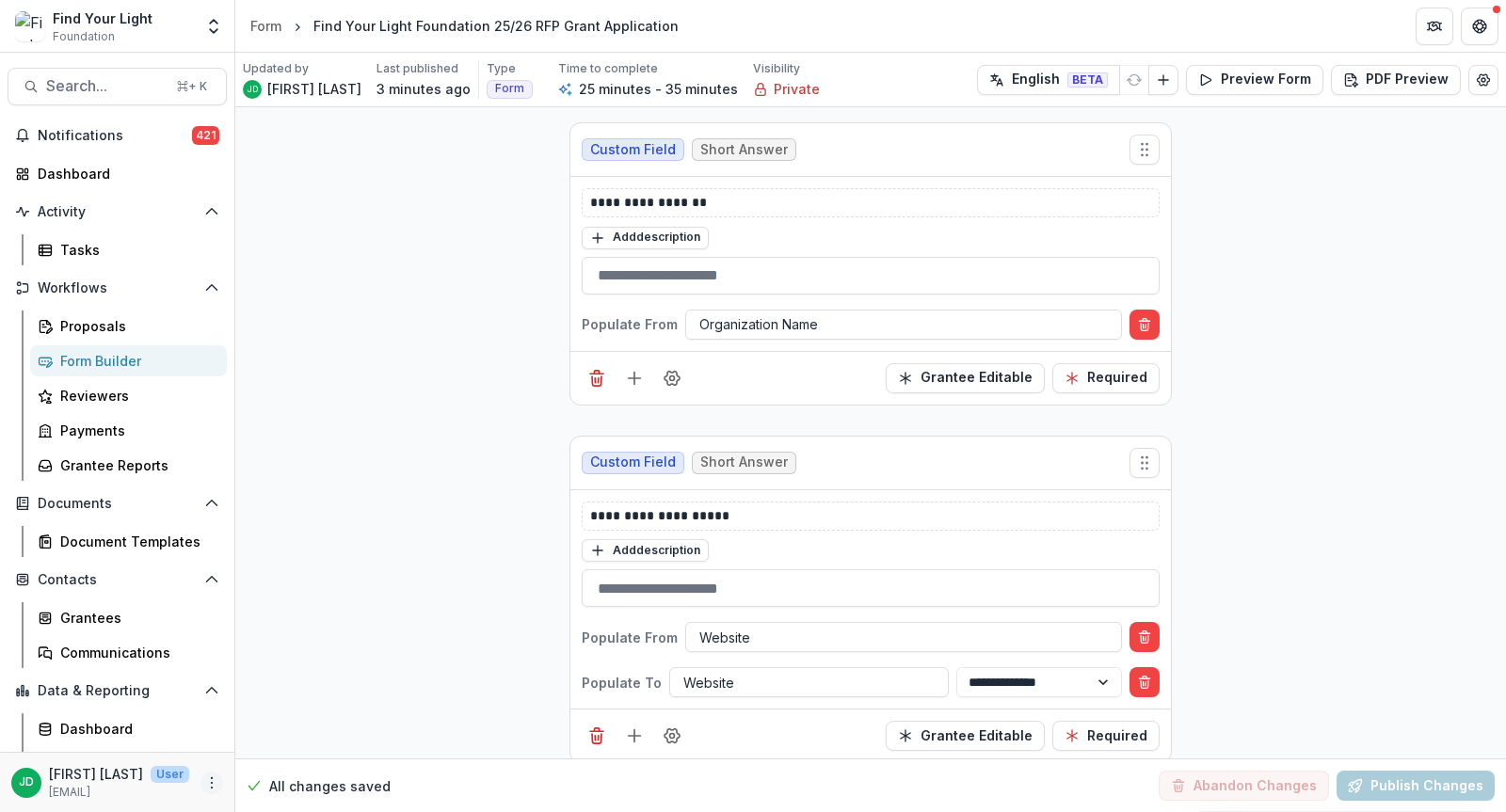 click 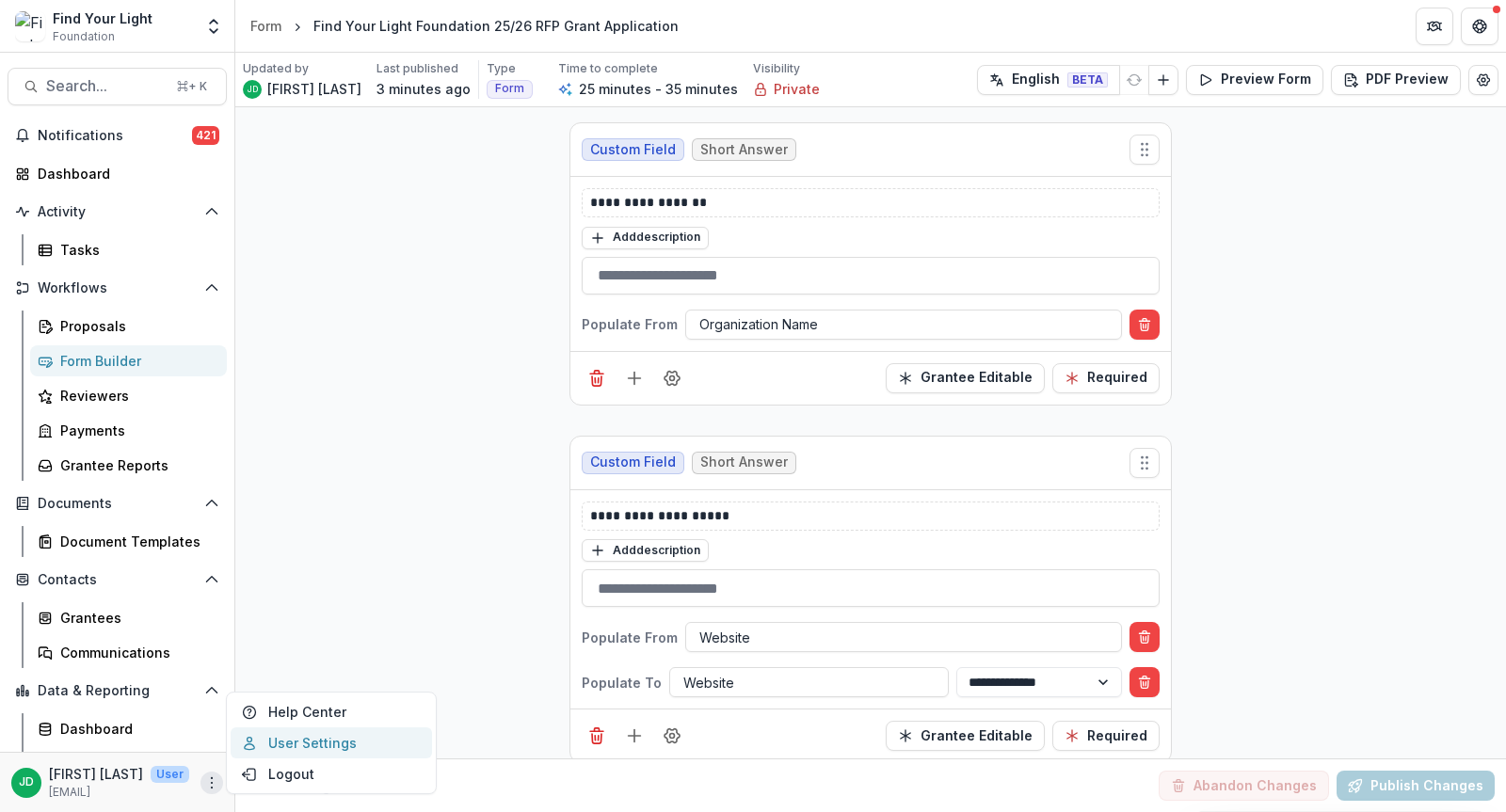 click on "User Settings" at bounding box center (331, 742) 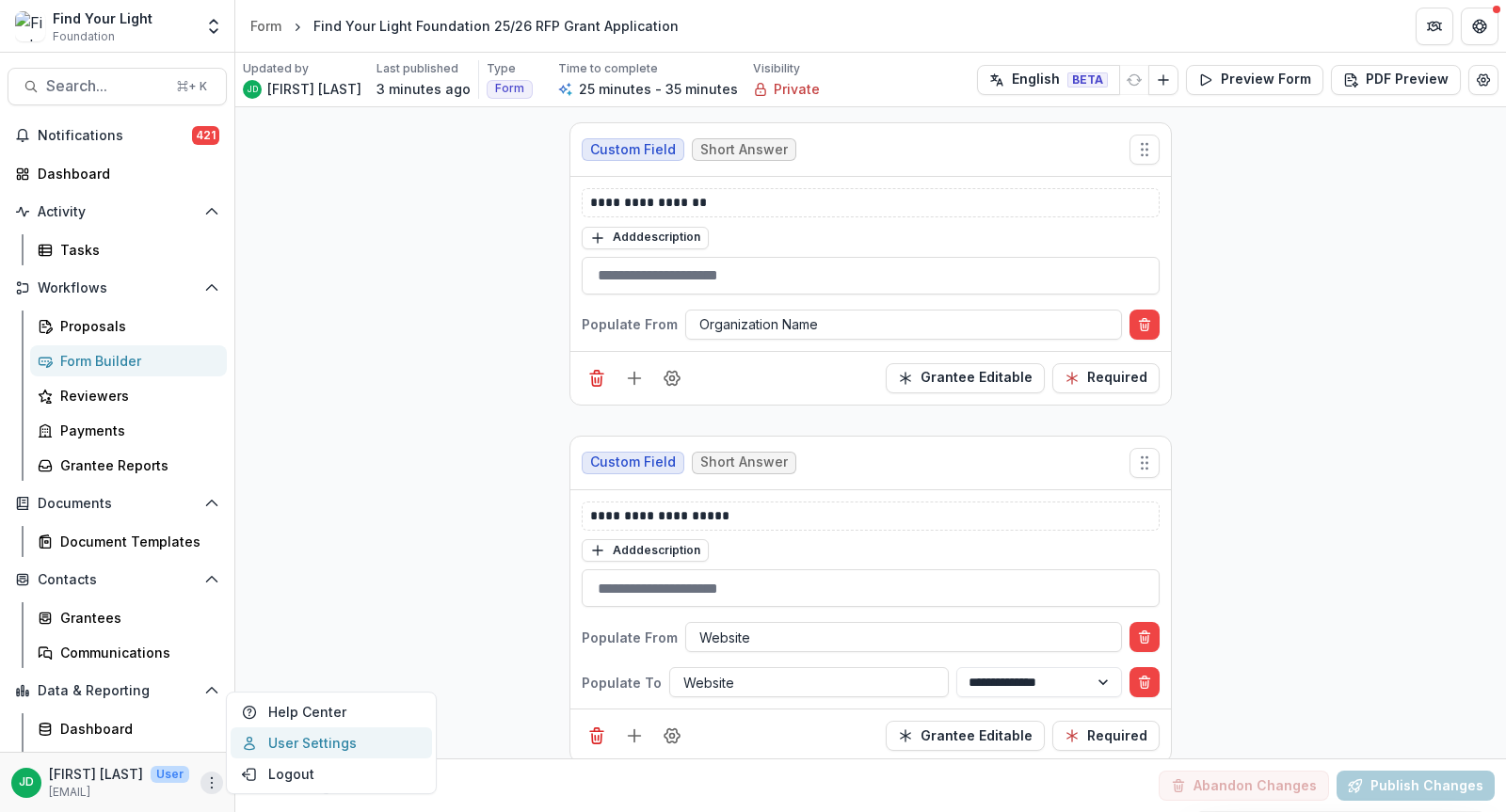 select on "****" 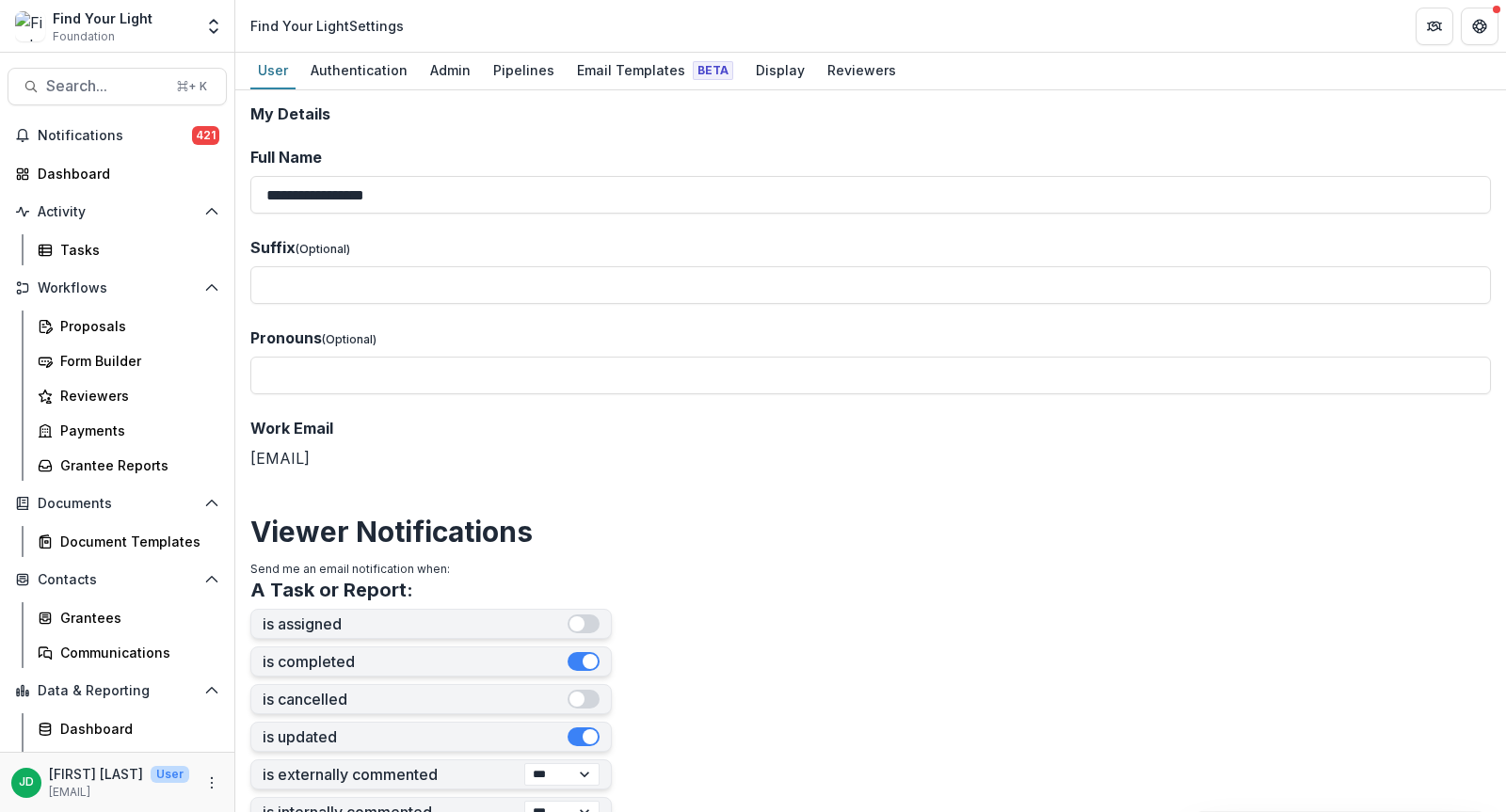 click on "JD Jeffrey Dollinger User jdollinger@fylf.org" at bounding box center [117, 782] 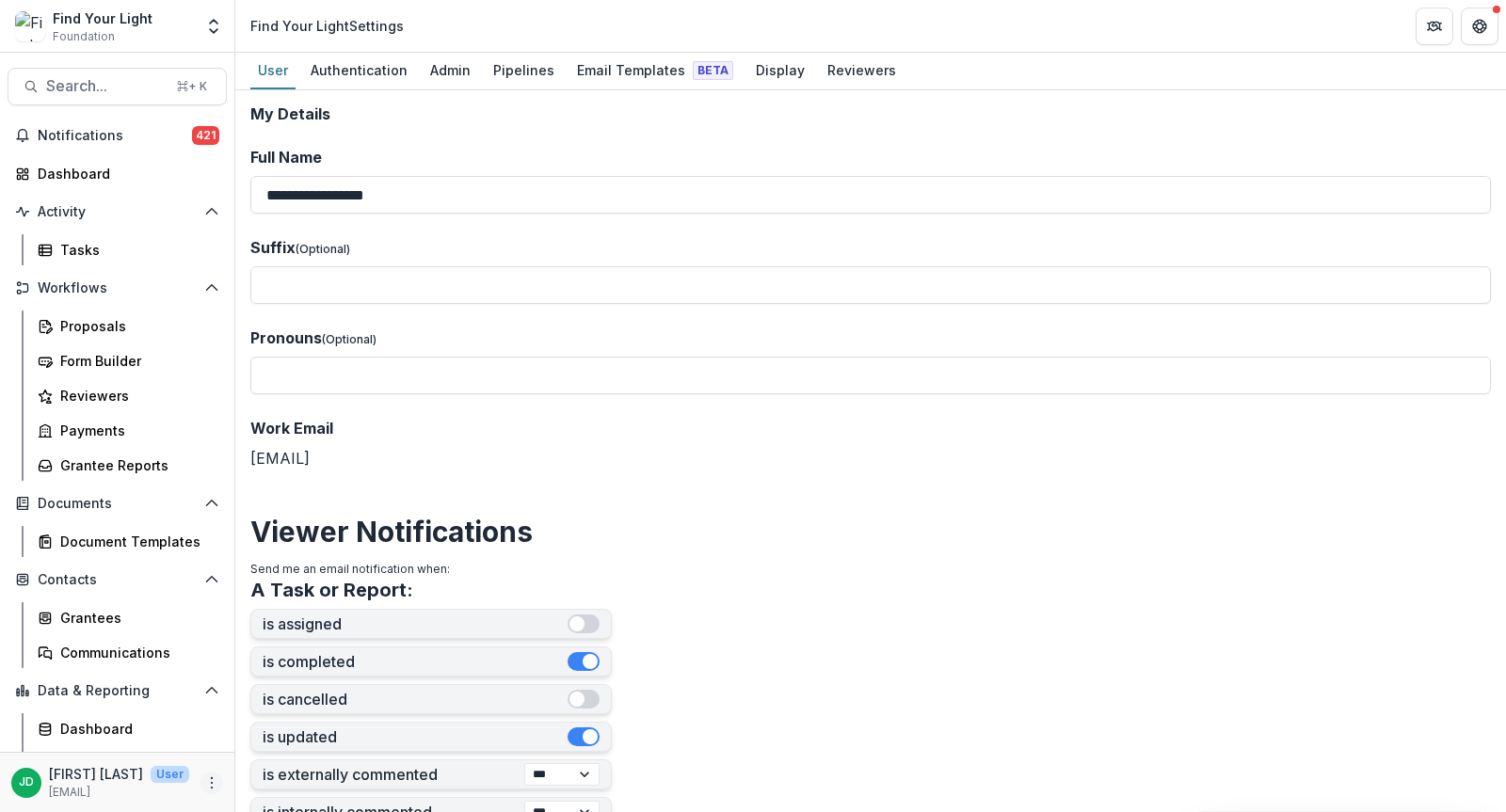 click 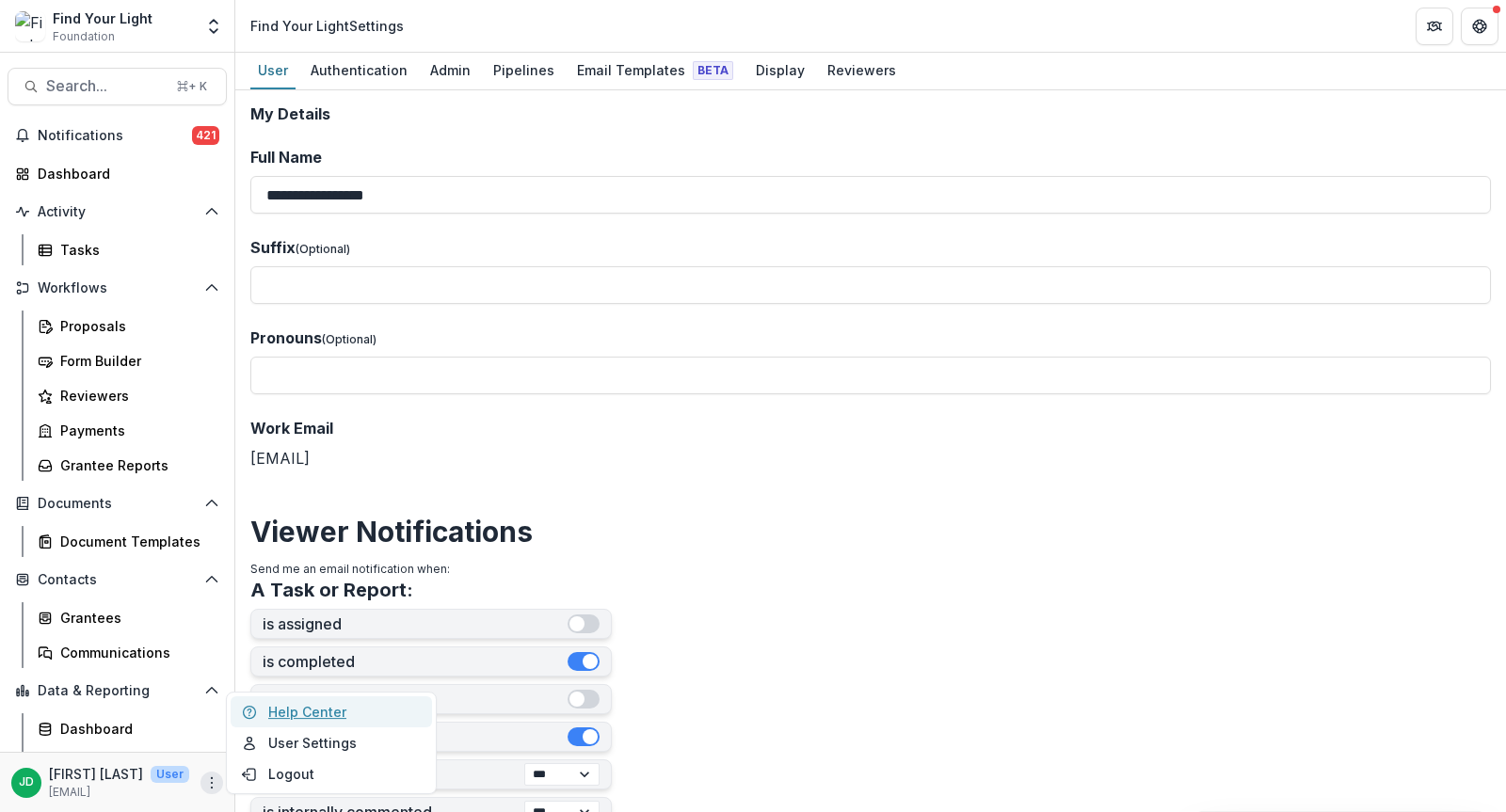 click on "Help Center" at bounding box center (331, 711) 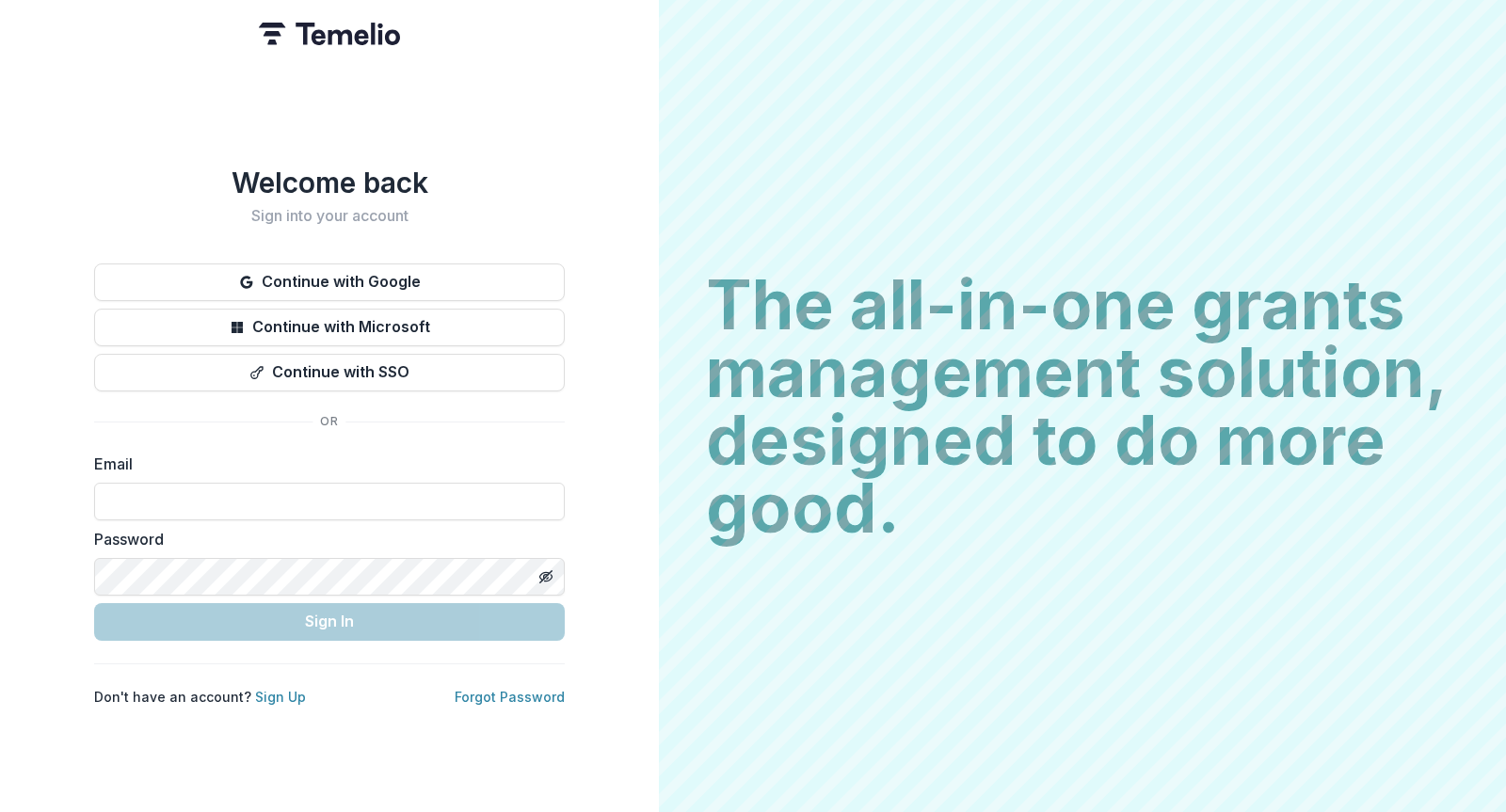 scroll, scrollTop: 0, scrollLeft: 0, axis: both 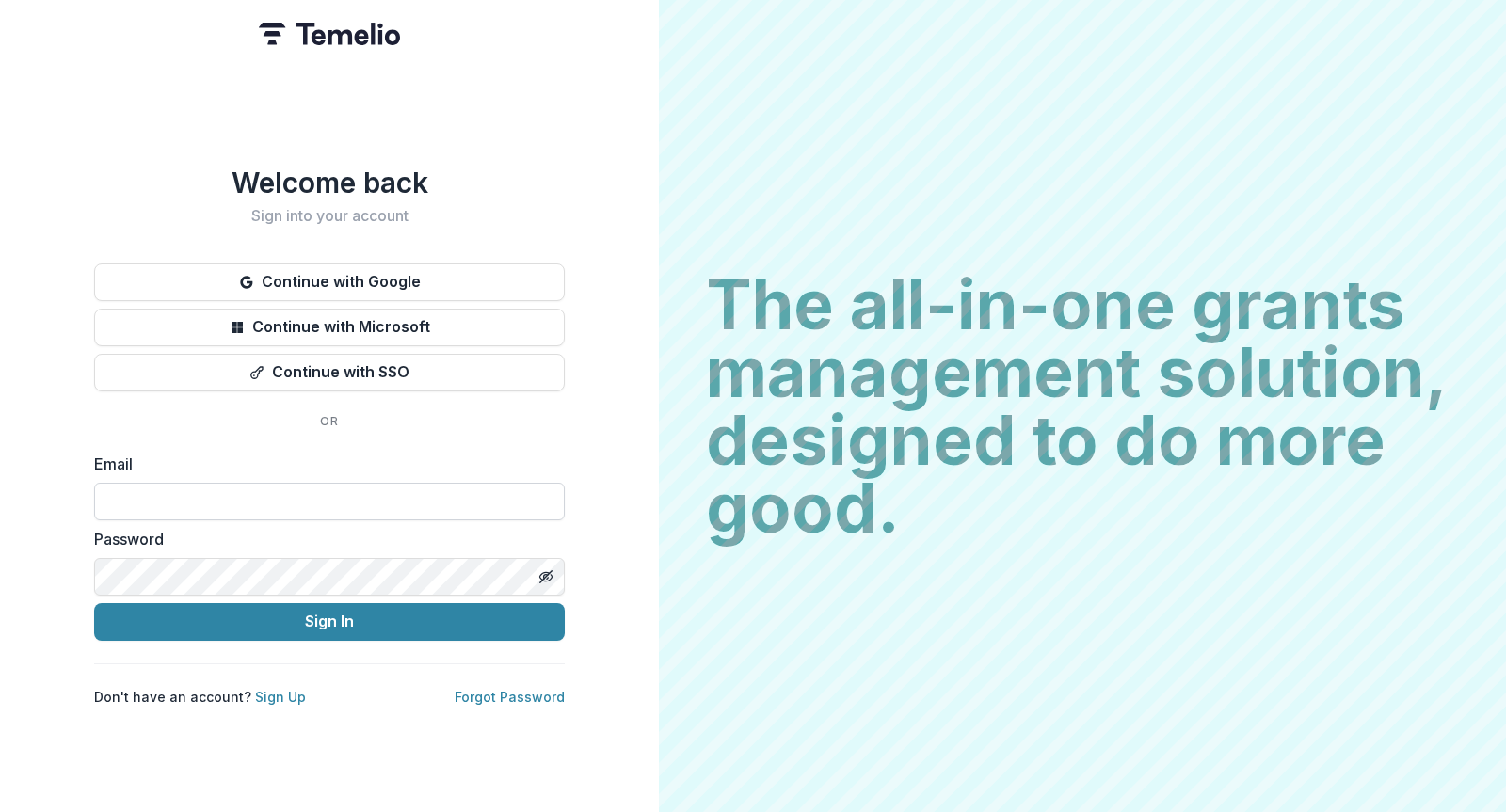 click at bounding box center [329, 502] 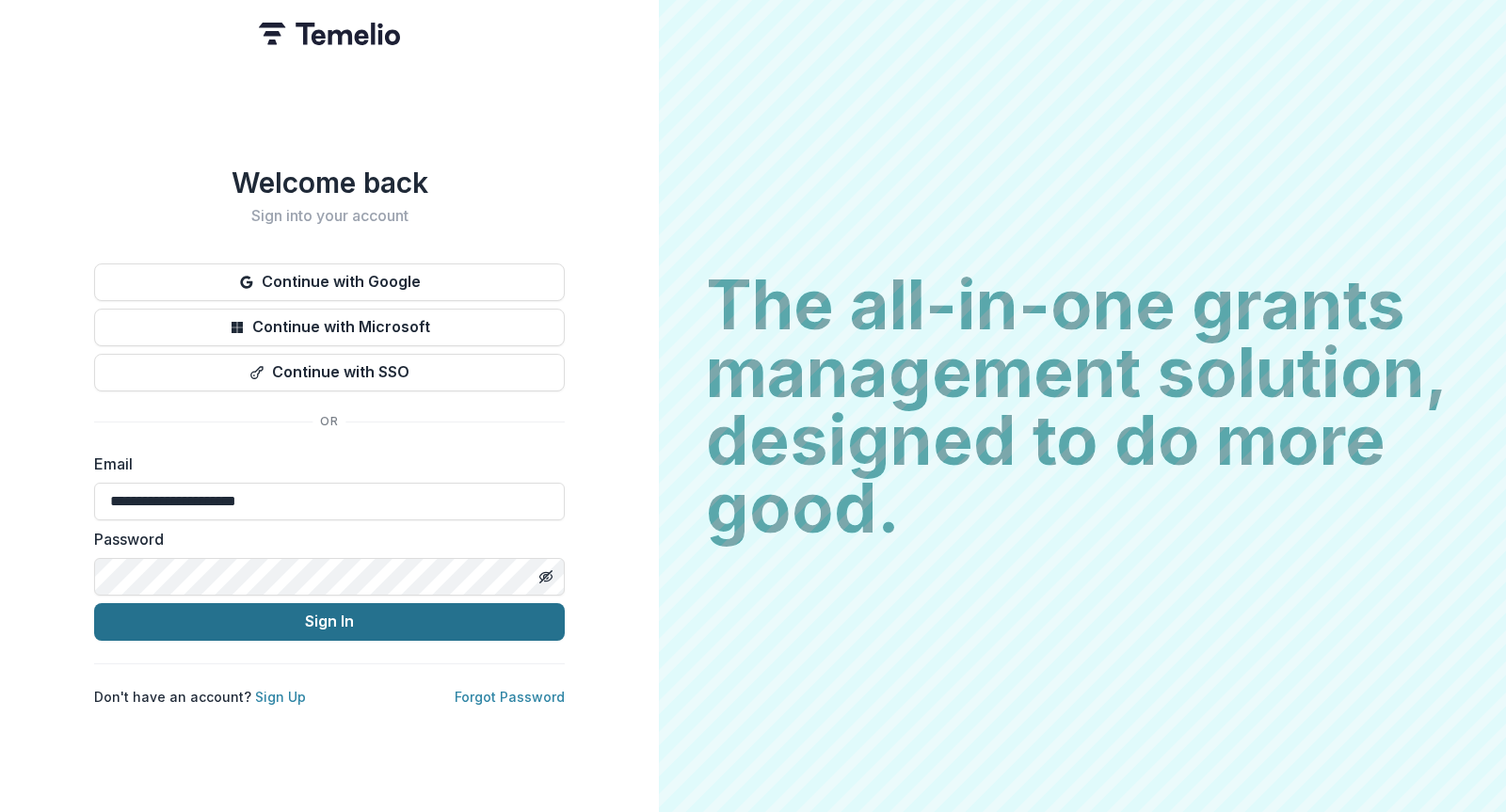 type on "**********" 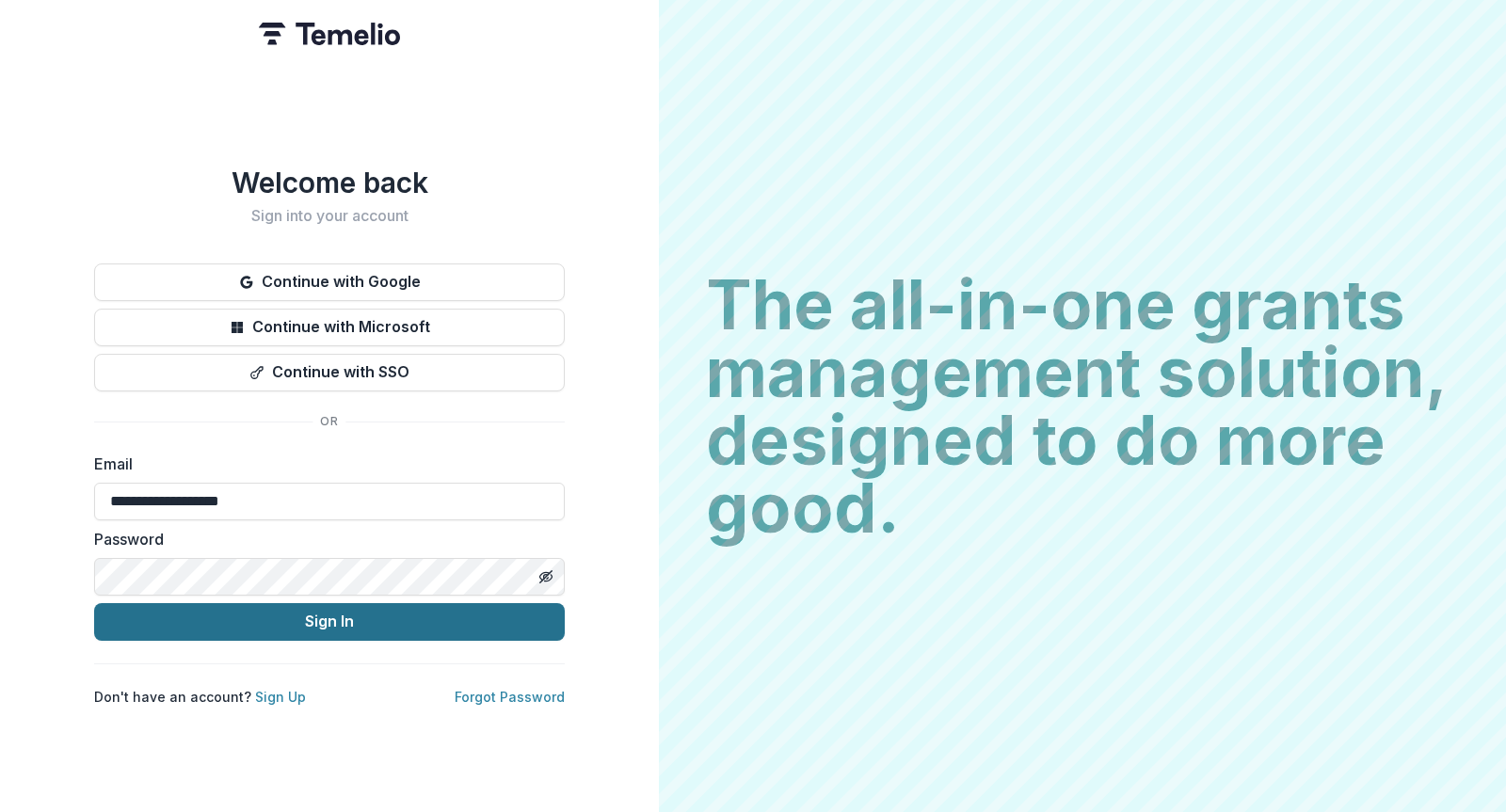 click on "Sign In" at bounding box center [329, 622] 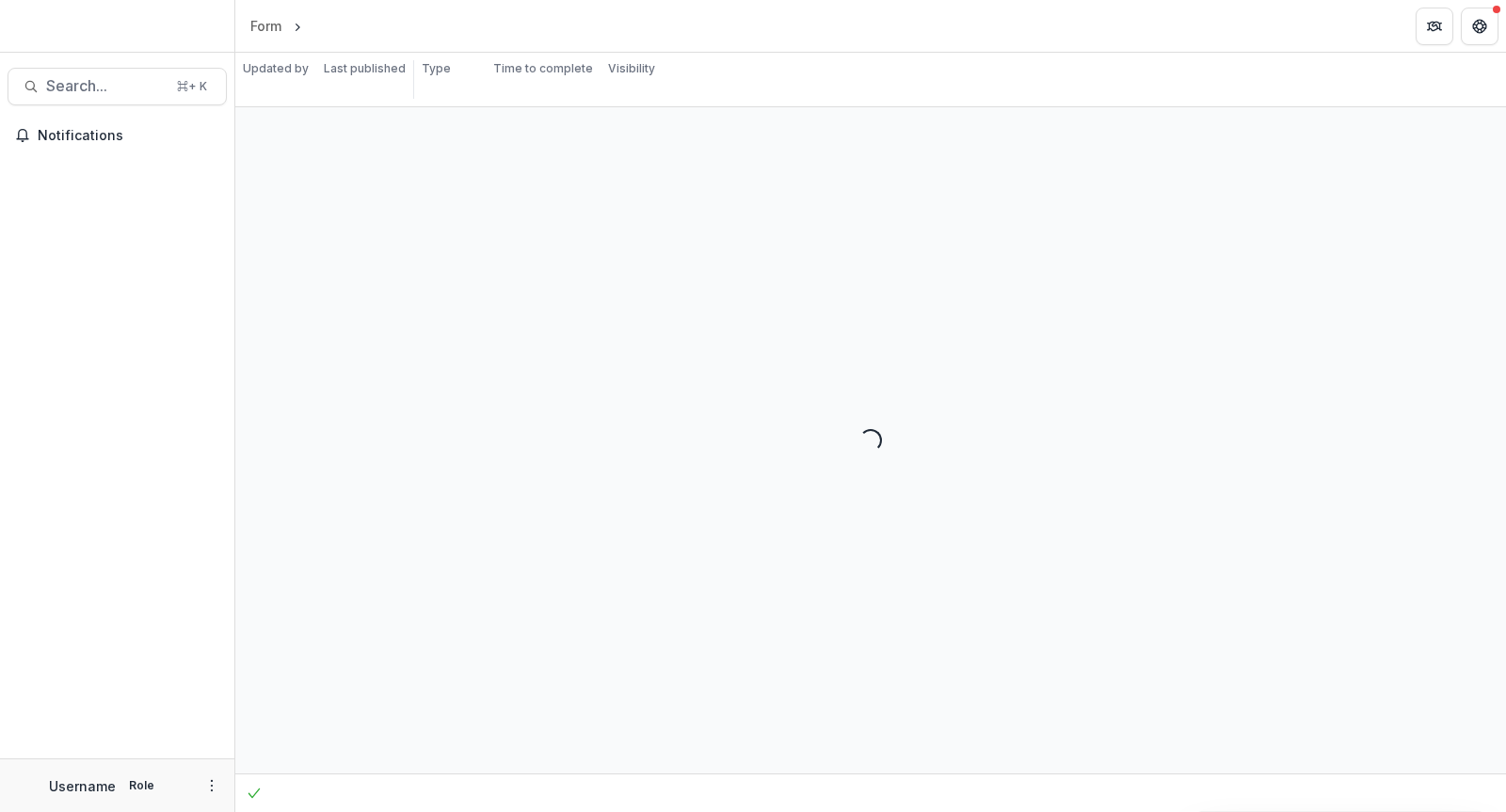 scroll, scrollTop: 0, scrollLeft: 0, axis: both 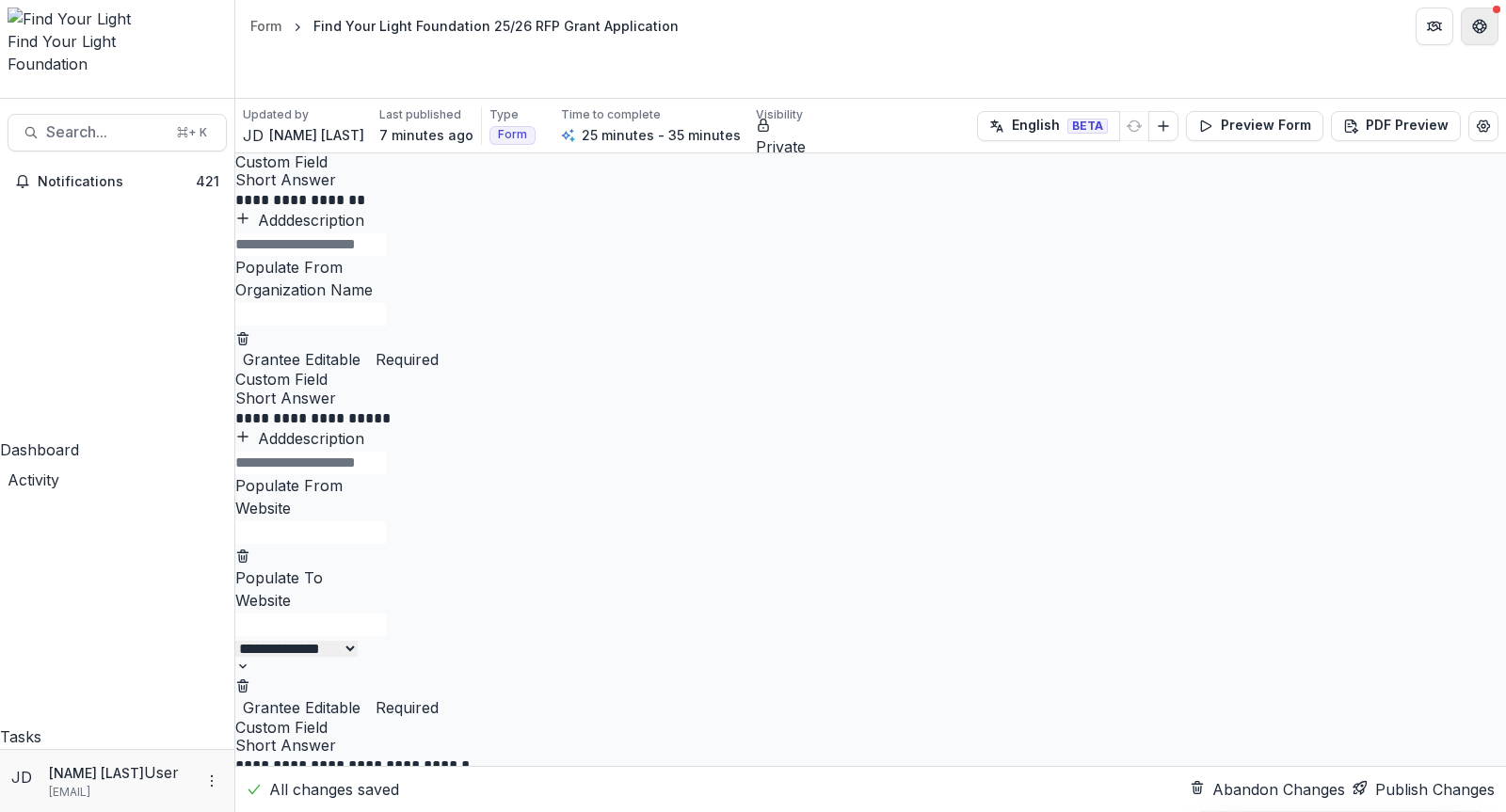 click 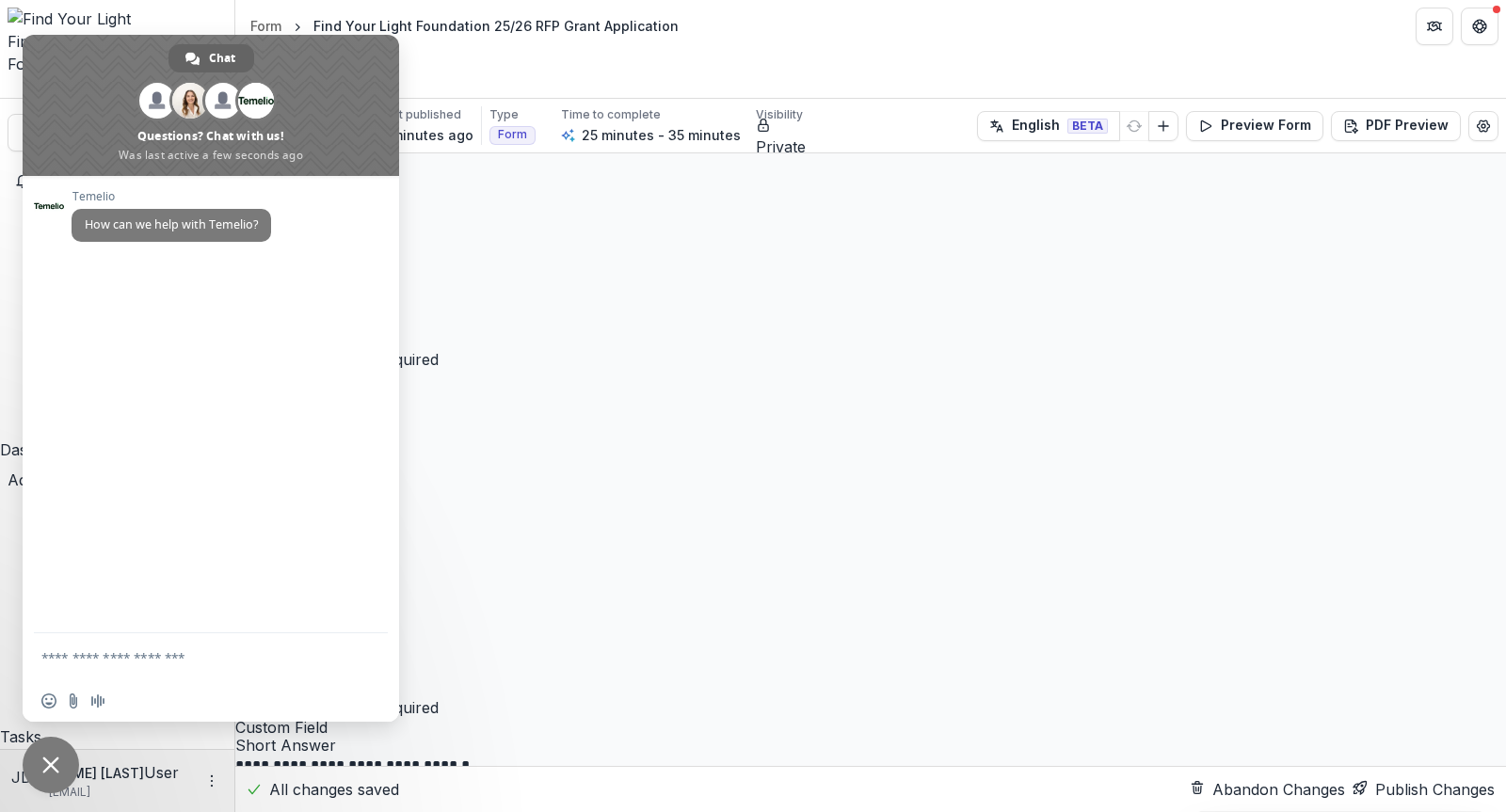 drag, startPoint x: 755, startPoint y: 126, endPoint x: 617, endPoint y: 131, distance: 138.09055 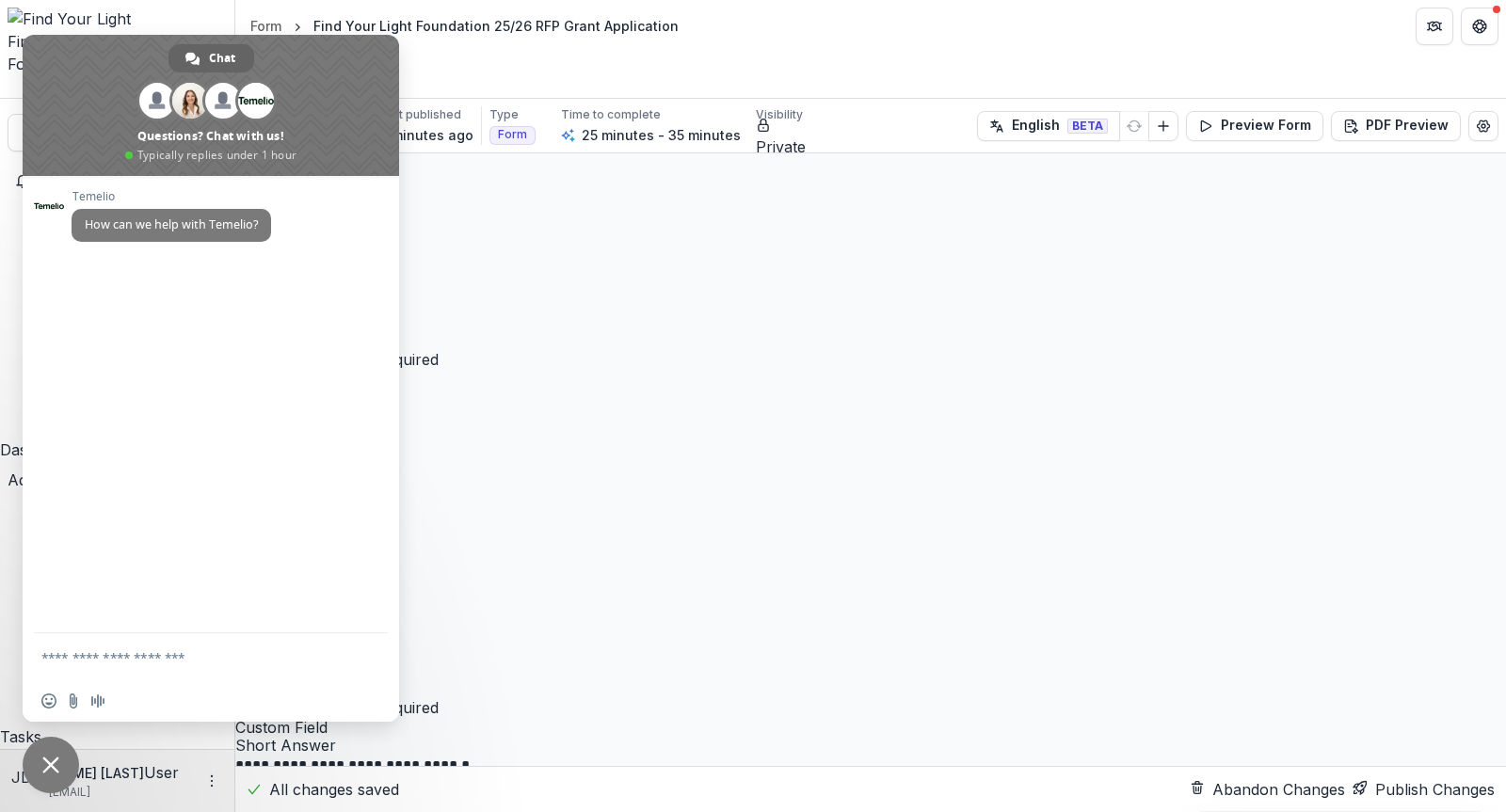 click at bounding box center (51, 765) 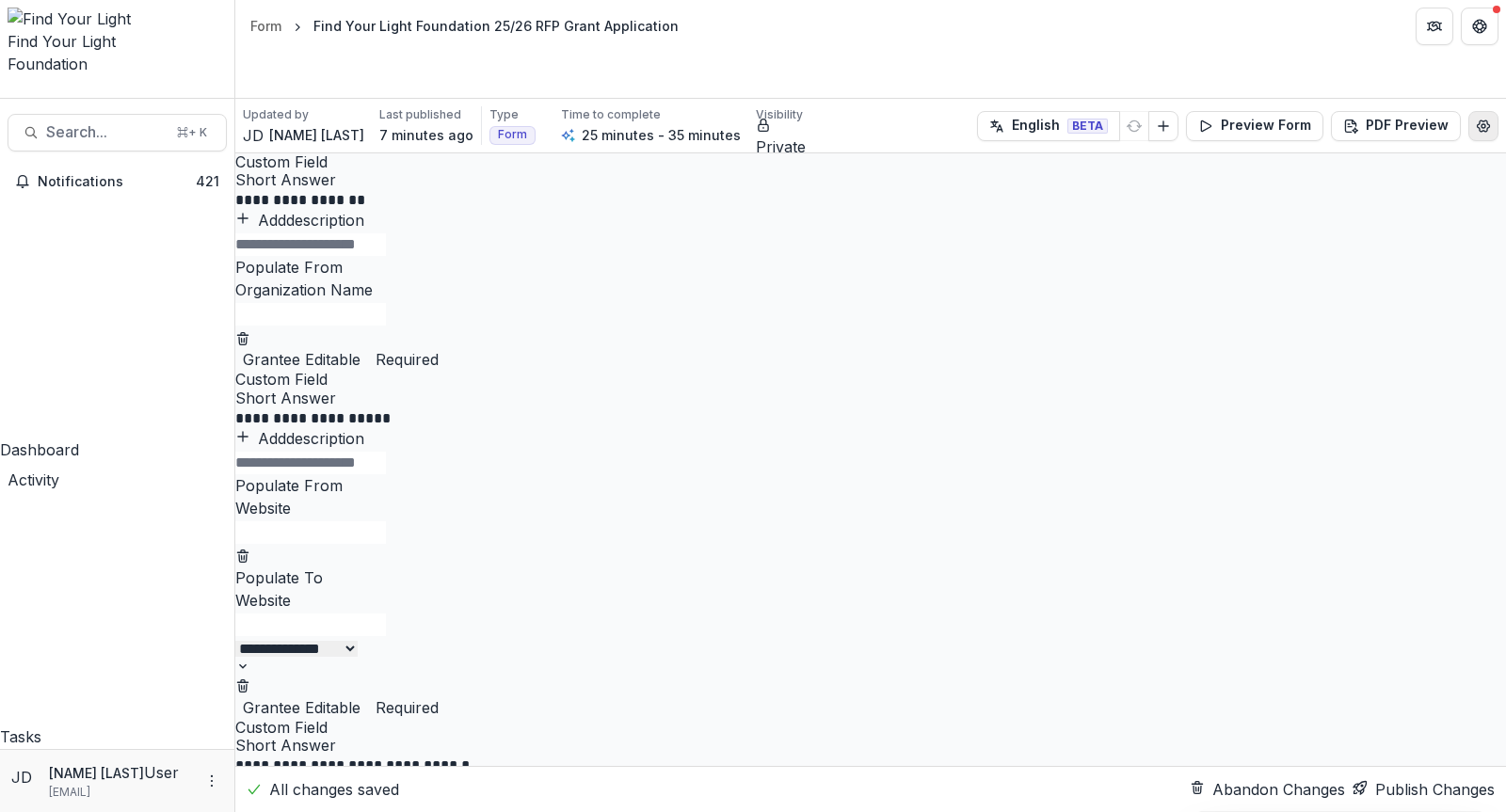click 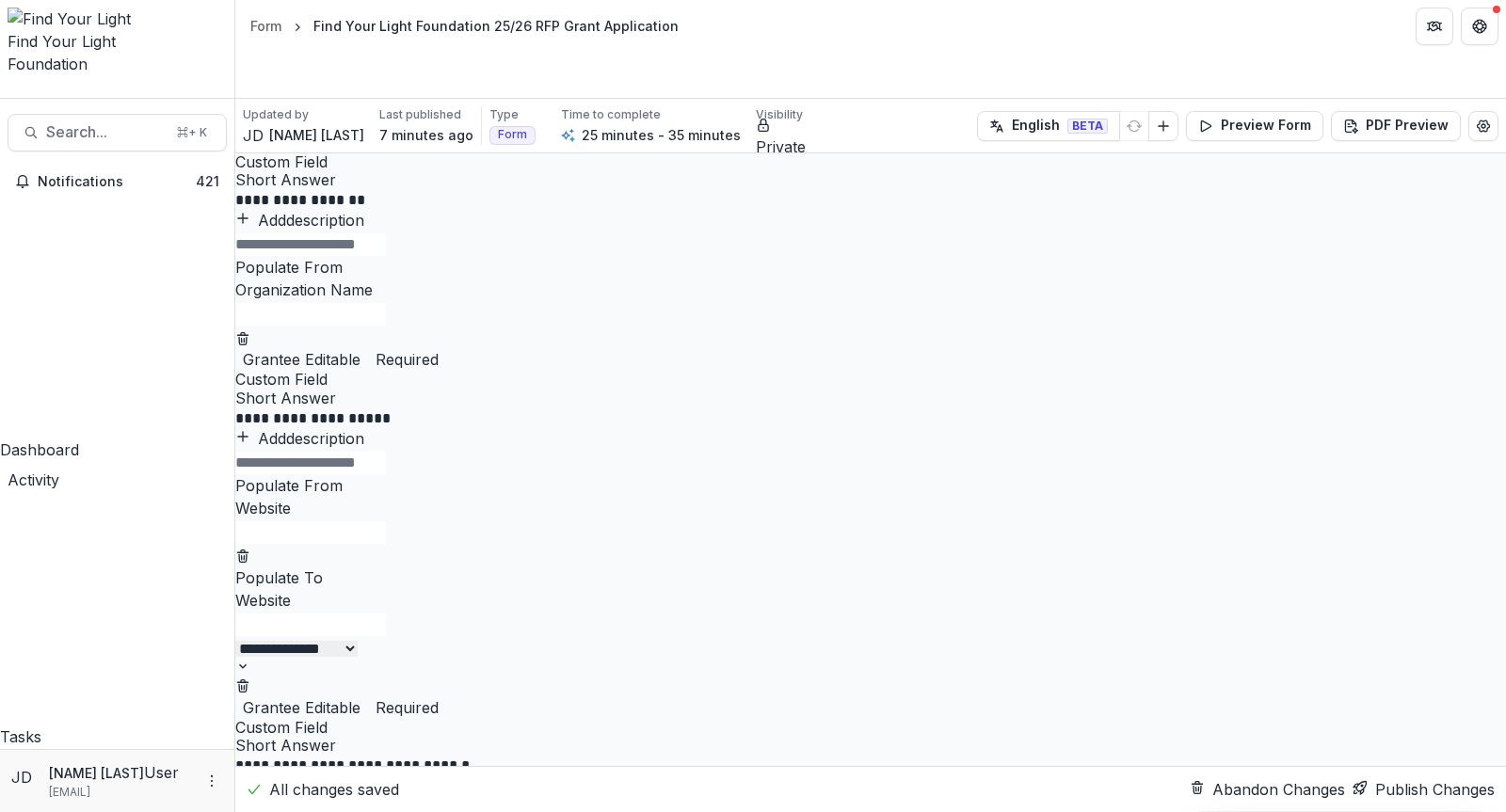 scroll, scrollTop: 72, scrollLeft: 0, axis: vertical 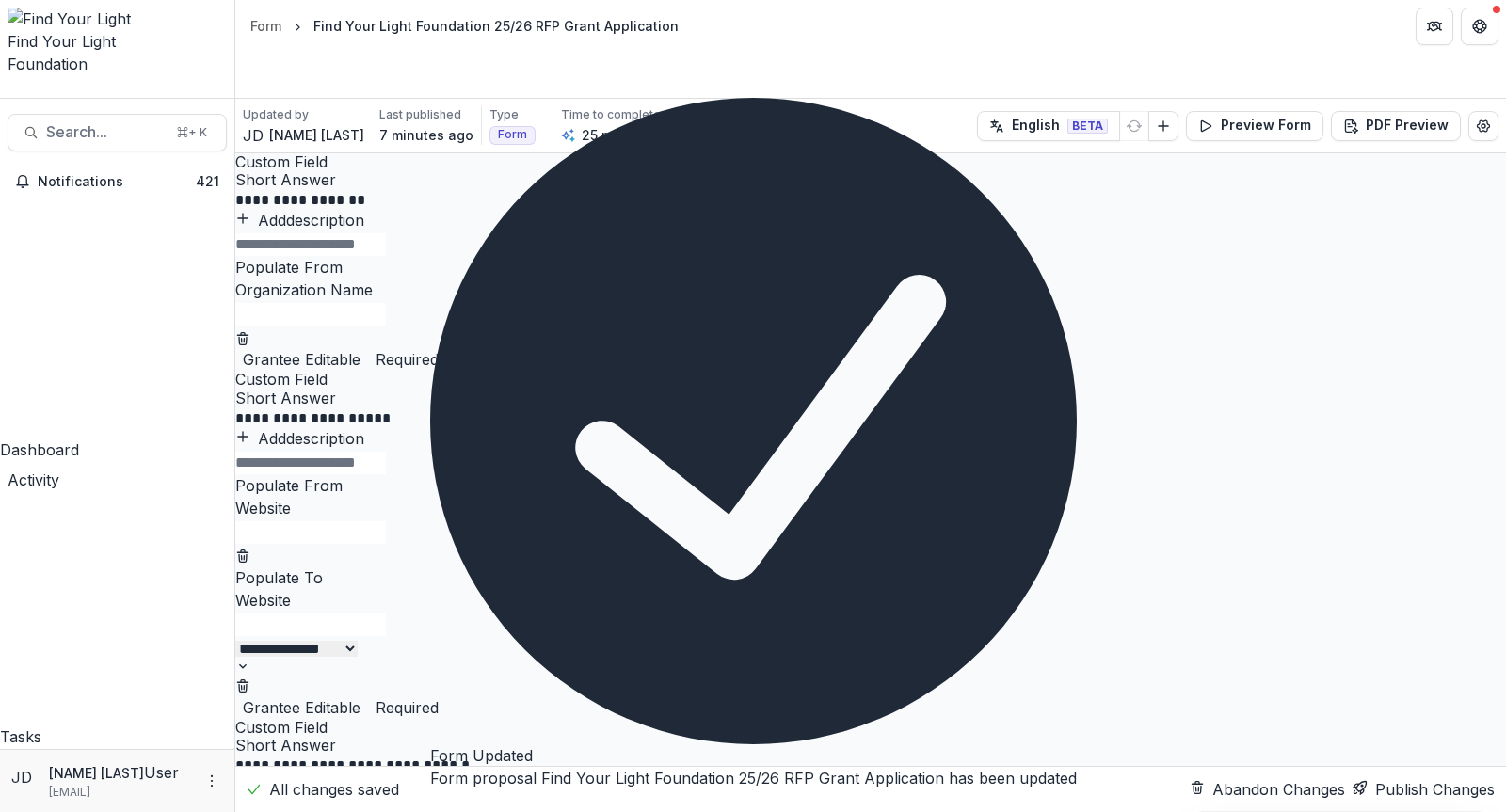 click on "**********" at bounding box center [753, 812] 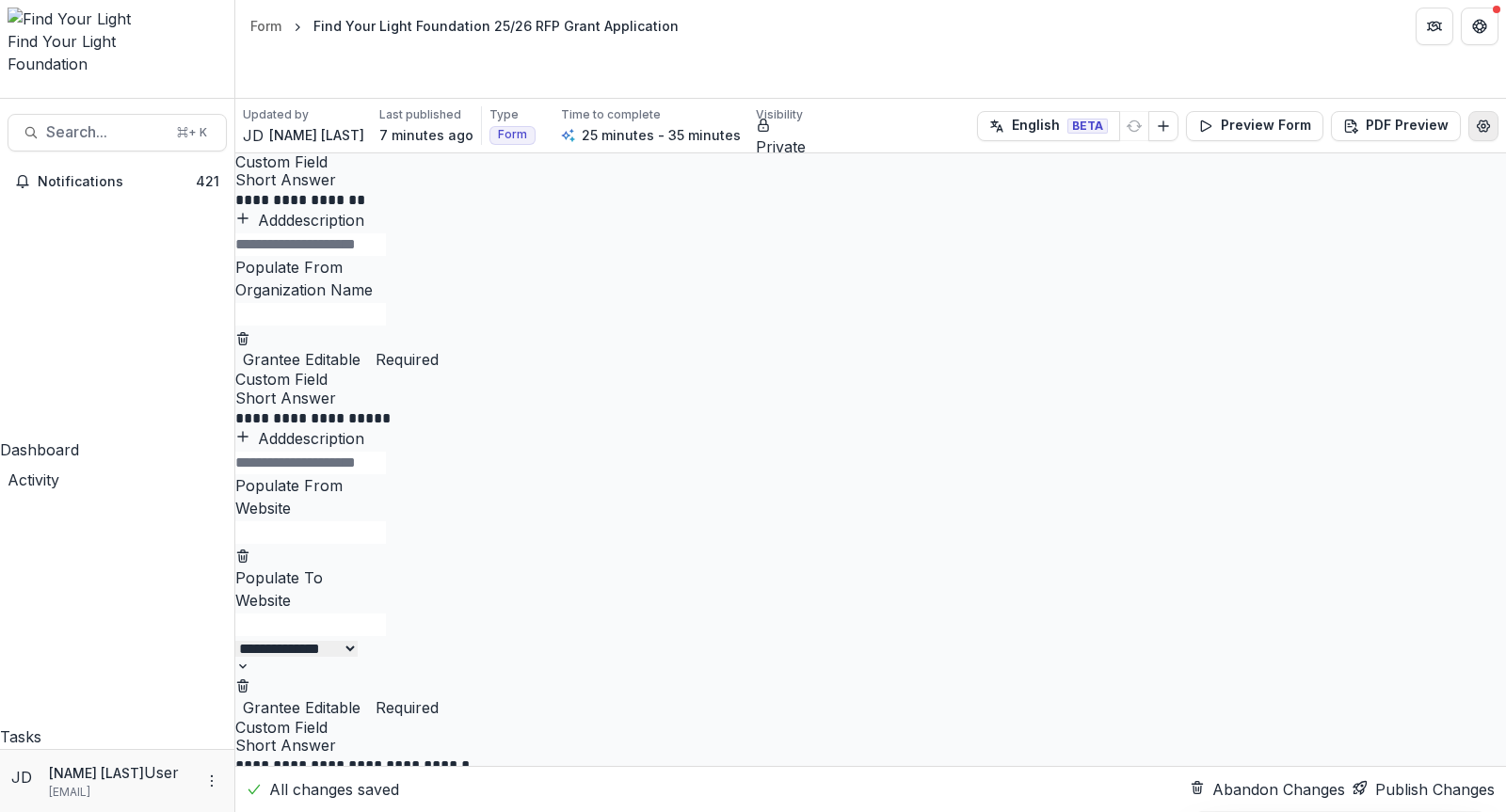 click at bounding box center [1483, 126] 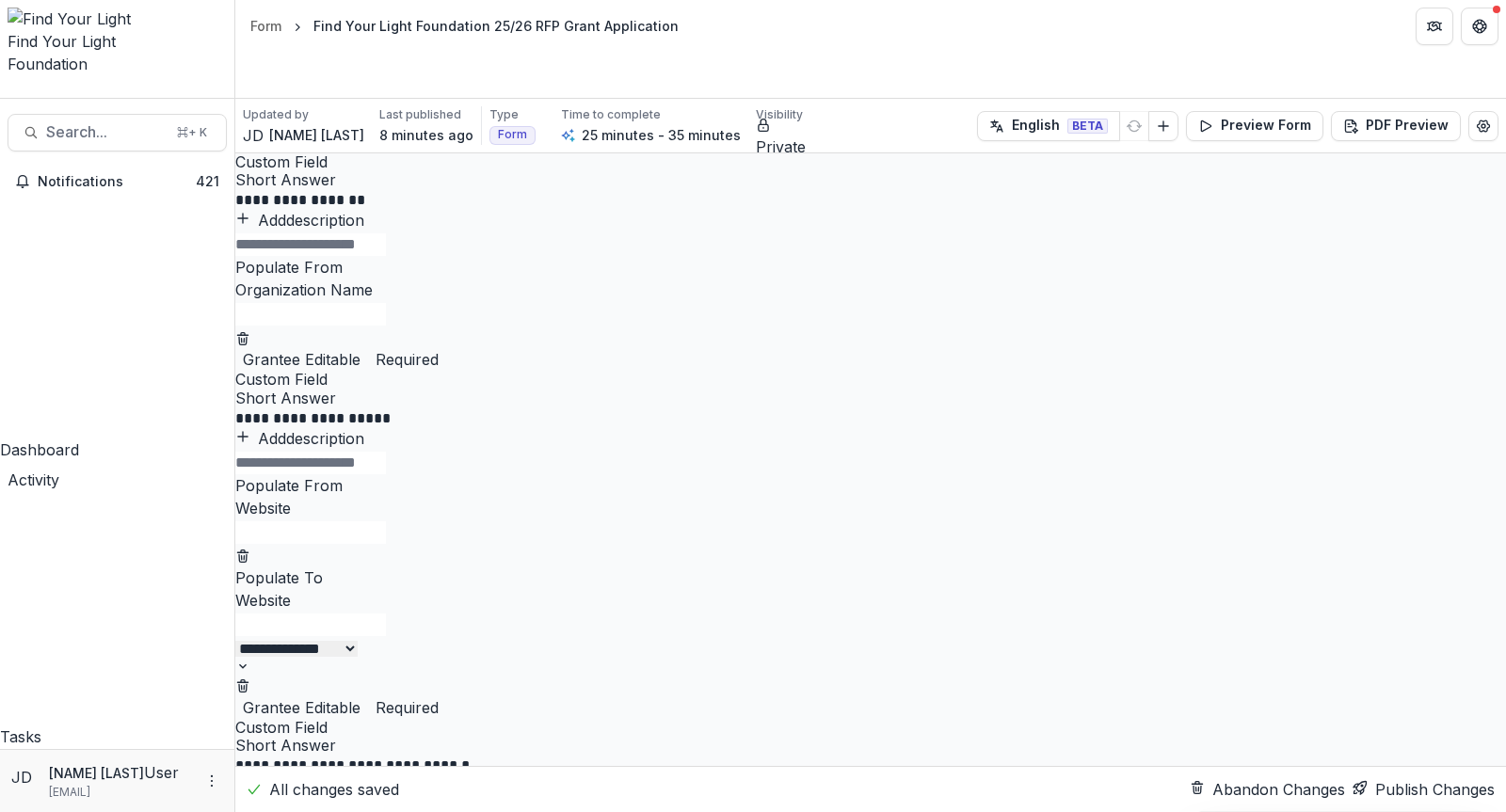 scroll, scrollTop: 0, scrollLeft: 0, axis: both 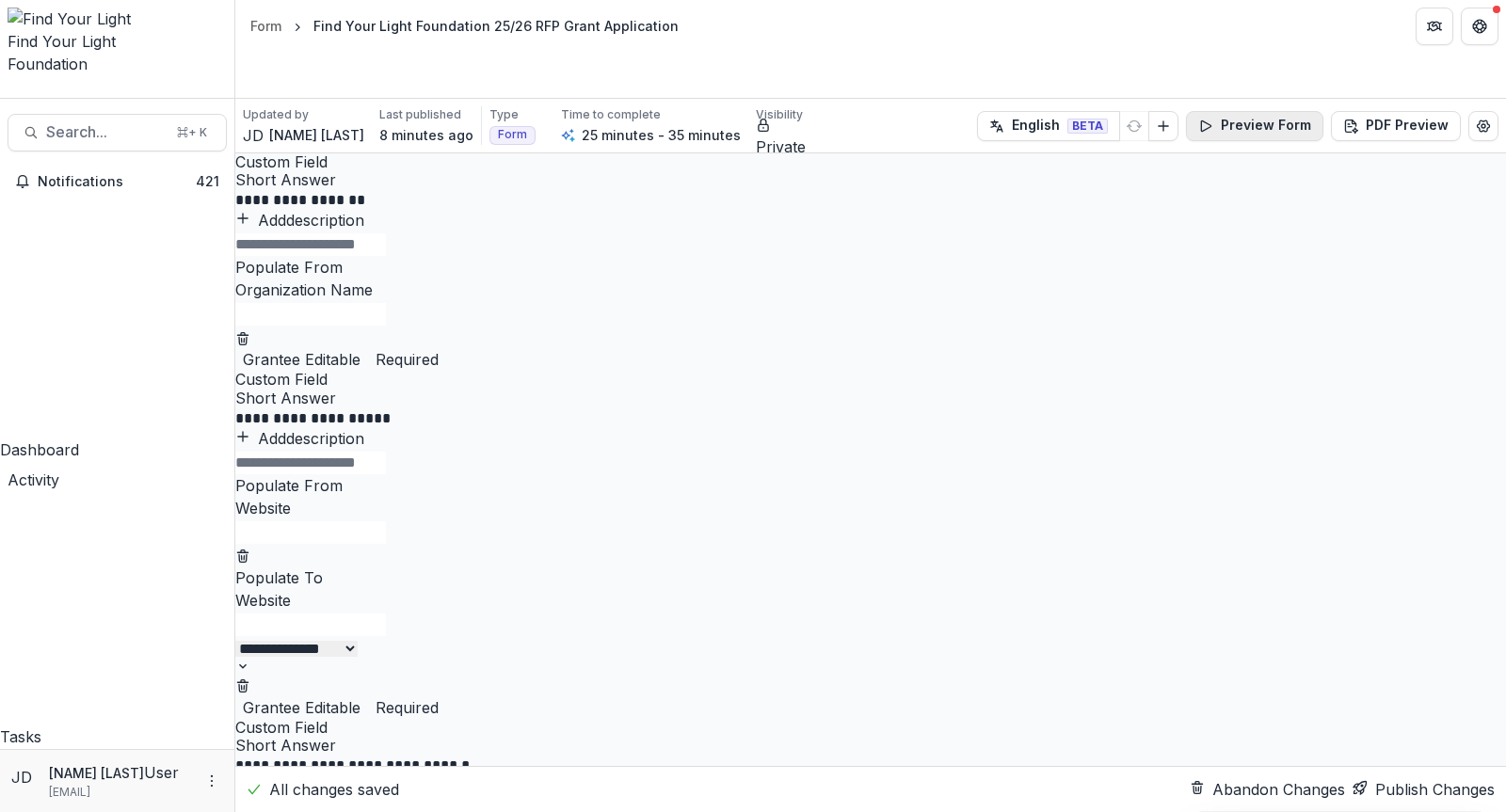 click on "Preview Form" at bounding box center [1255, 126] 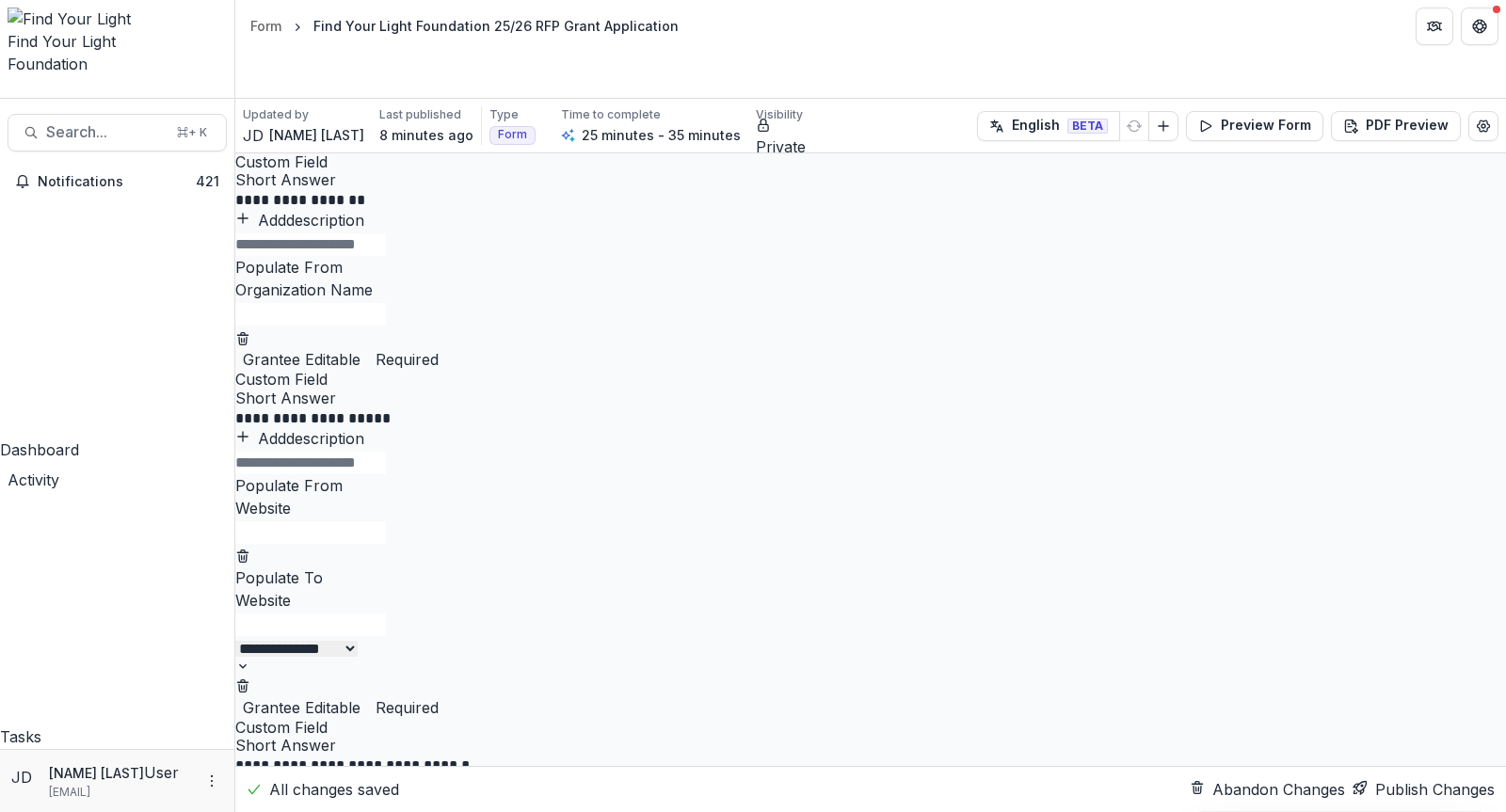 scroll, scrollTop: 0, scrollLeft: 0, axis: both 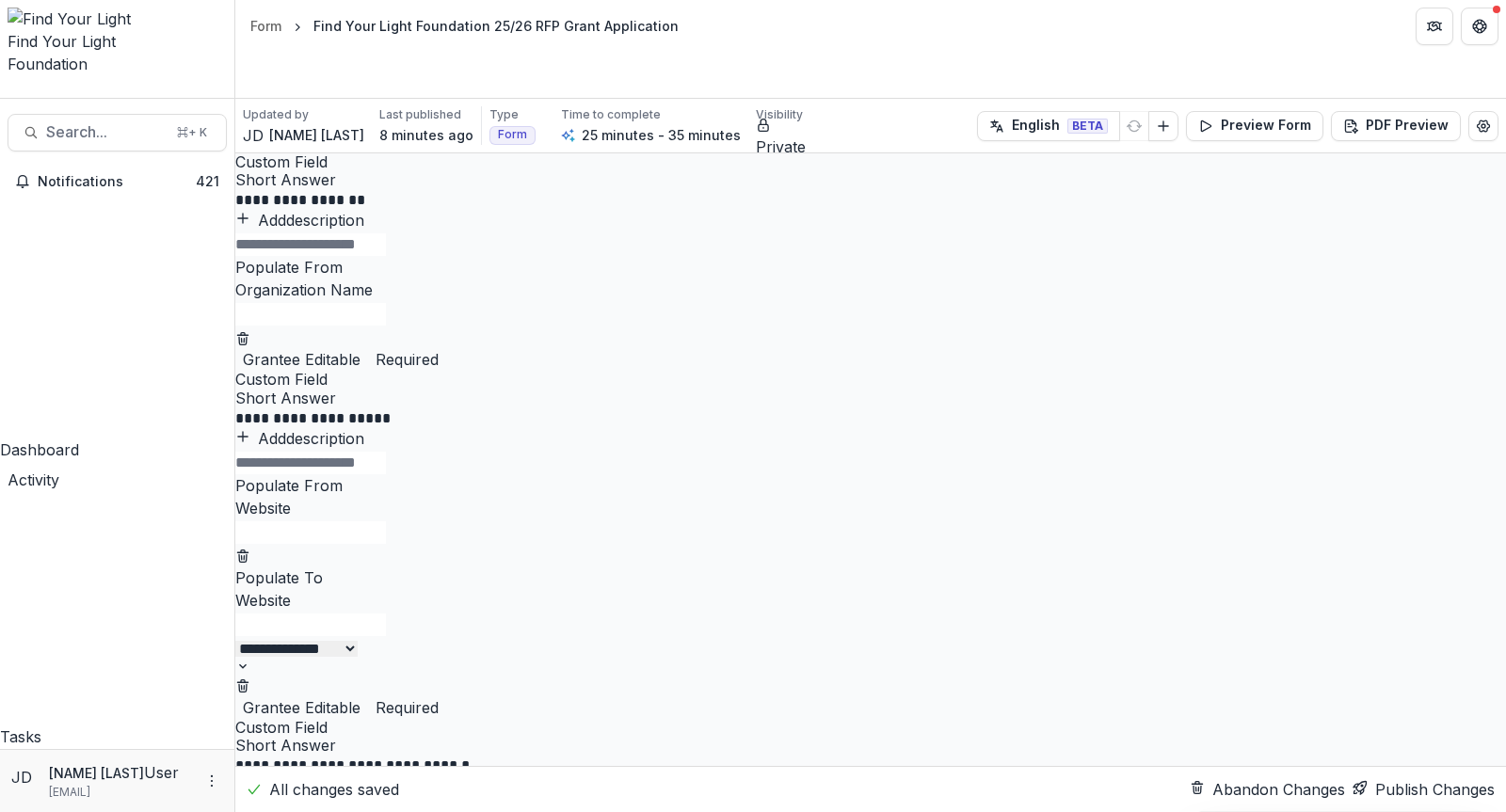 click at bounding box center [0, 10262] 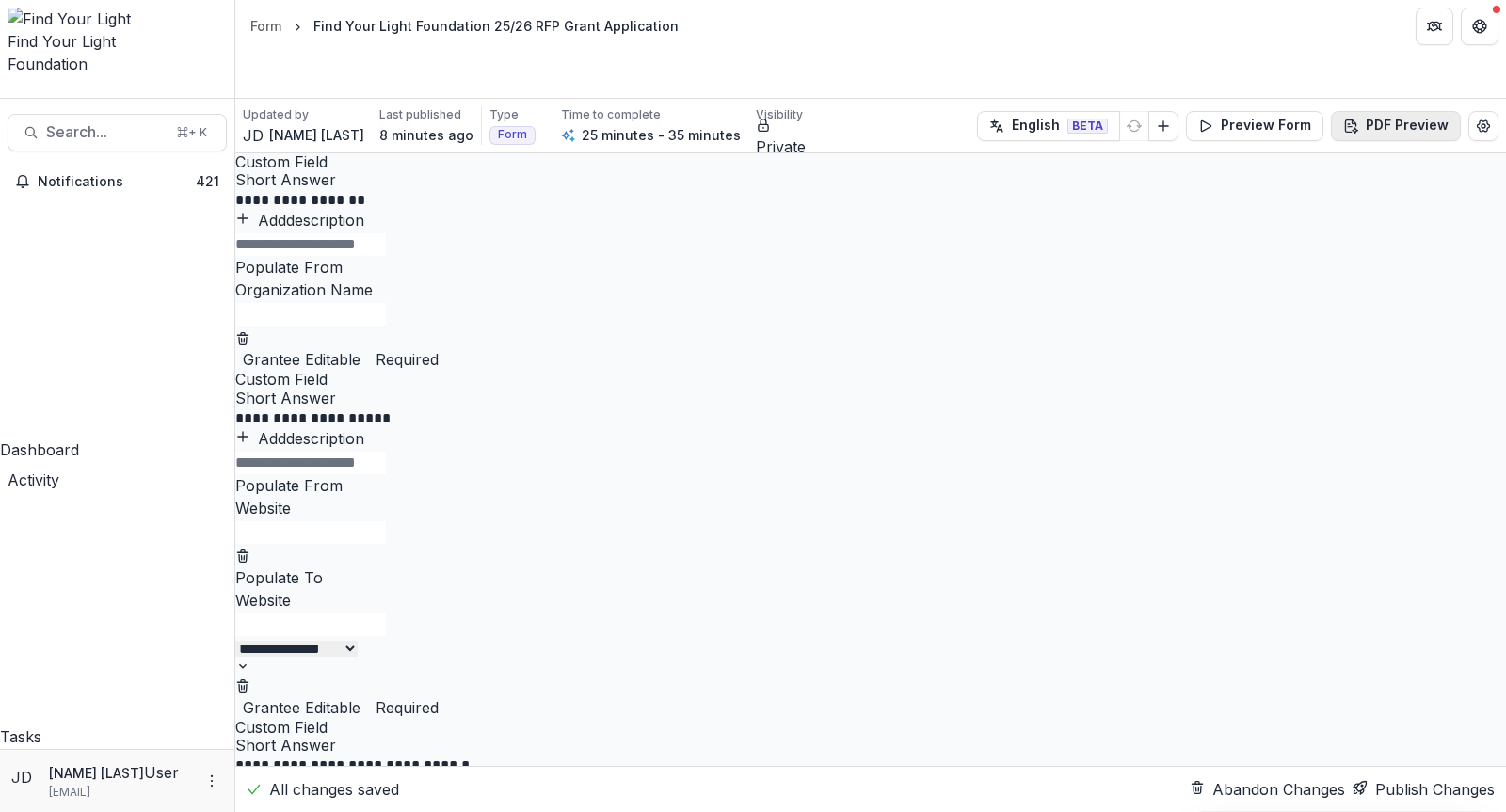 click on "PDF Preview" at bounding box center (1396, 126) 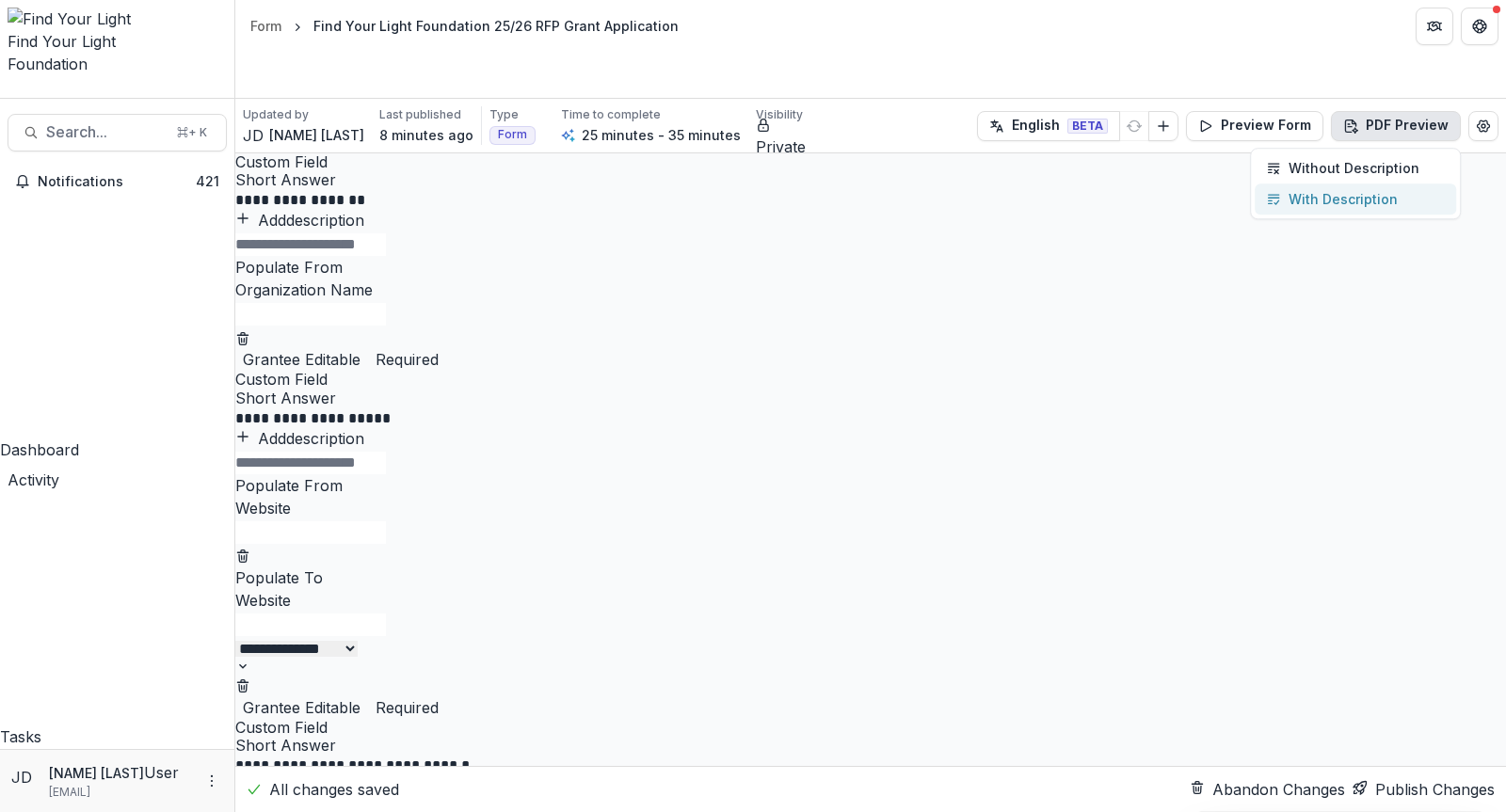 click on "With Description" at bounding box center (1343, 199) 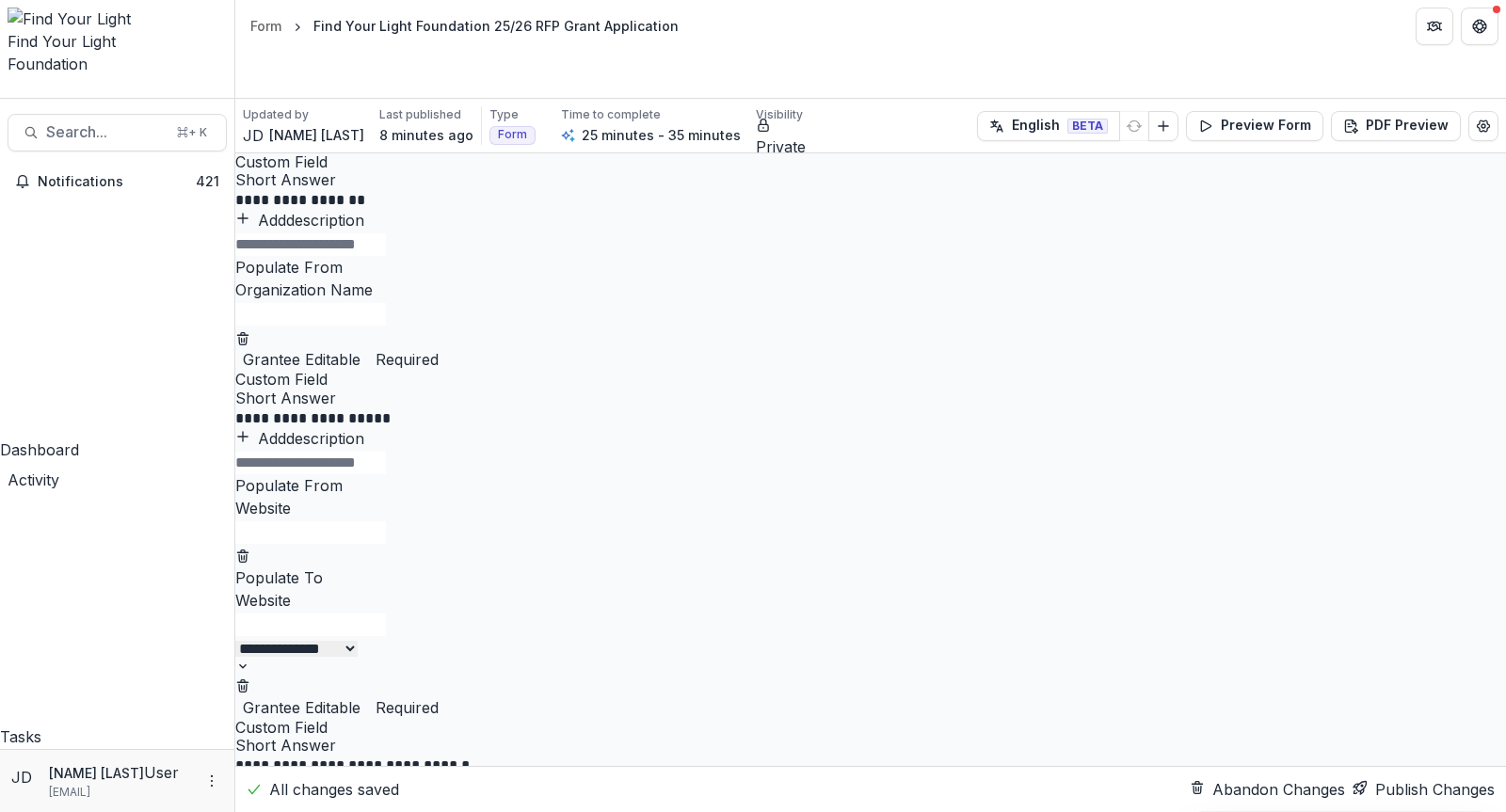 click 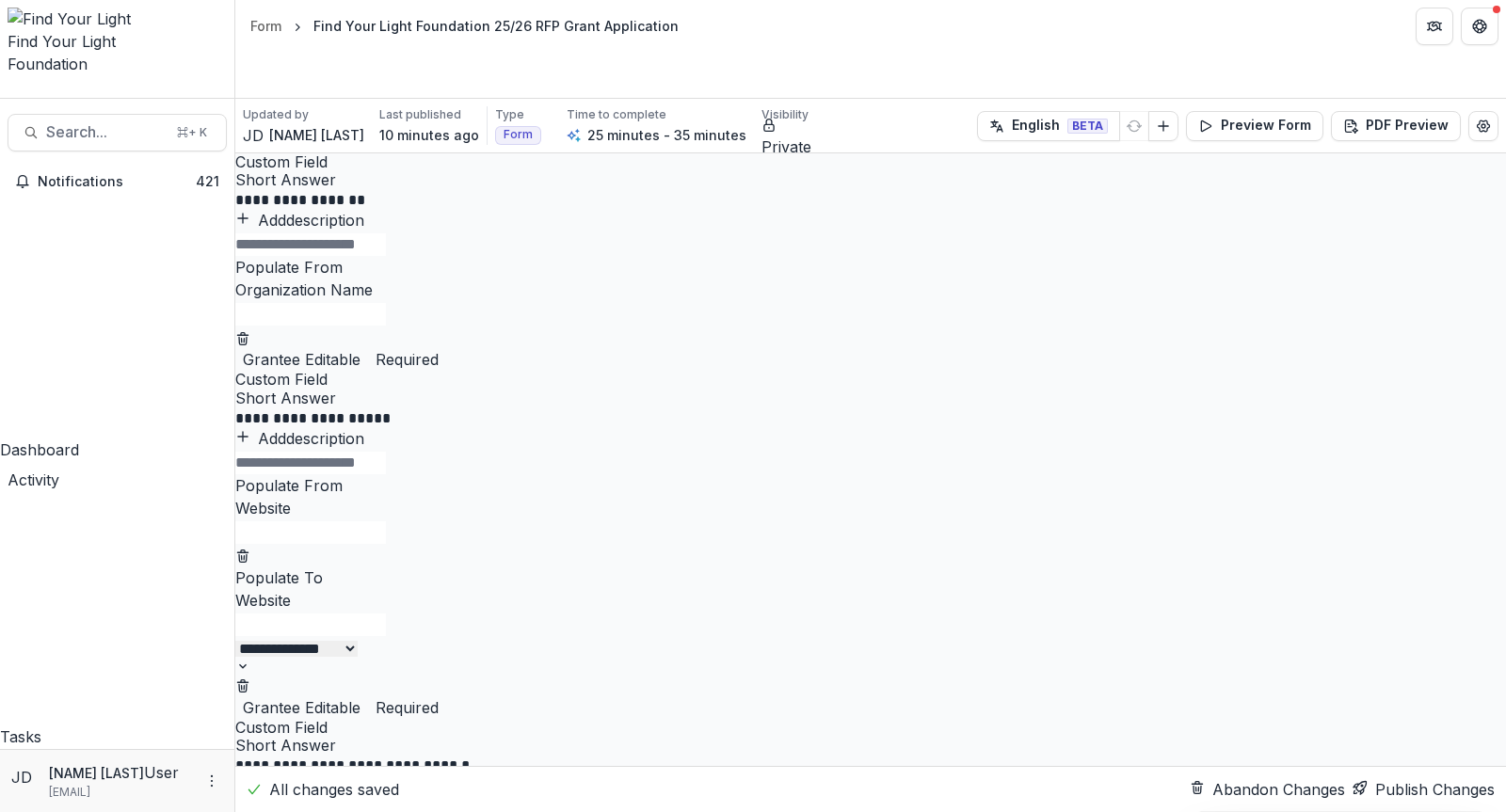 click on "**********" at bounding box center [871, 2375] 